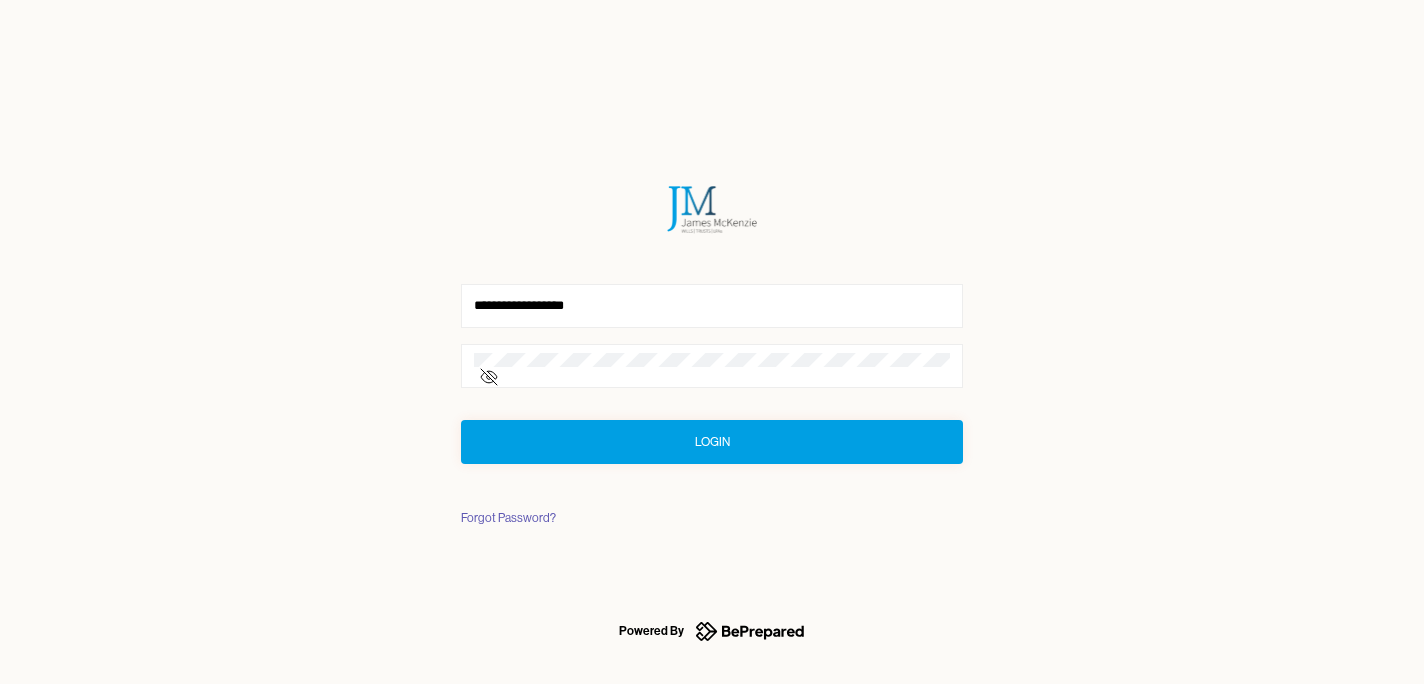 scroll, scrollTop: 0, scrollLeft: 0, axis: both 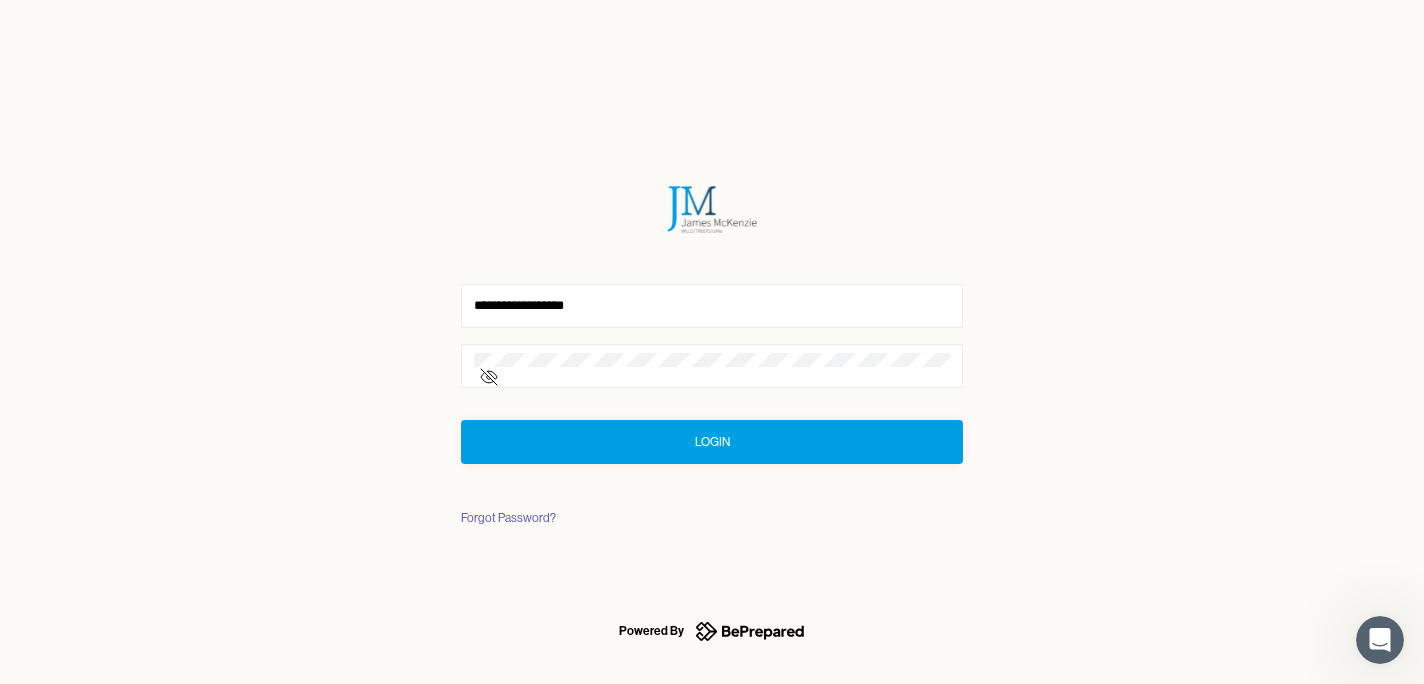 click on "Login" at bounding box center (712, 442) 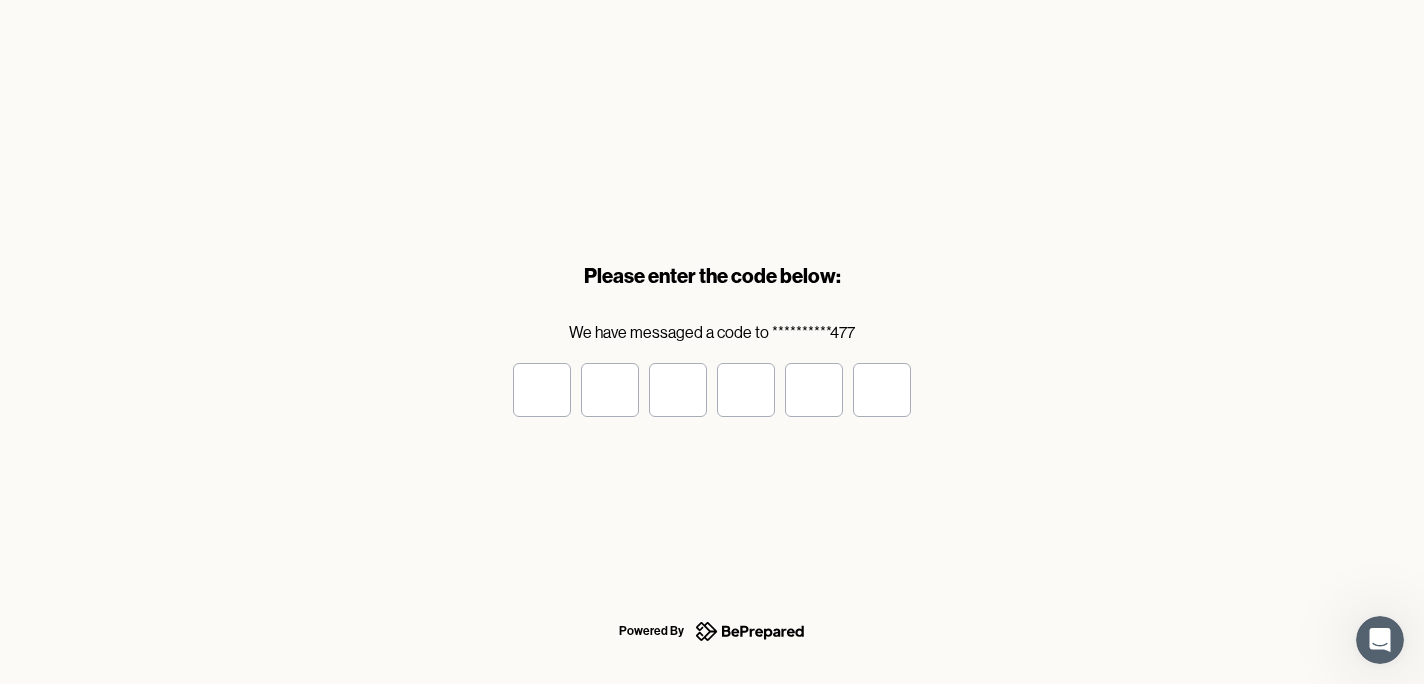 type on "*" 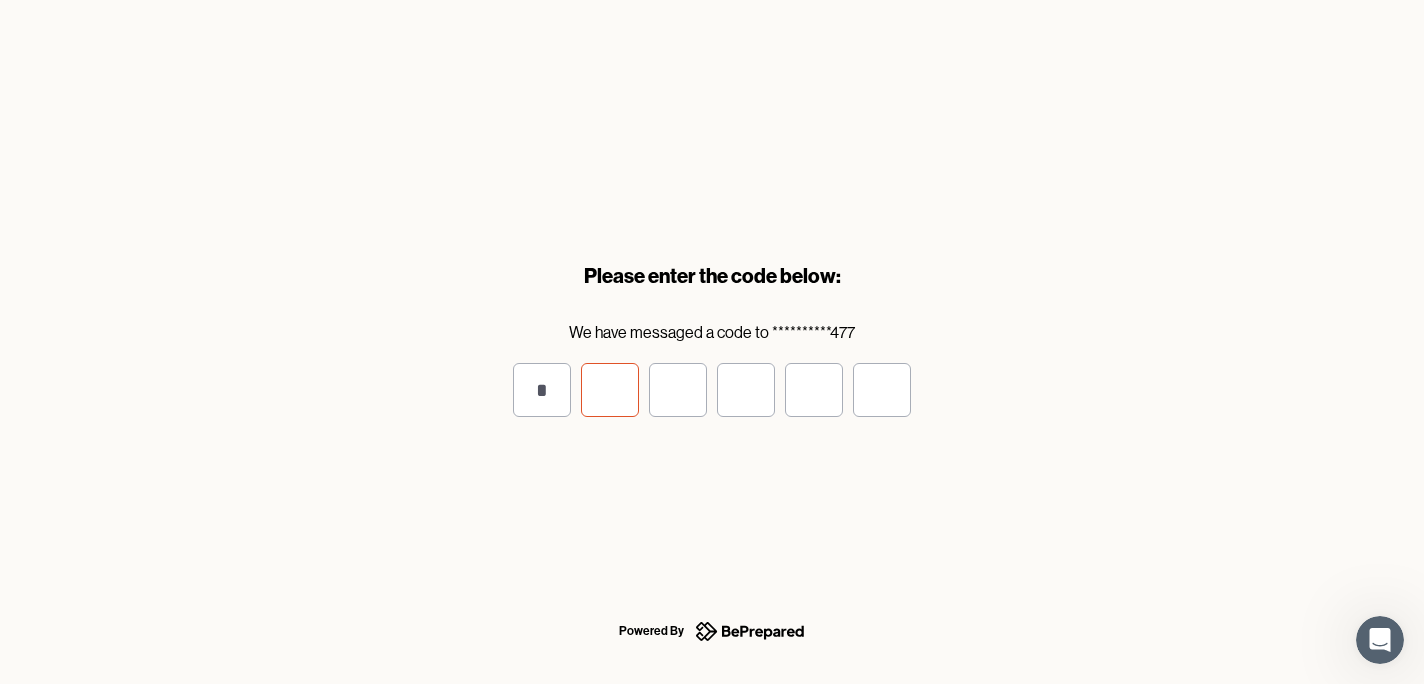 type on "*" 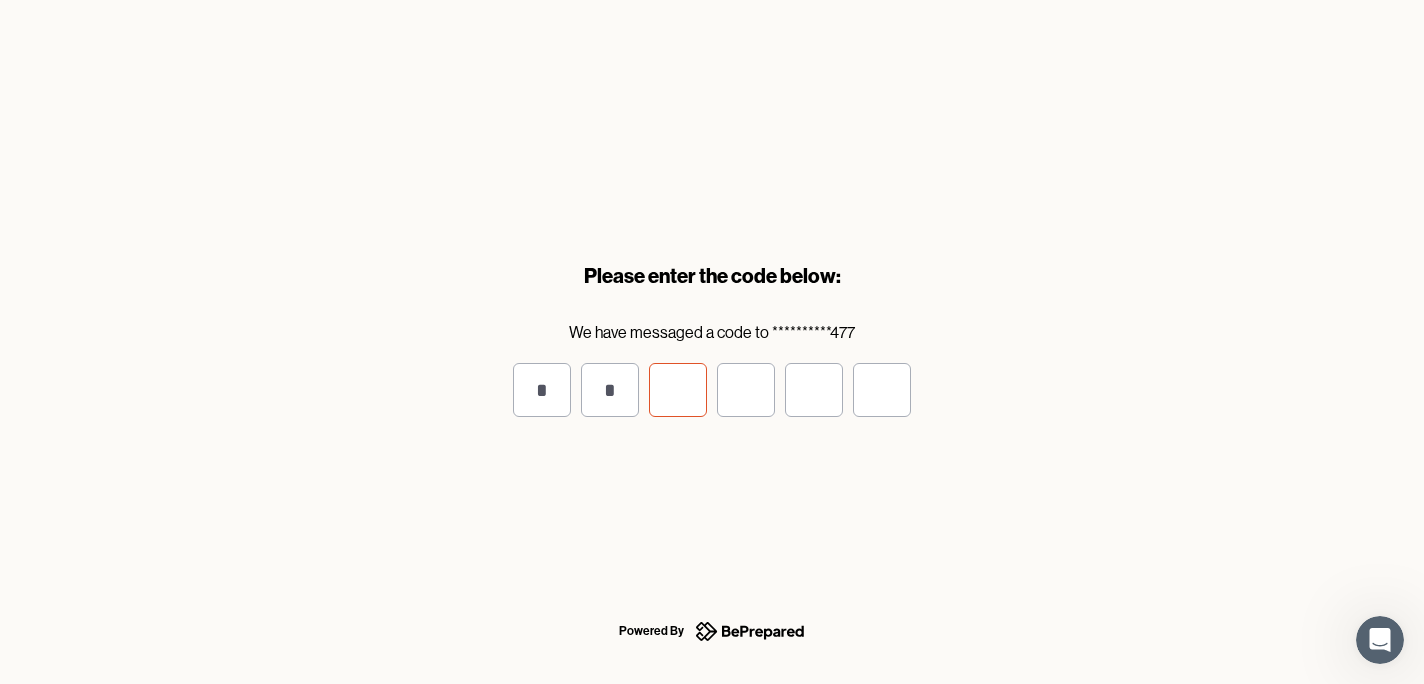 type on "*" 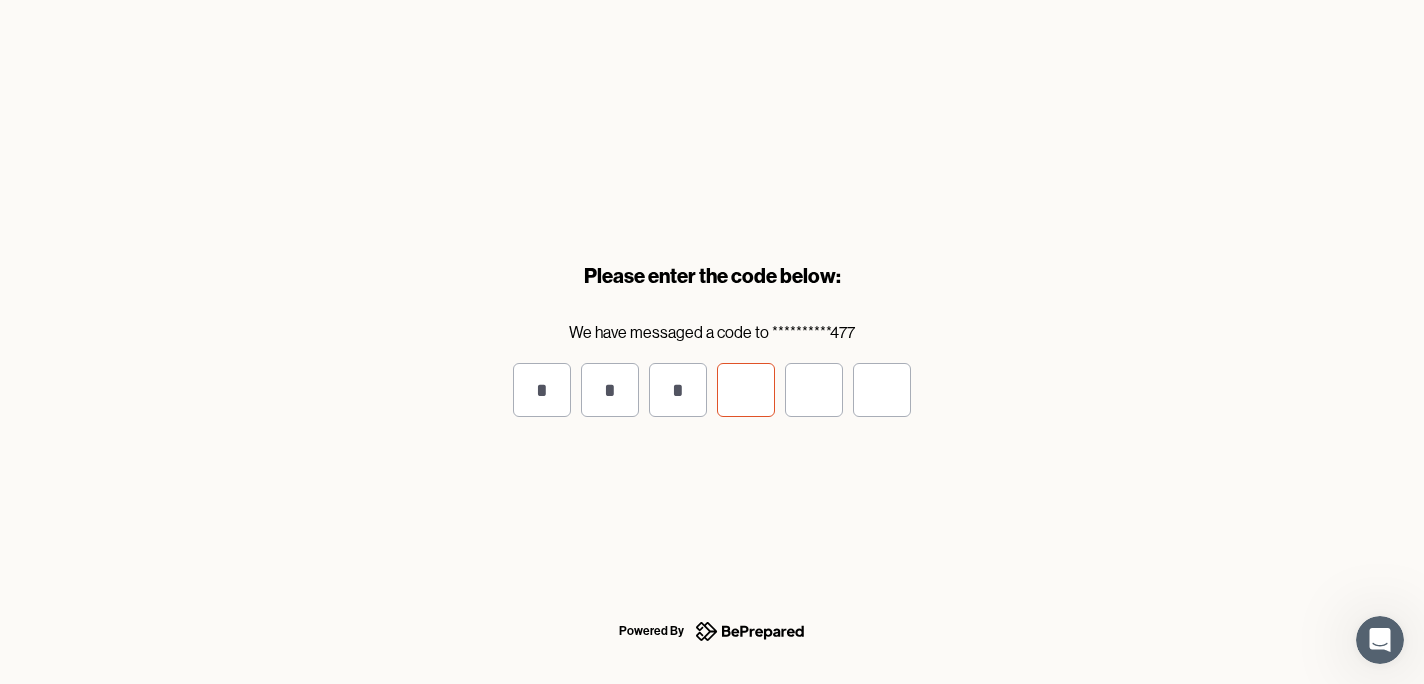 type on "*" 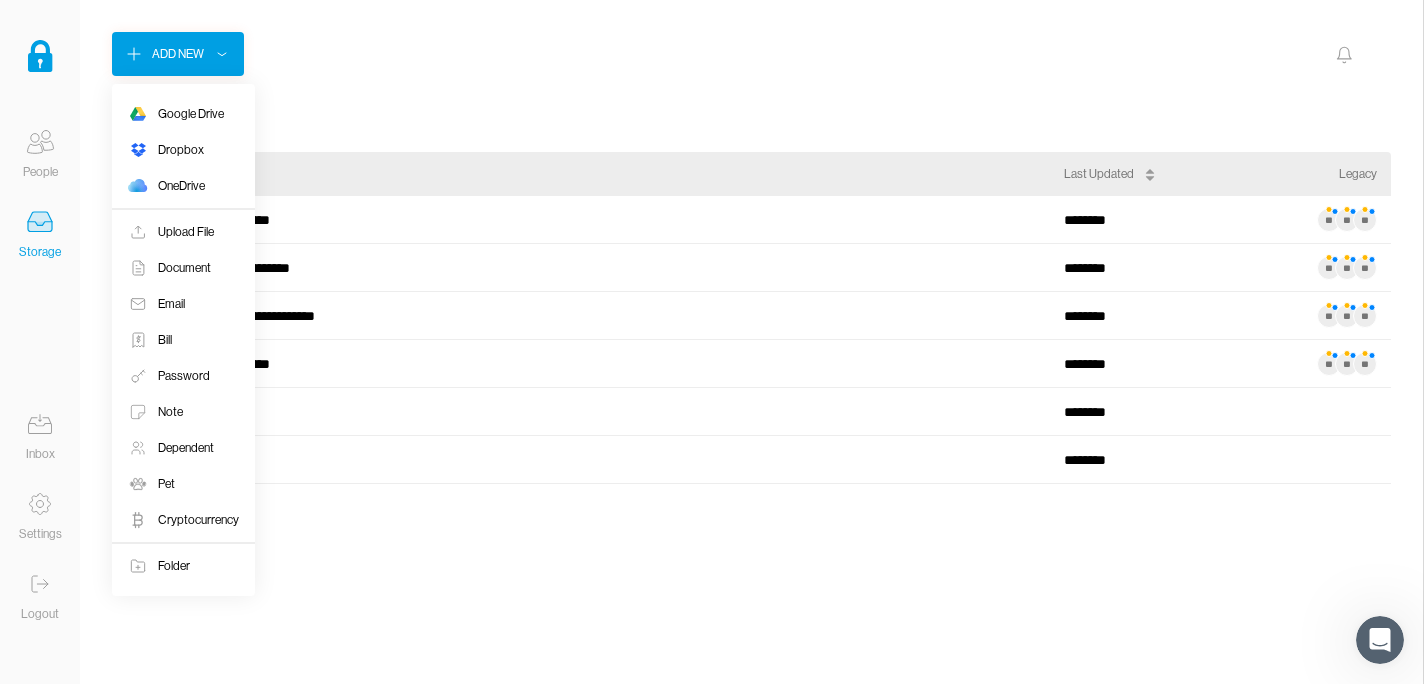 click on "Add New" at bounding box center [178, 54] 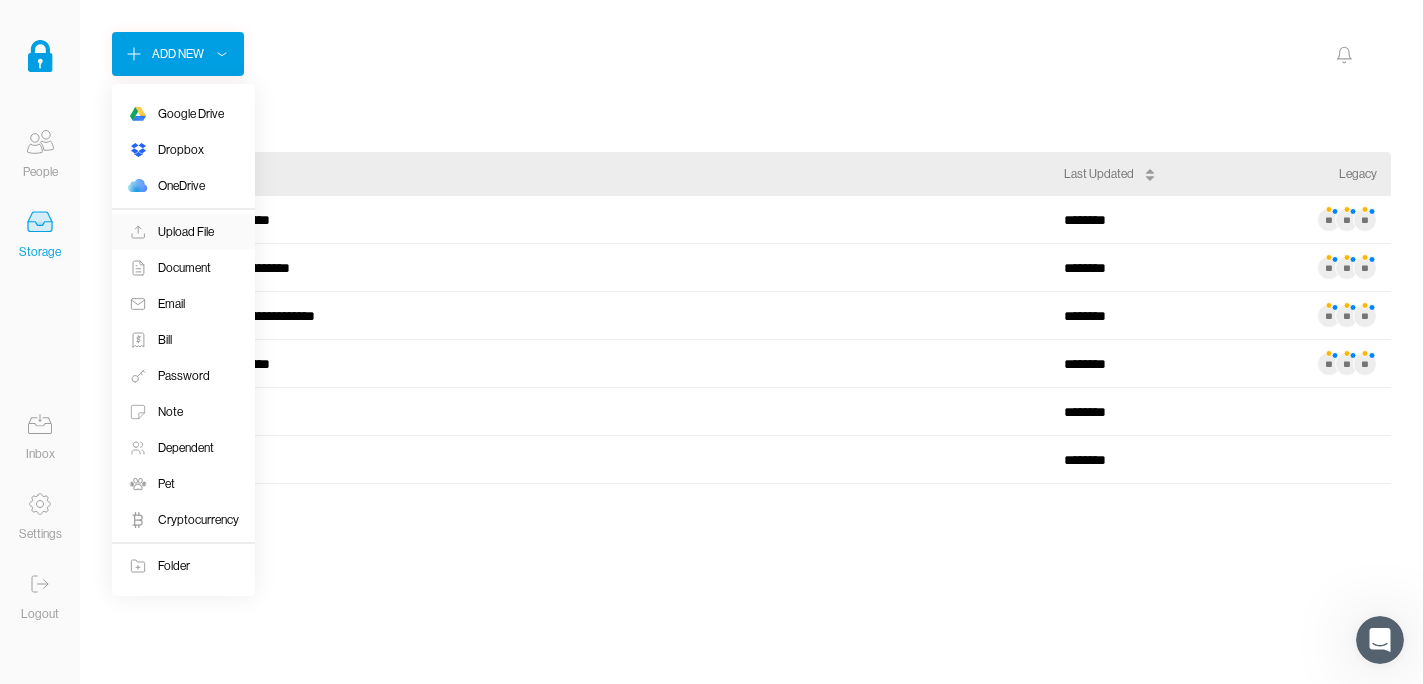 click on "Upload File" at bounding box center (191, 114) 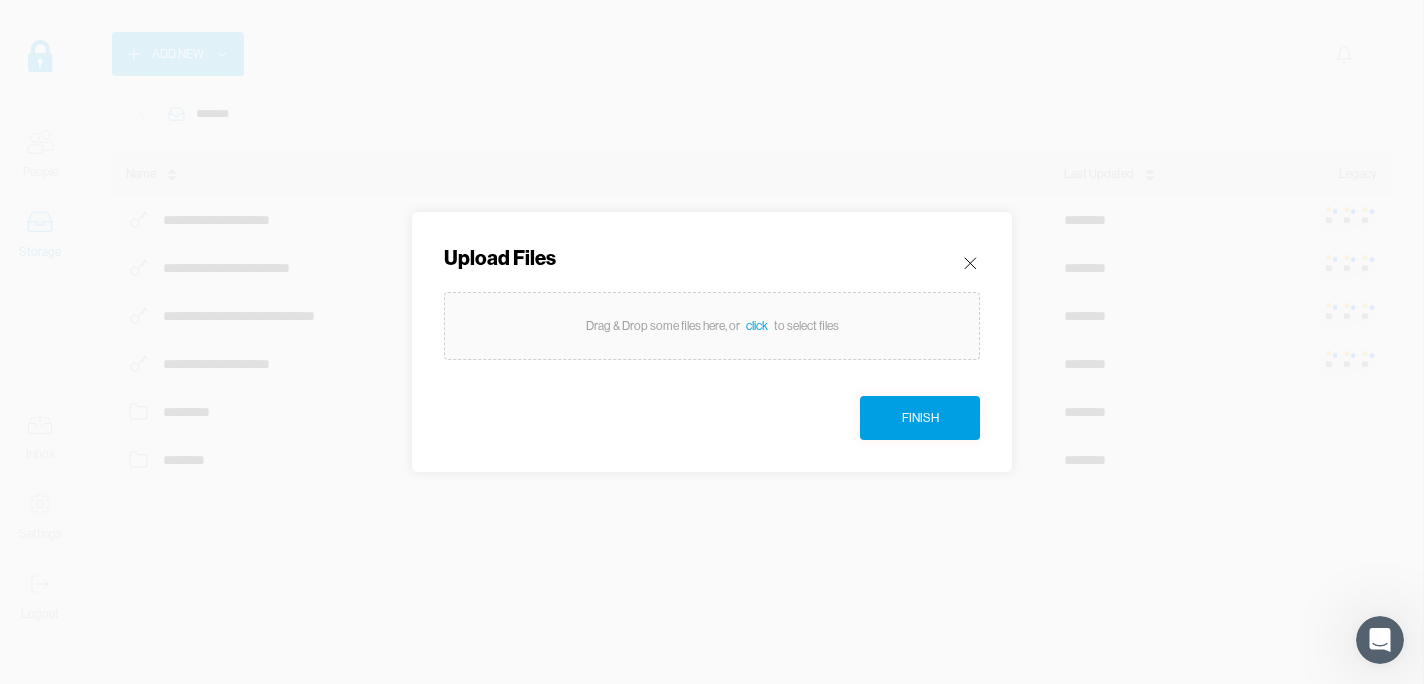 click on "click" at bounding box center (757, 326) 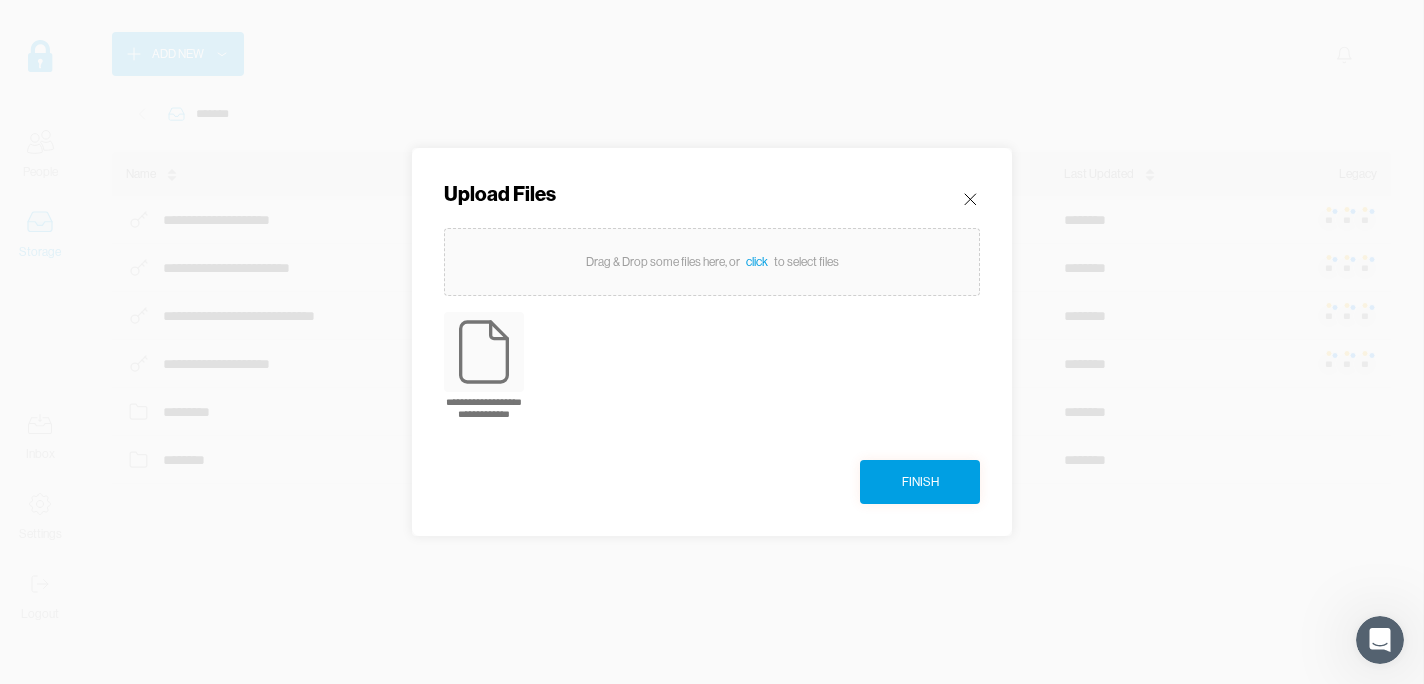 click on "Finish" at bounding box center (920, 482) 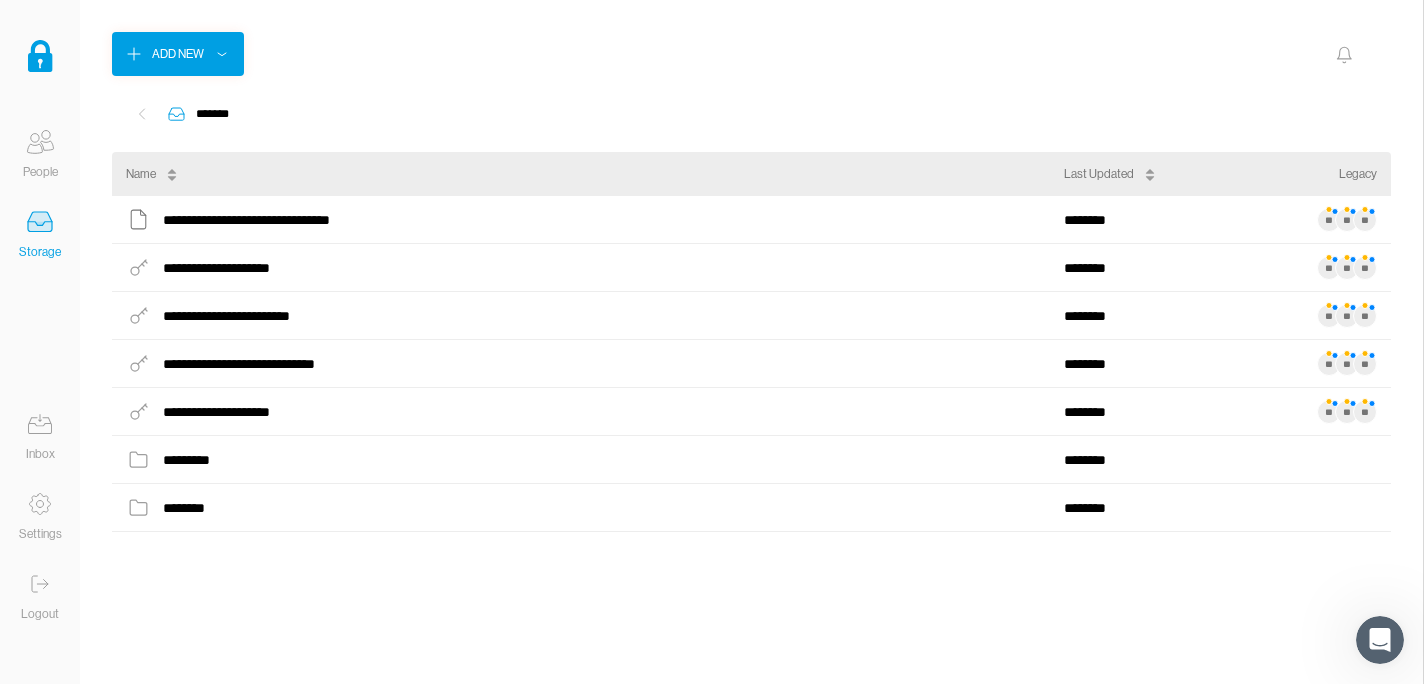 click on "People" at bounding box center (40, 172) 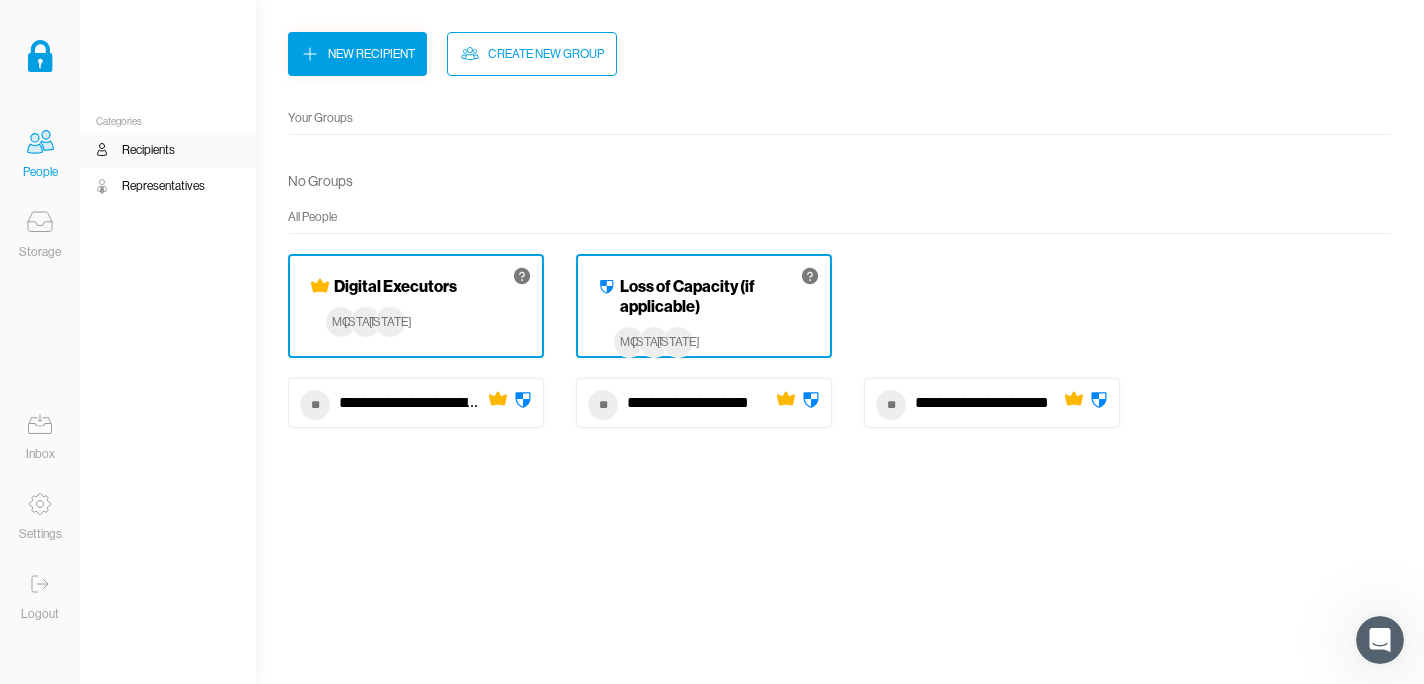 click on "New Recipient" at bounding box center [371, 54] 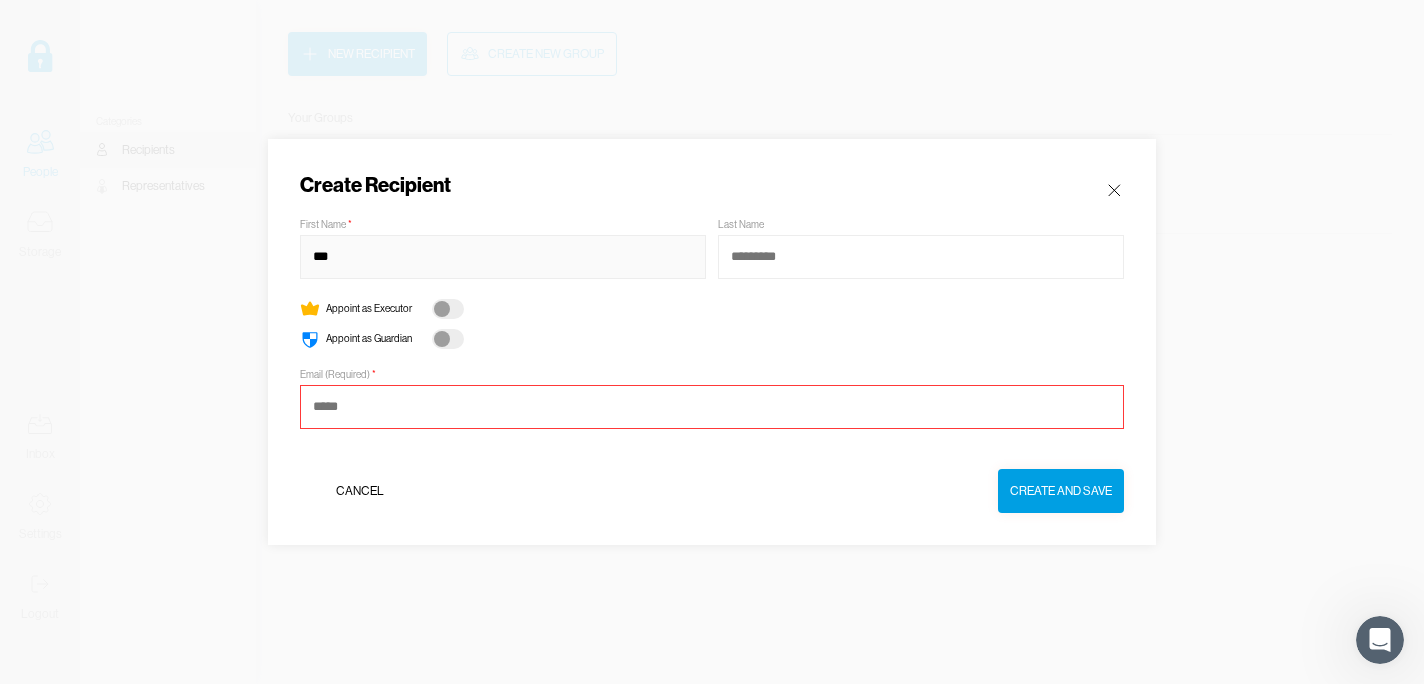 type on "***" 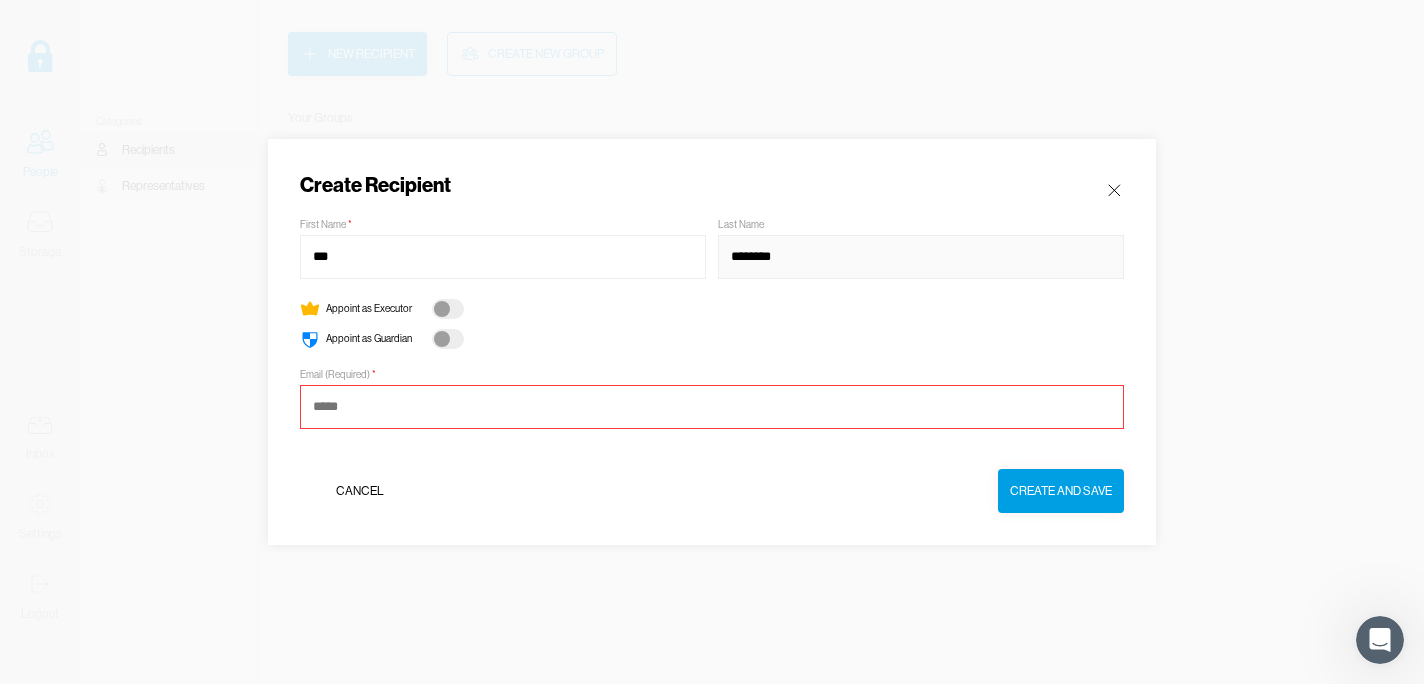 type on "********" 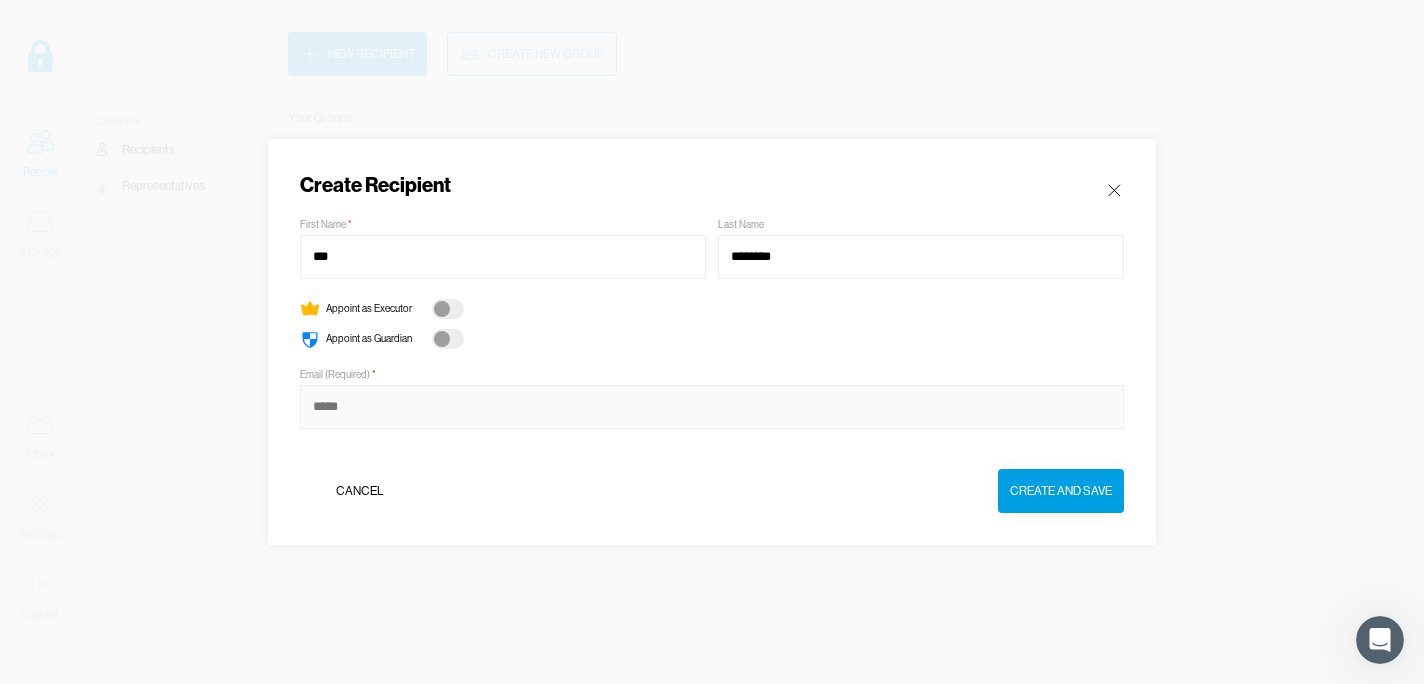click at bounding box center [712, 407] 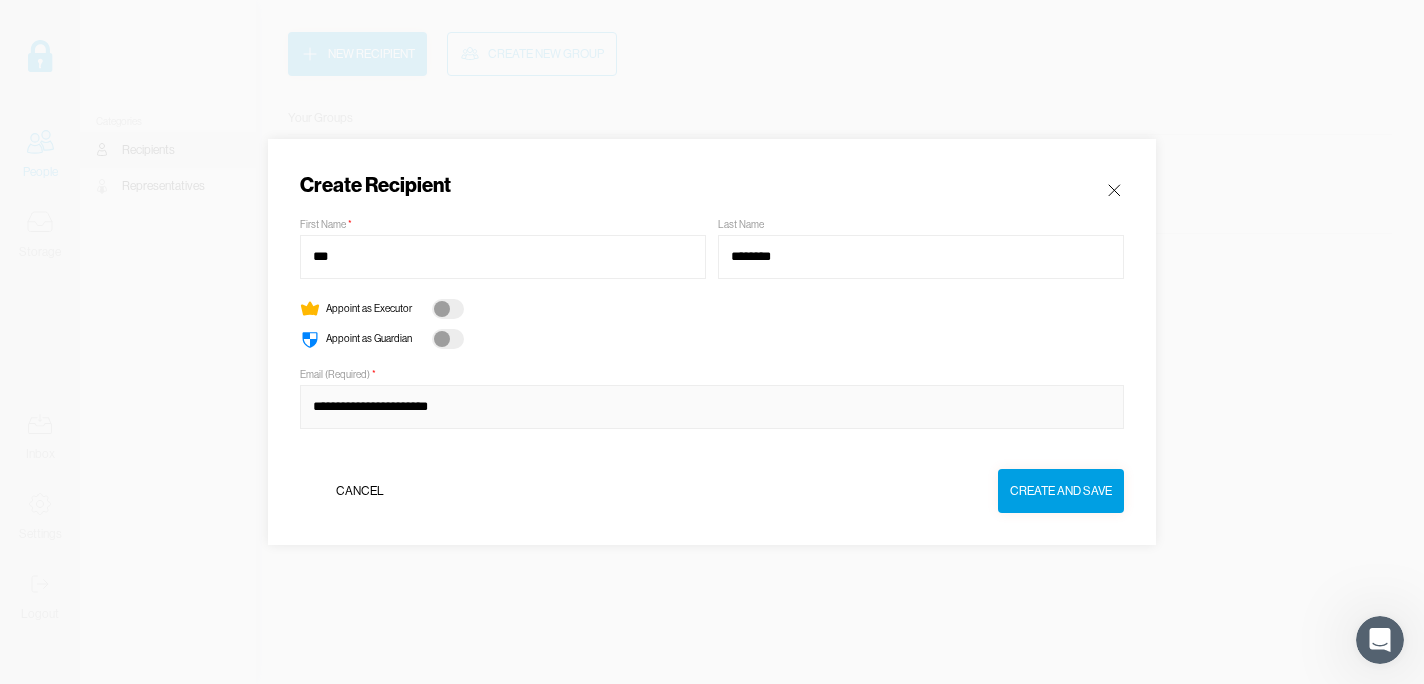 type on "**********" 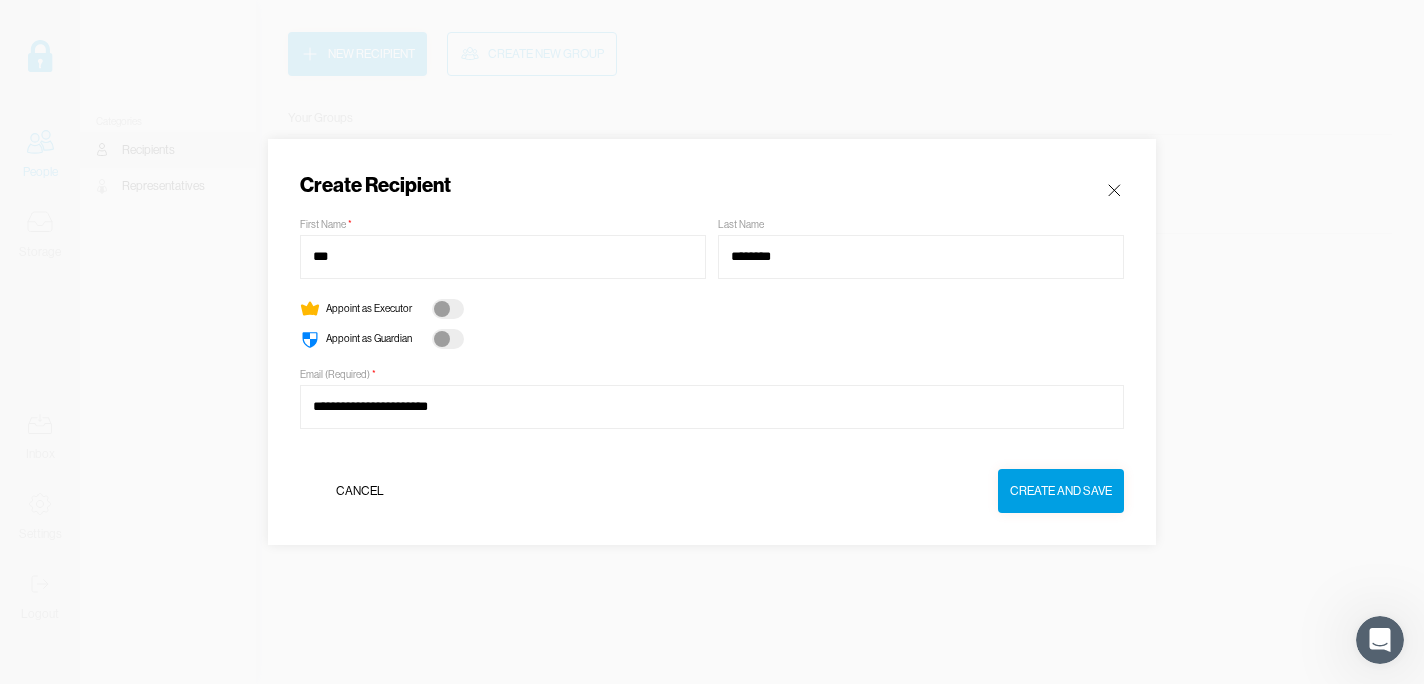 click on "Create and Save" at bounding box center (1061, 491) 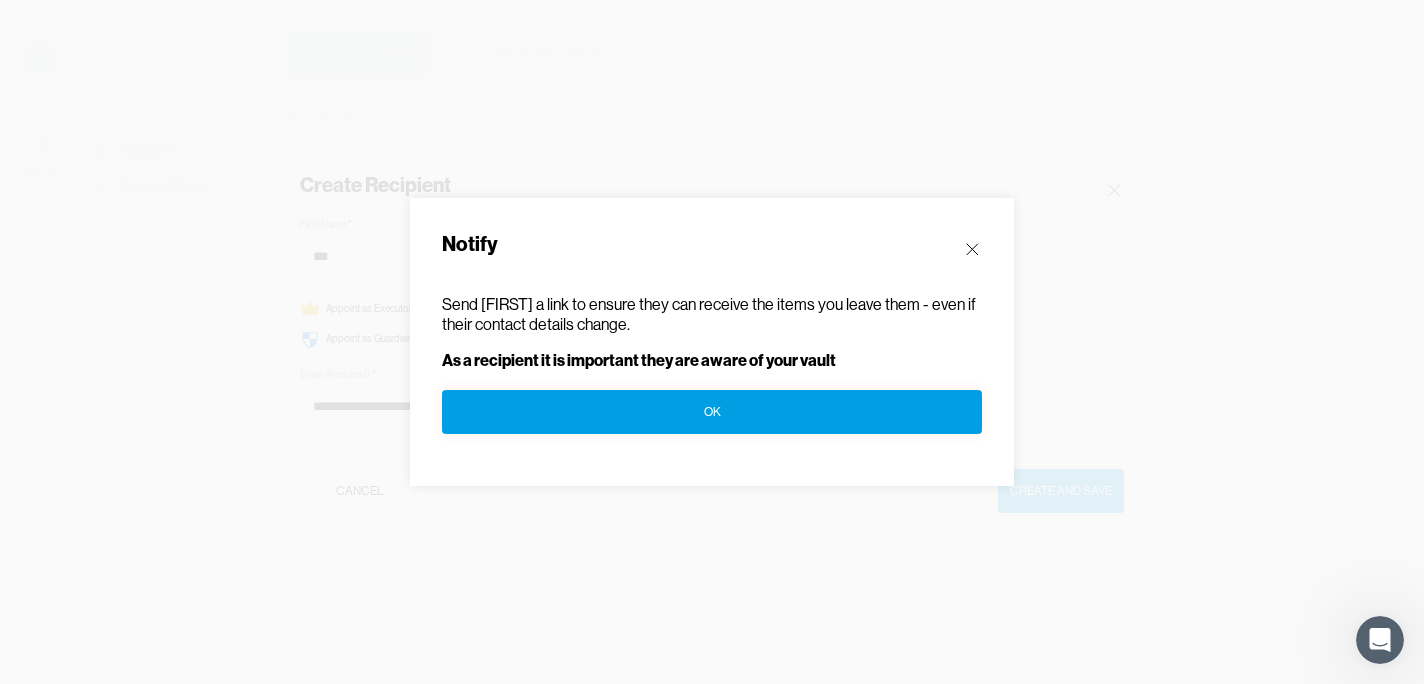 click on "OK" at bounding box center (712, 412) 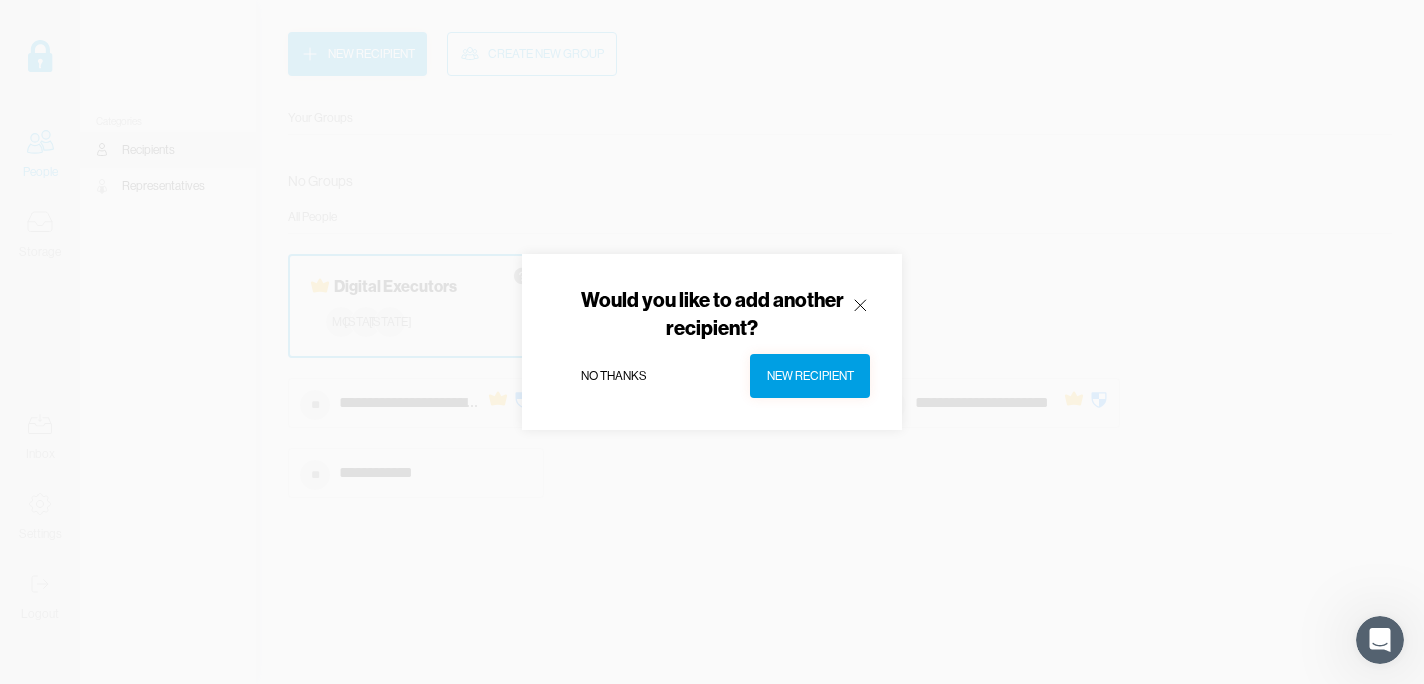 click on "No thanks" at bounding box center [614, 376] 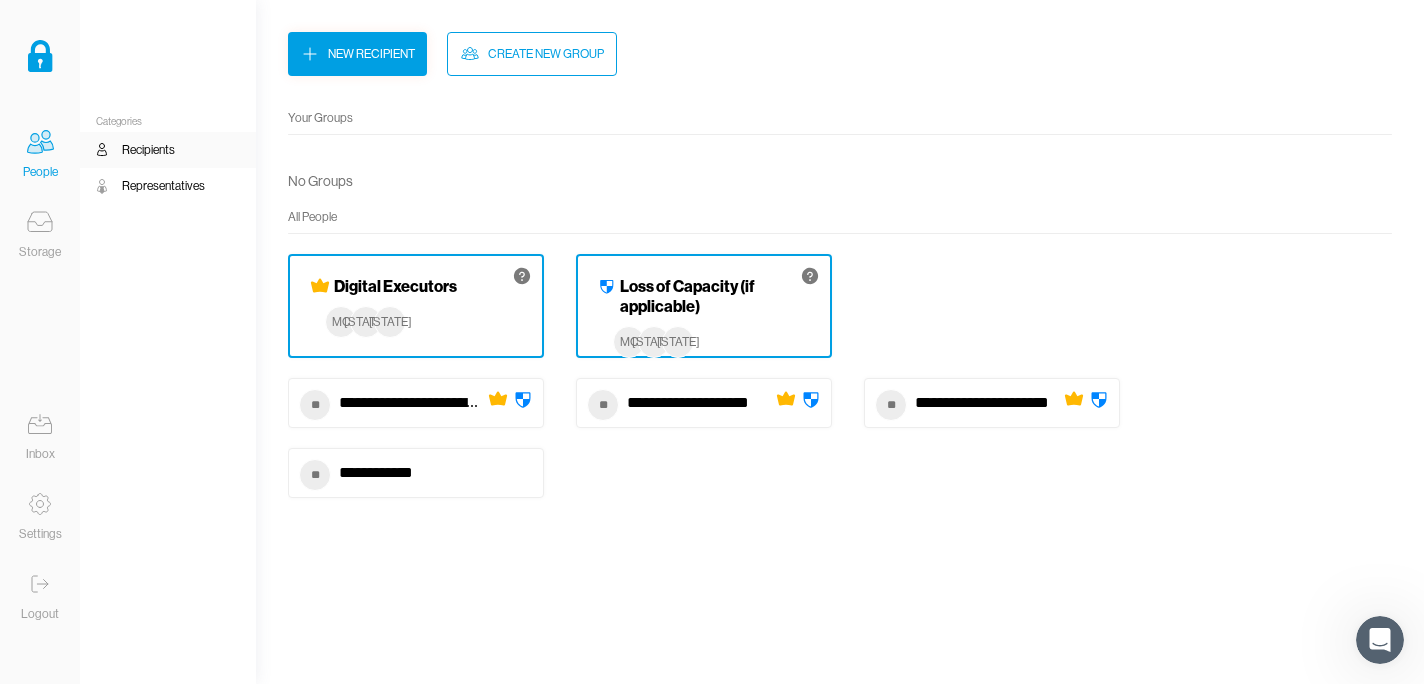 click on "** *** ********" at bounding box center (416, 403) 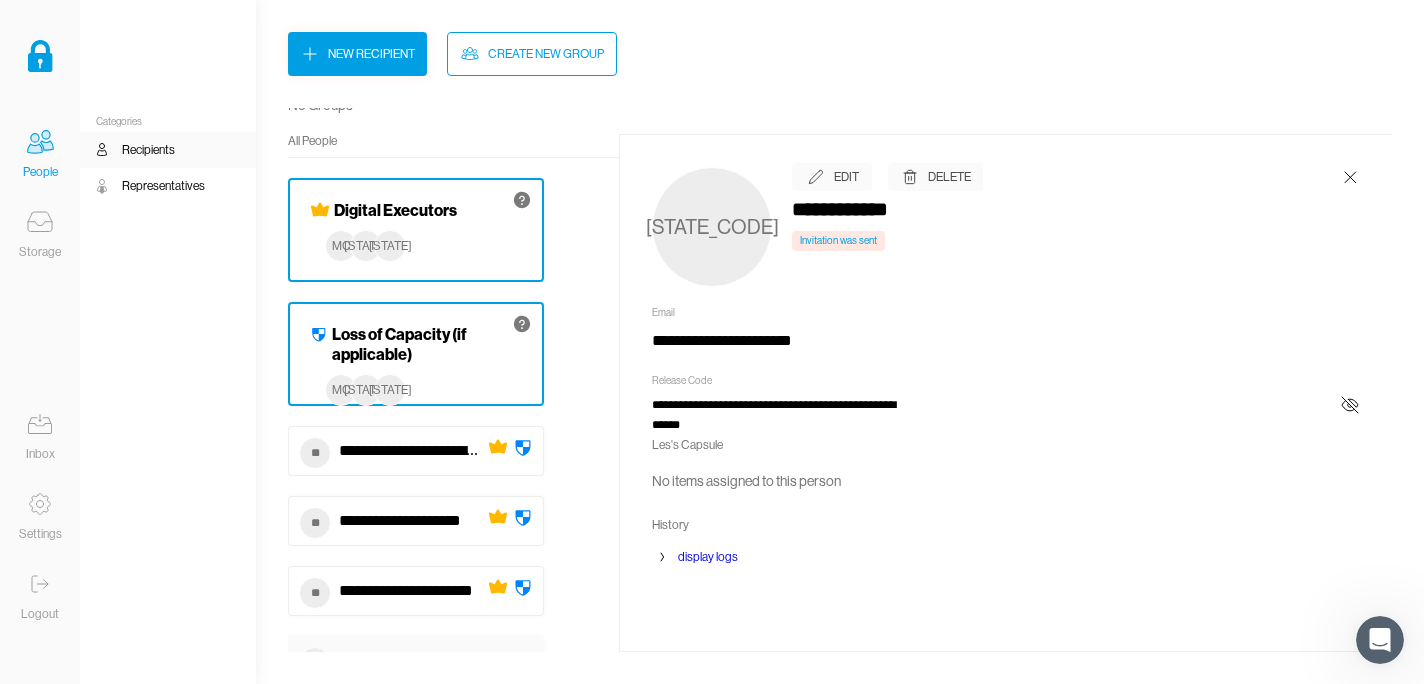 scroll, scrollTop: 80, scrollLeft: 0, axis: vertical 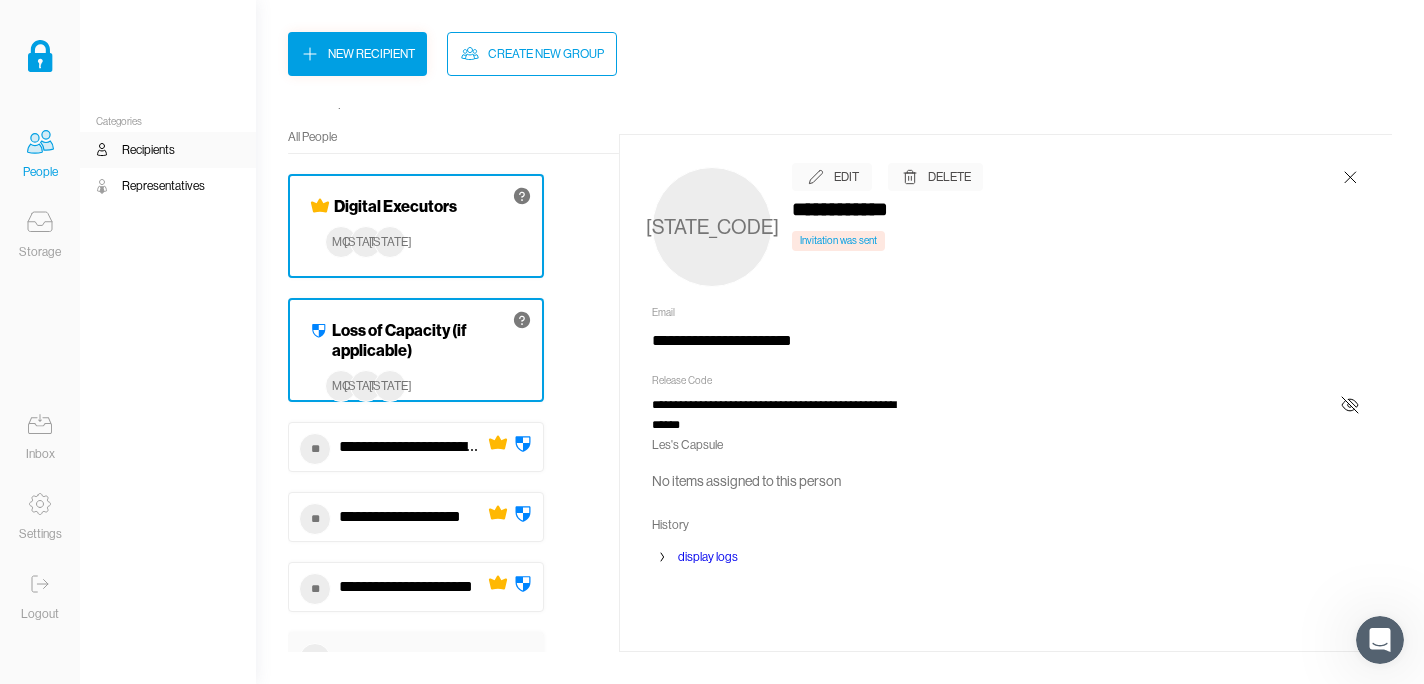 click at bounding box center [40, 222] 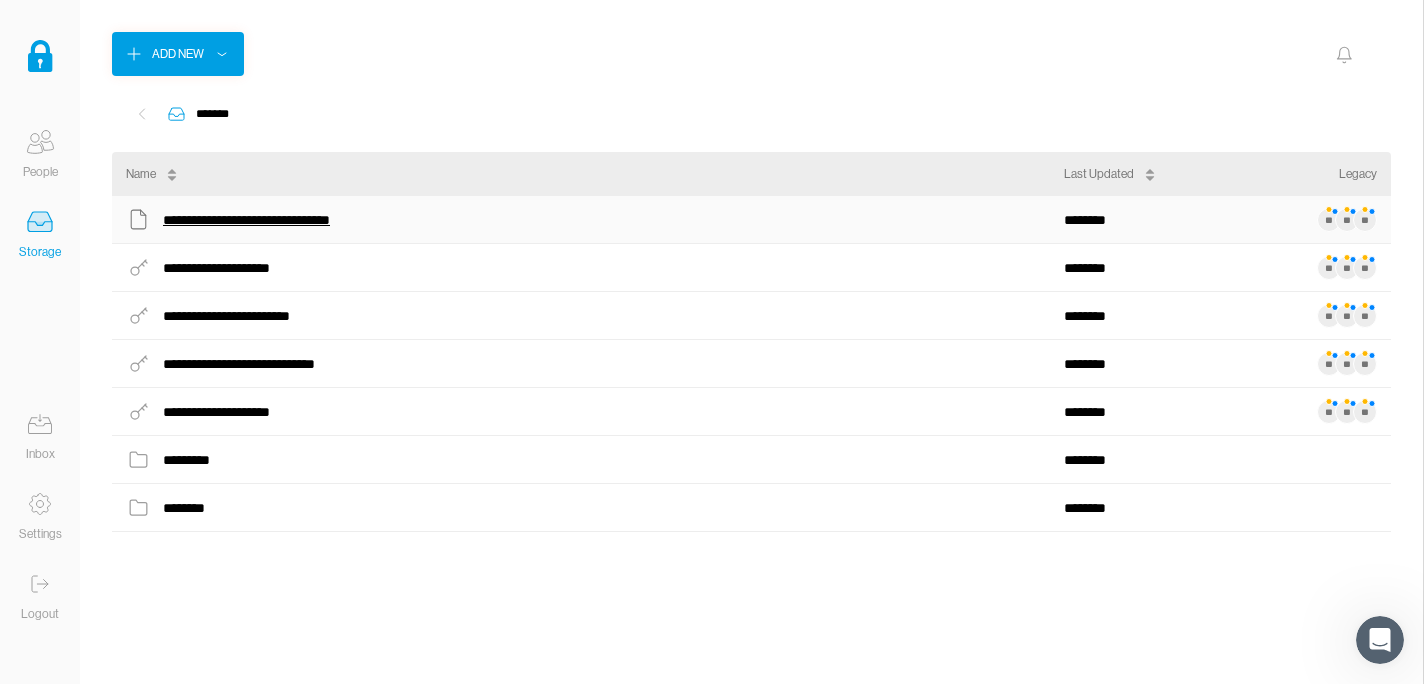 click on "**********" at bounding box center (262, 220) 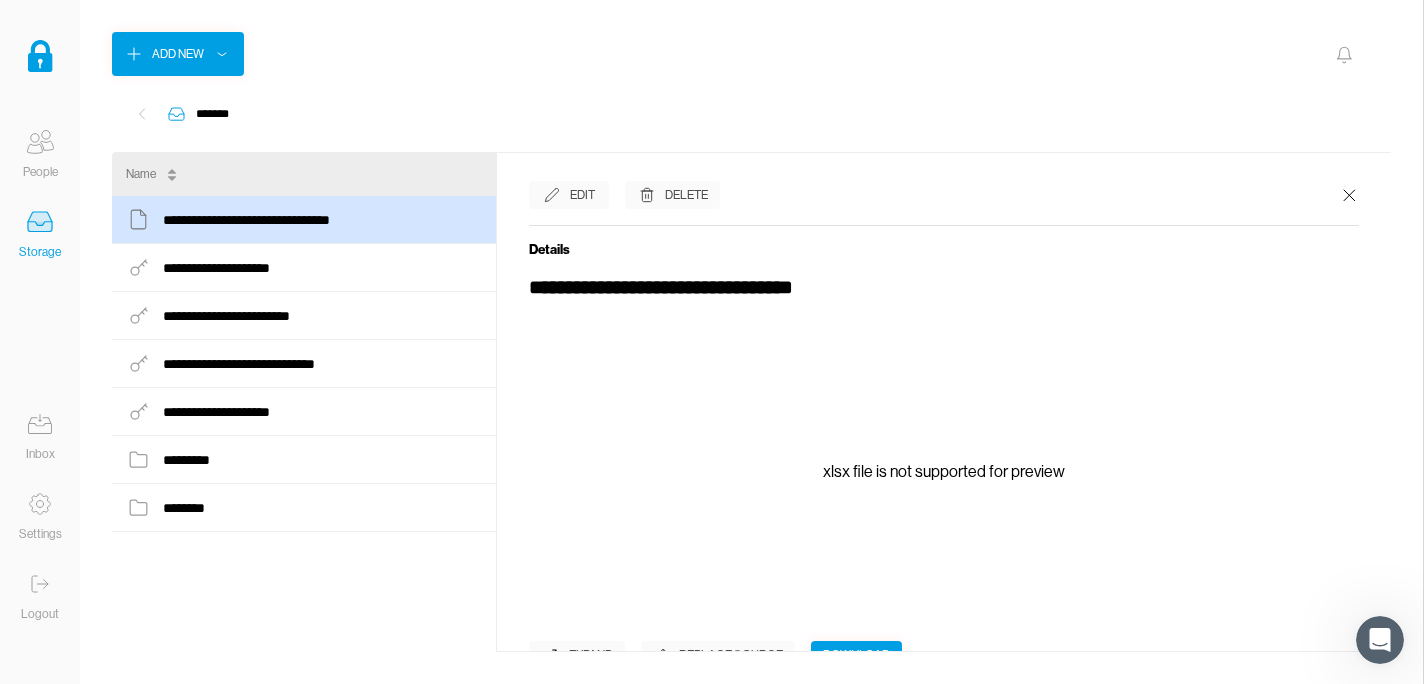 scroll, scrollTop: 0, scrollLeft: 0, axis: both 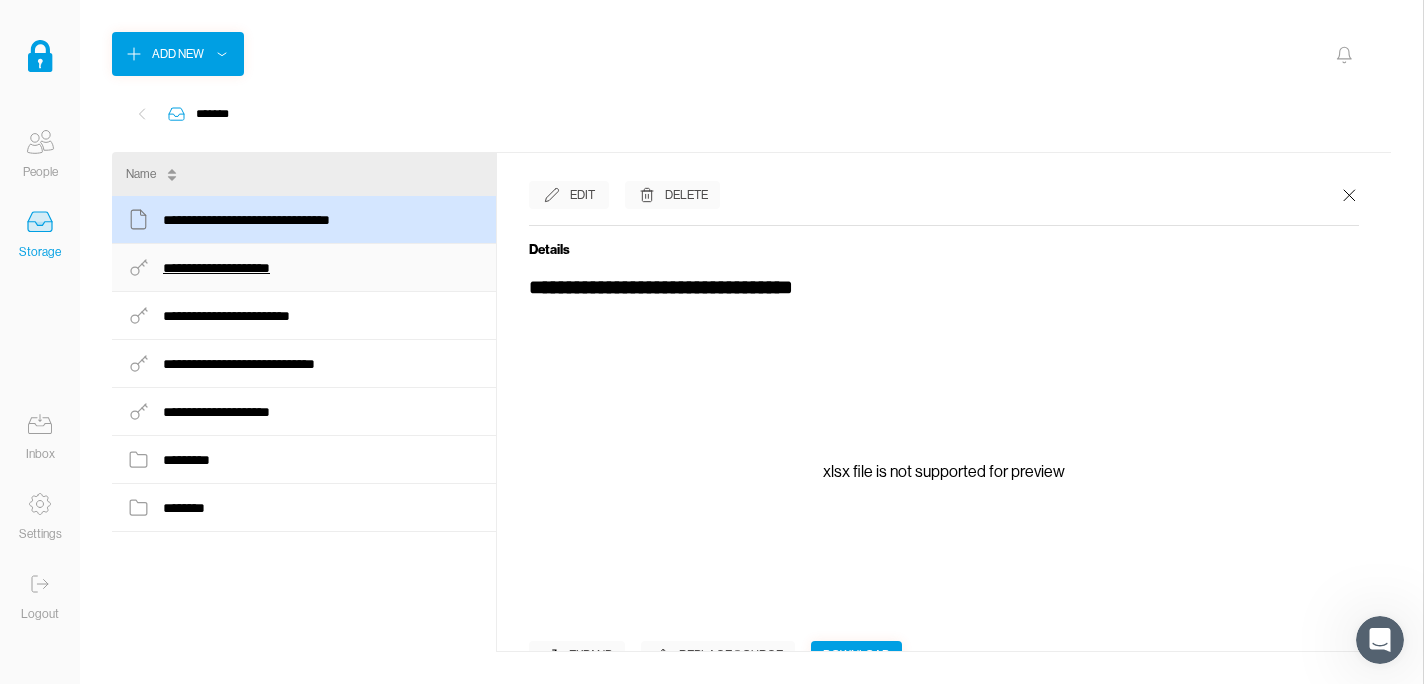 click on "**********" at bounding box center (227, 268) 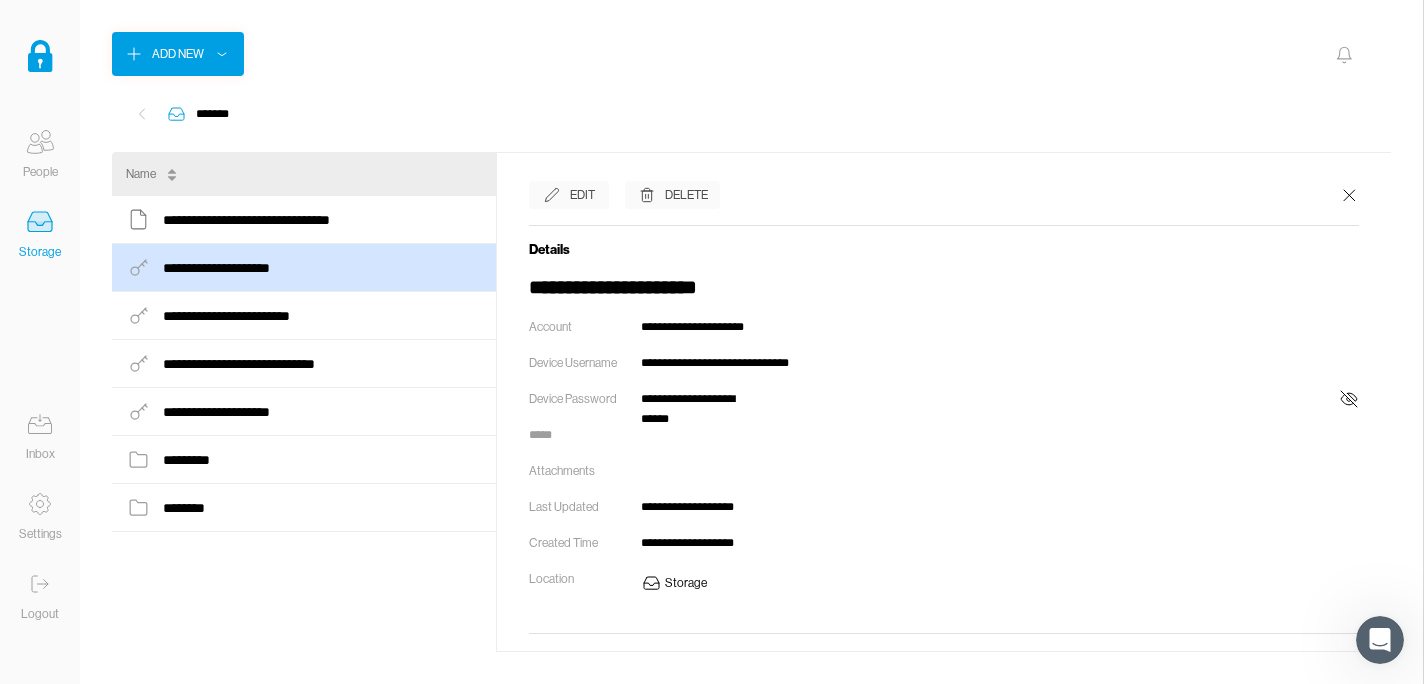 click at bounding box center (1349, 399) 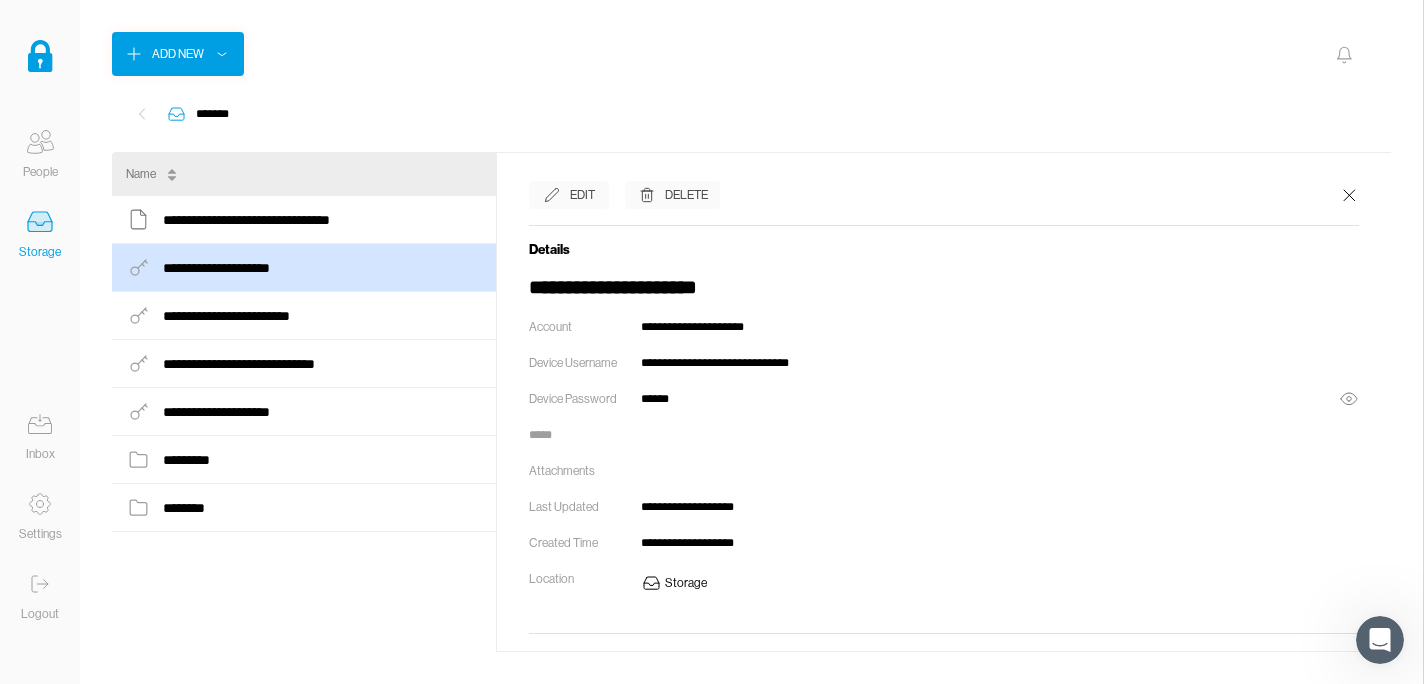 click on "******" at bounding box center [1000, 399] 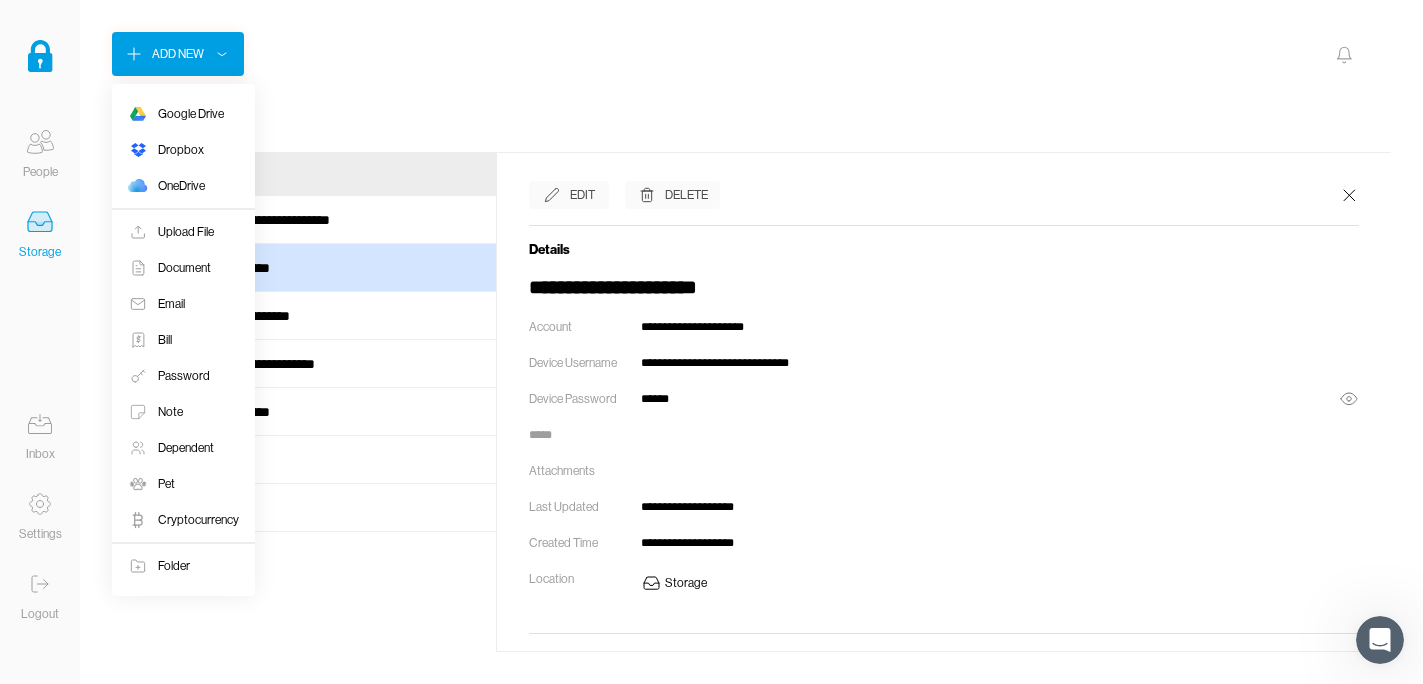 click on "Add New" at bounding box center [178, 54] 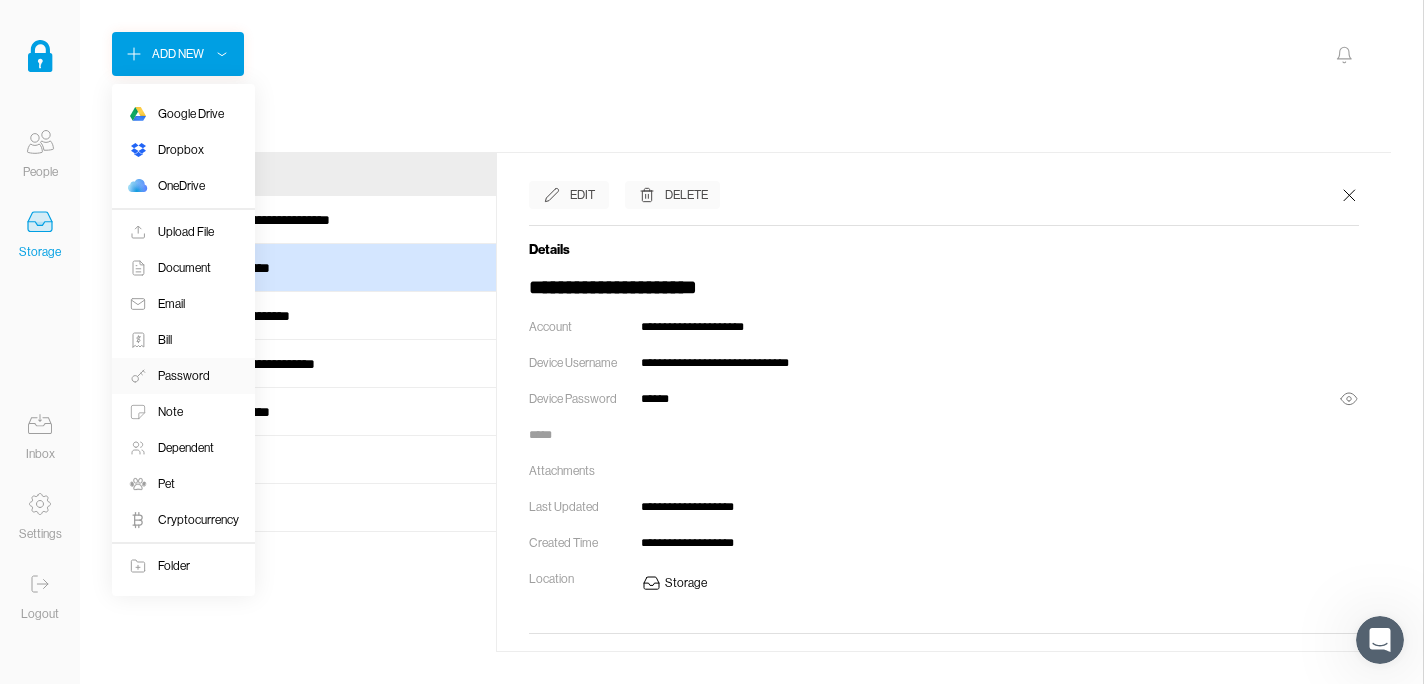 click on "Password" at bounding box center (191, 114) 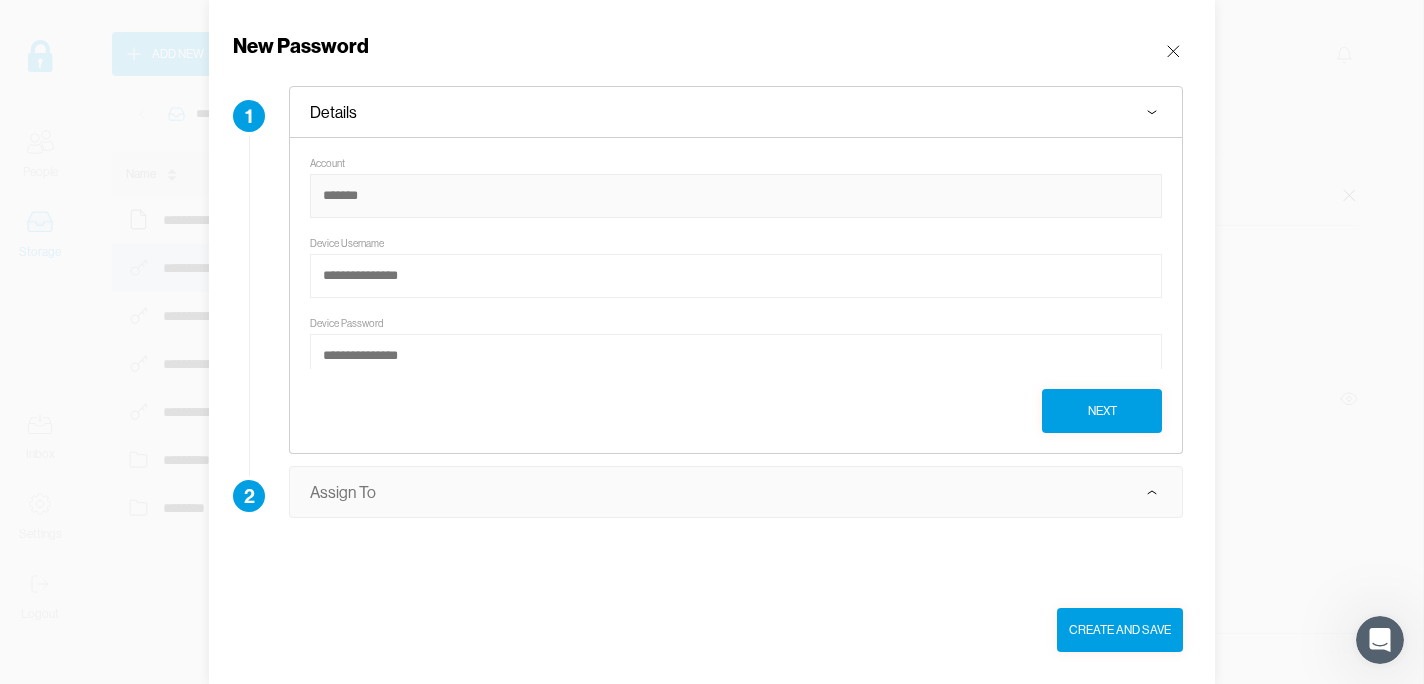 click at bounding box center [736, 196] 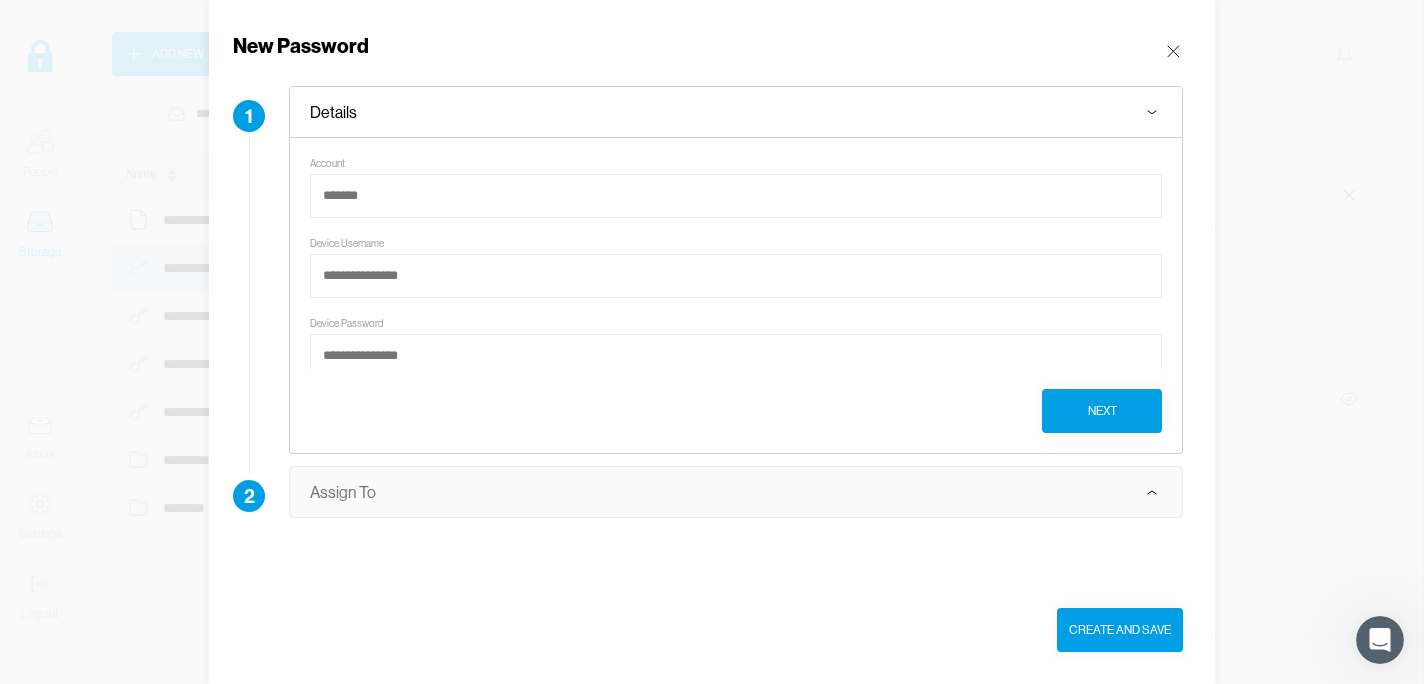 click at bounding box center (1173, 51) 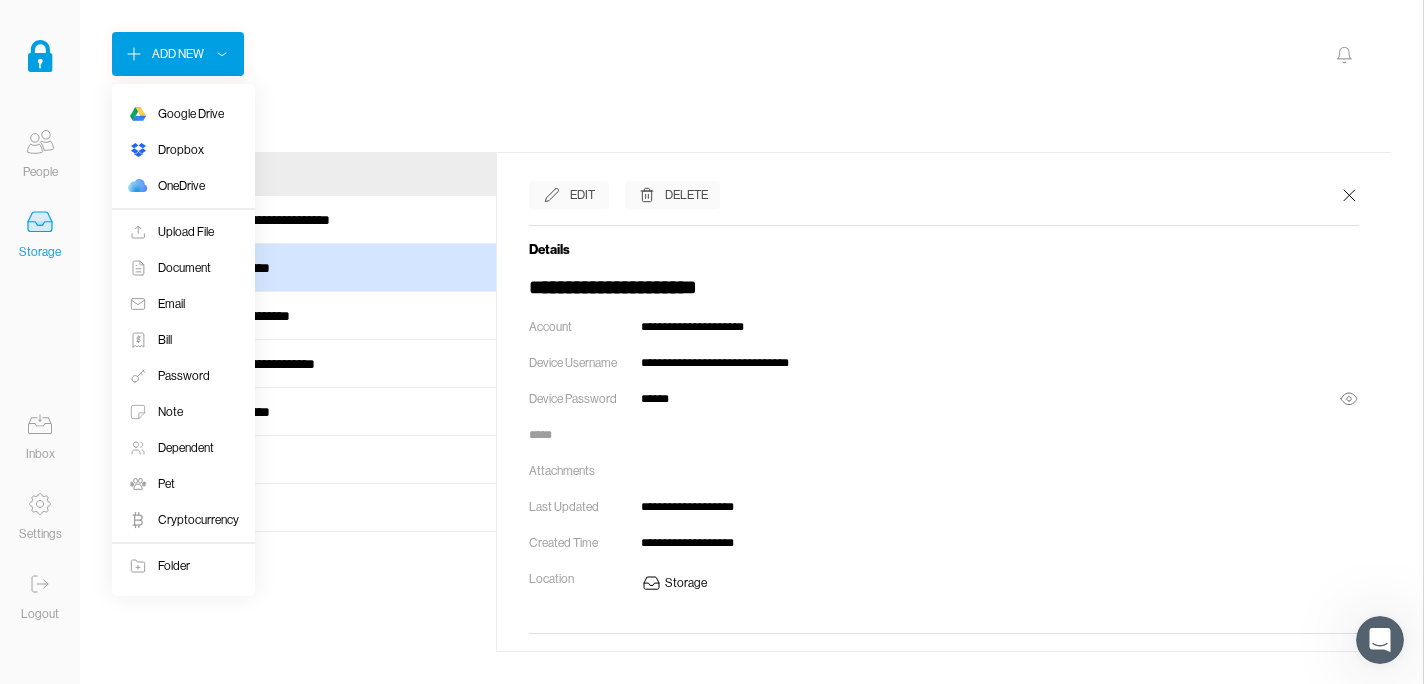 click on "Add New" at bounding box center (178, 54) 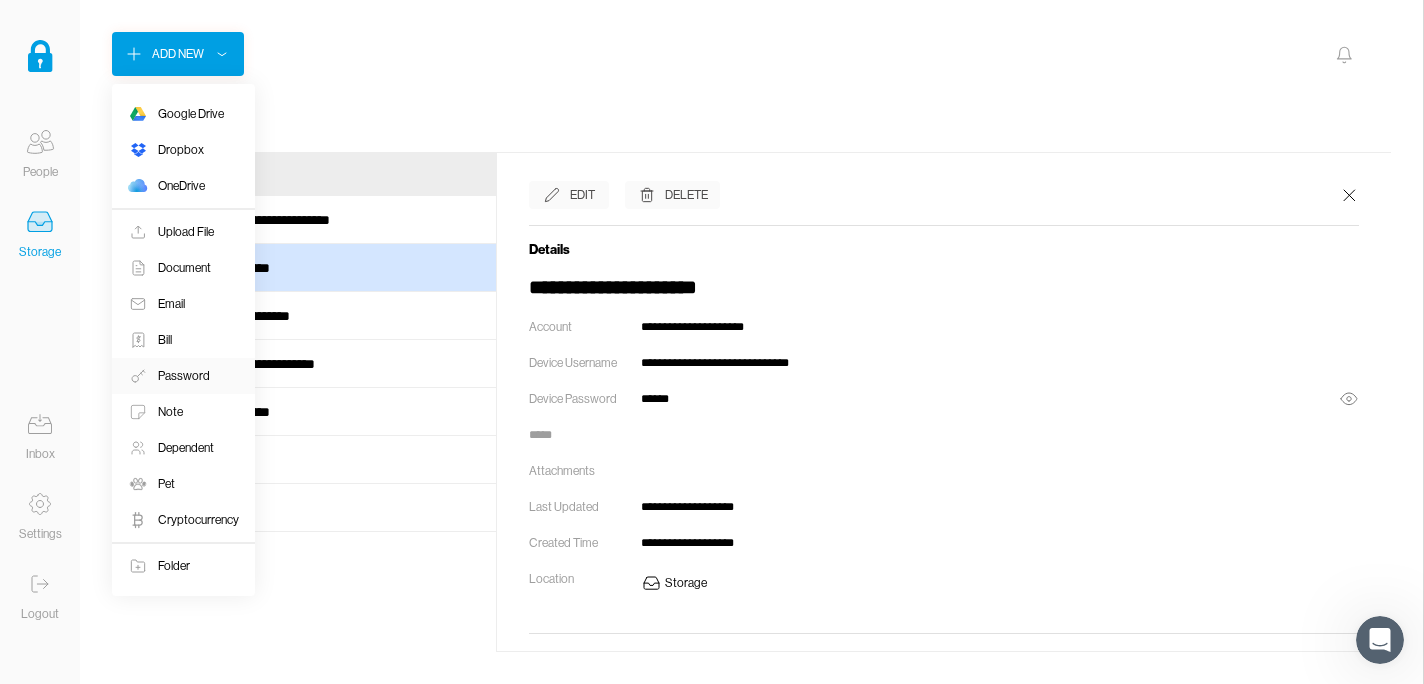 click on "Password" at bounding box center (191, 114) 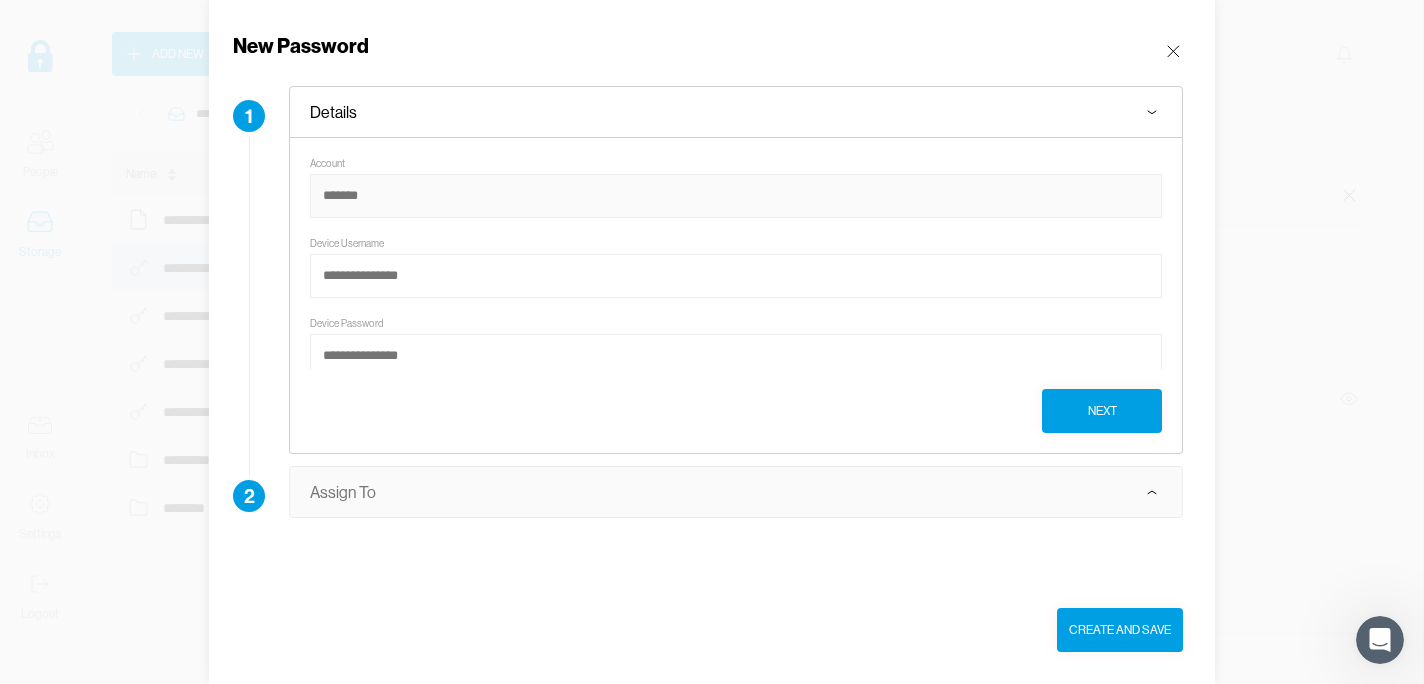 click at bounding box center [736, 196] 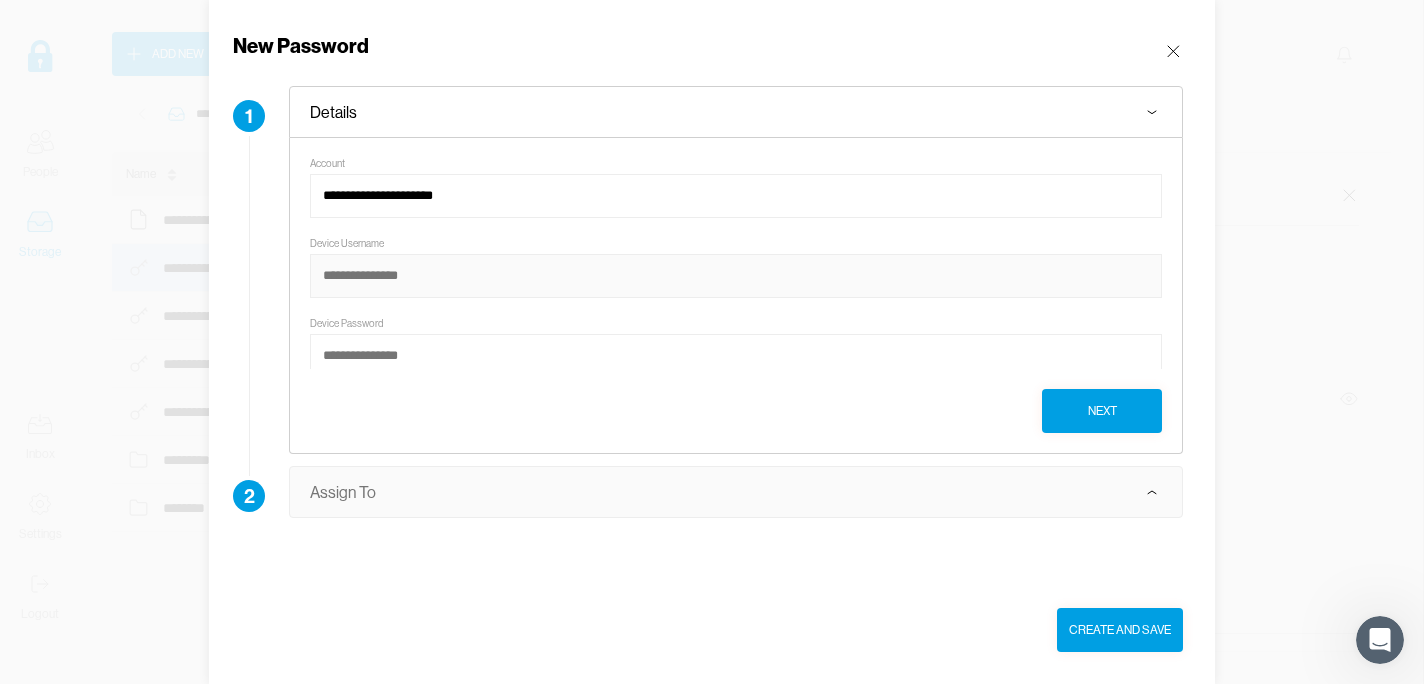click at bounding box center (736, 276) 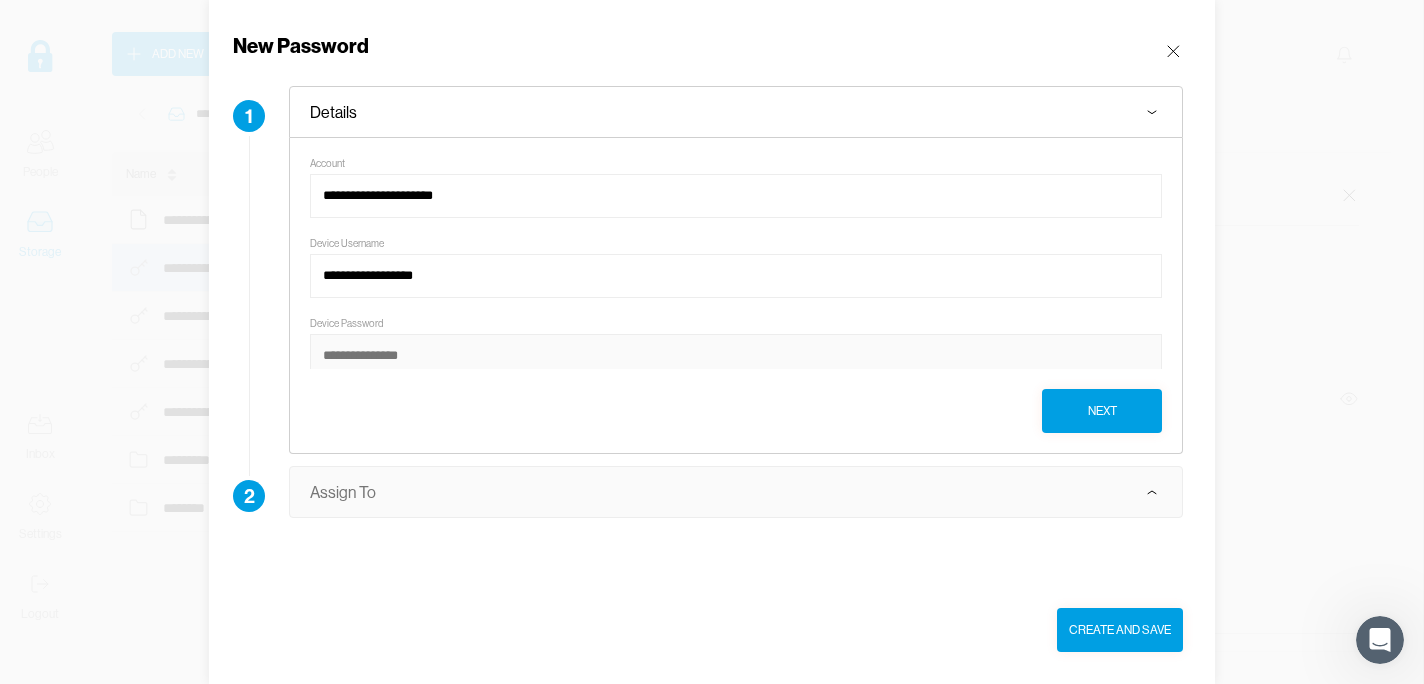click at bounding box center (736, 356) 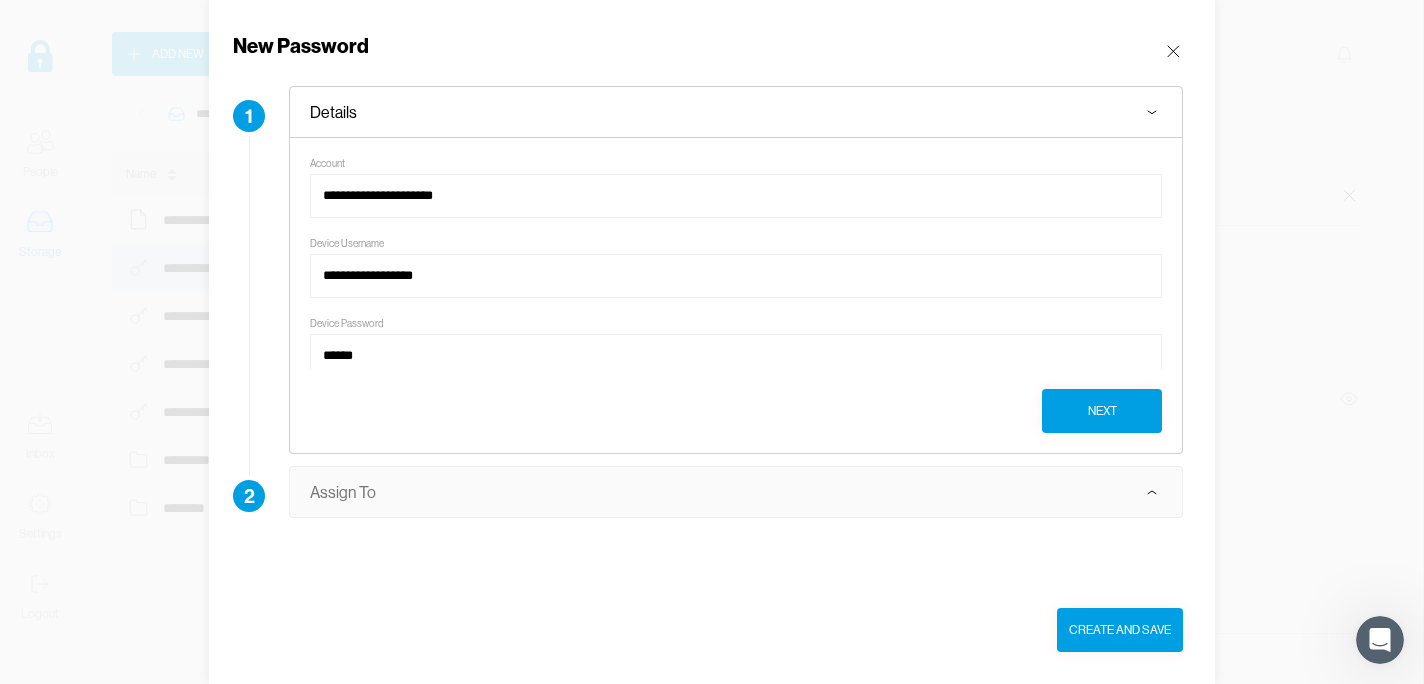 click on "Next" at bounding box center (1102, 411) 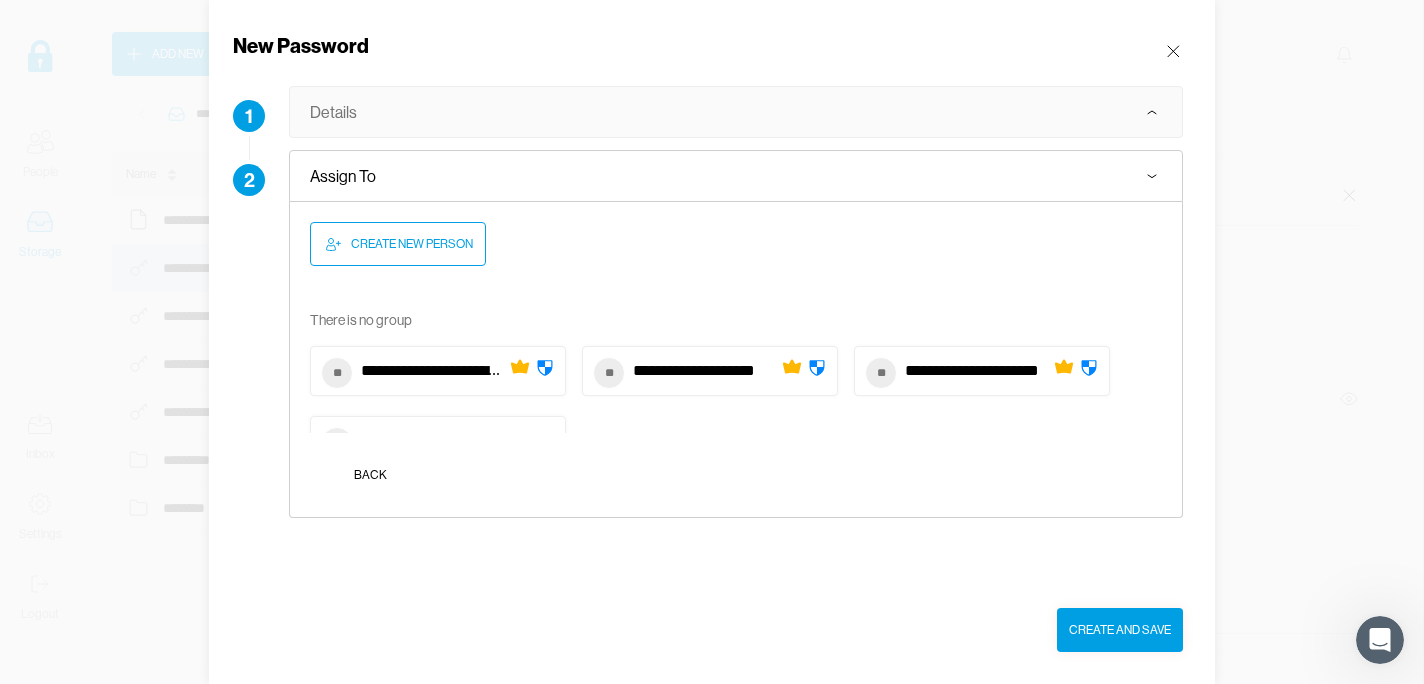 click on "**********" at bounding box center [433, 371] 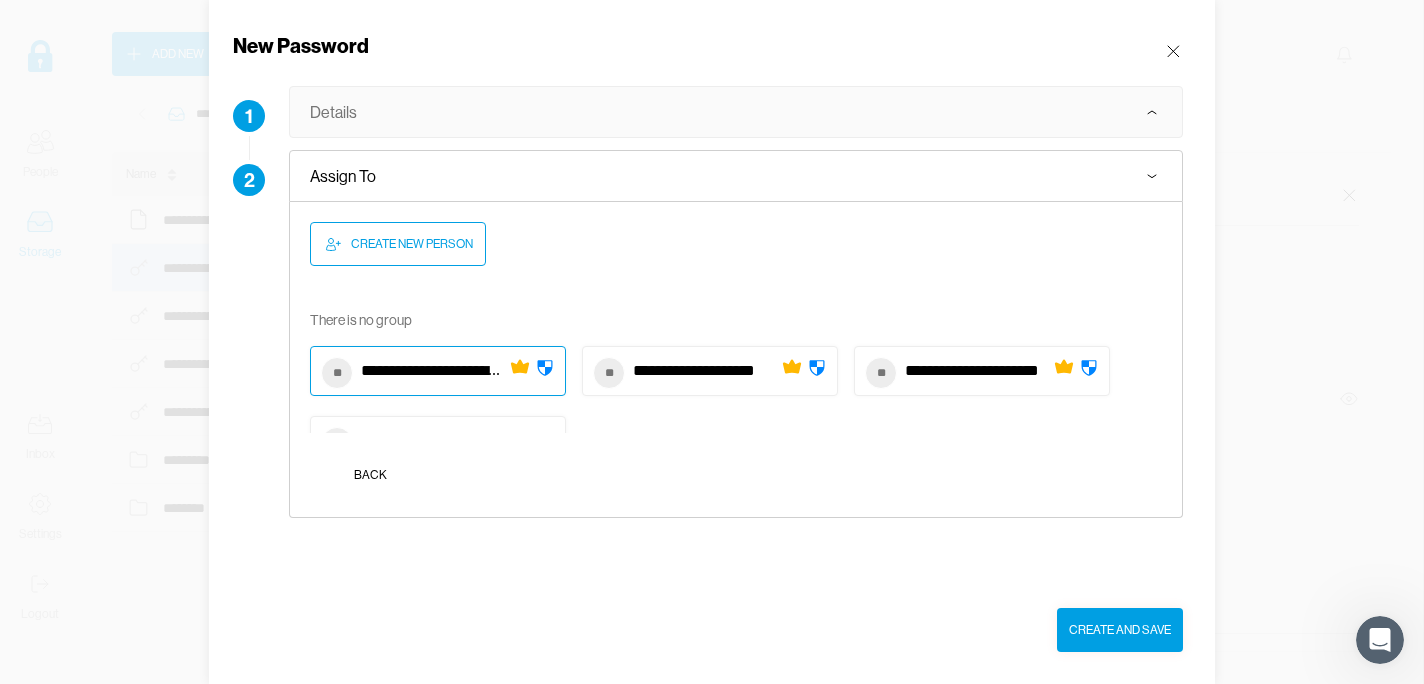 click on "**********" at bounding box center (705, 371) 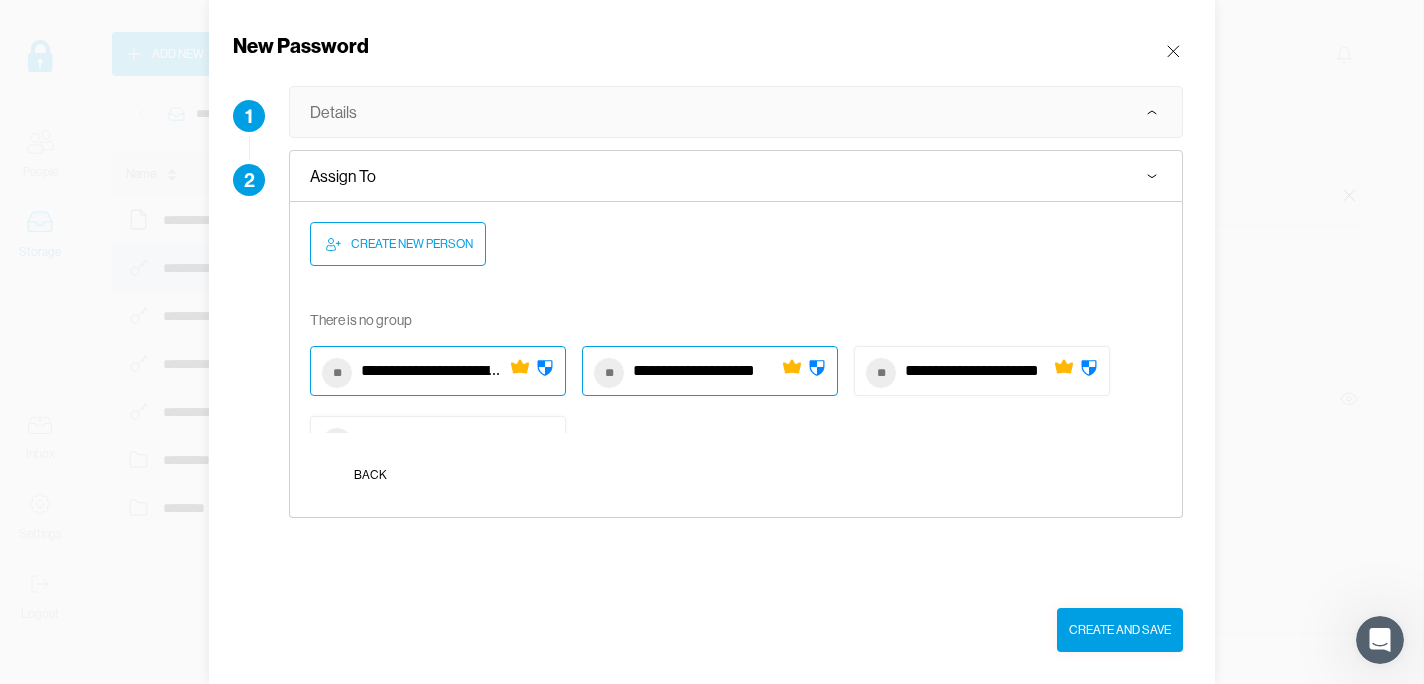 click on "**********" at bounding box center [977, 371] 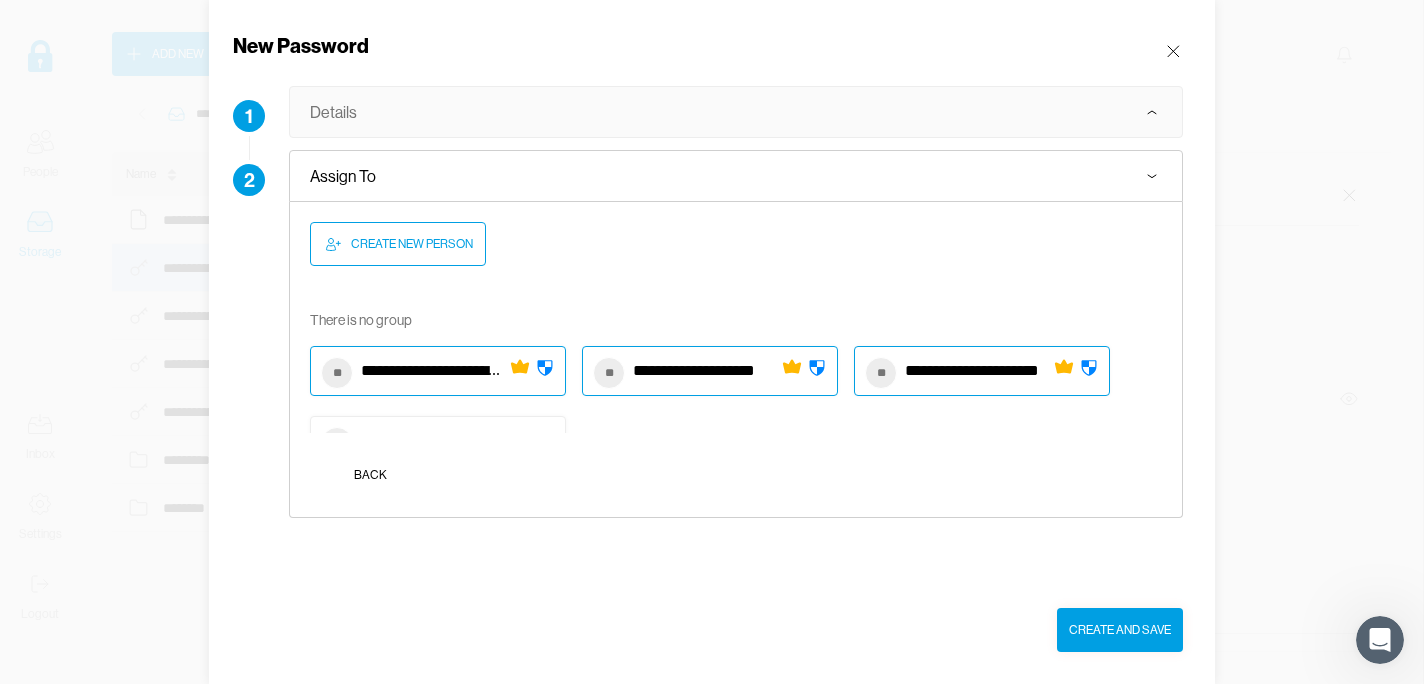 click on "Create and Save" at bounding box center [1120, 630] 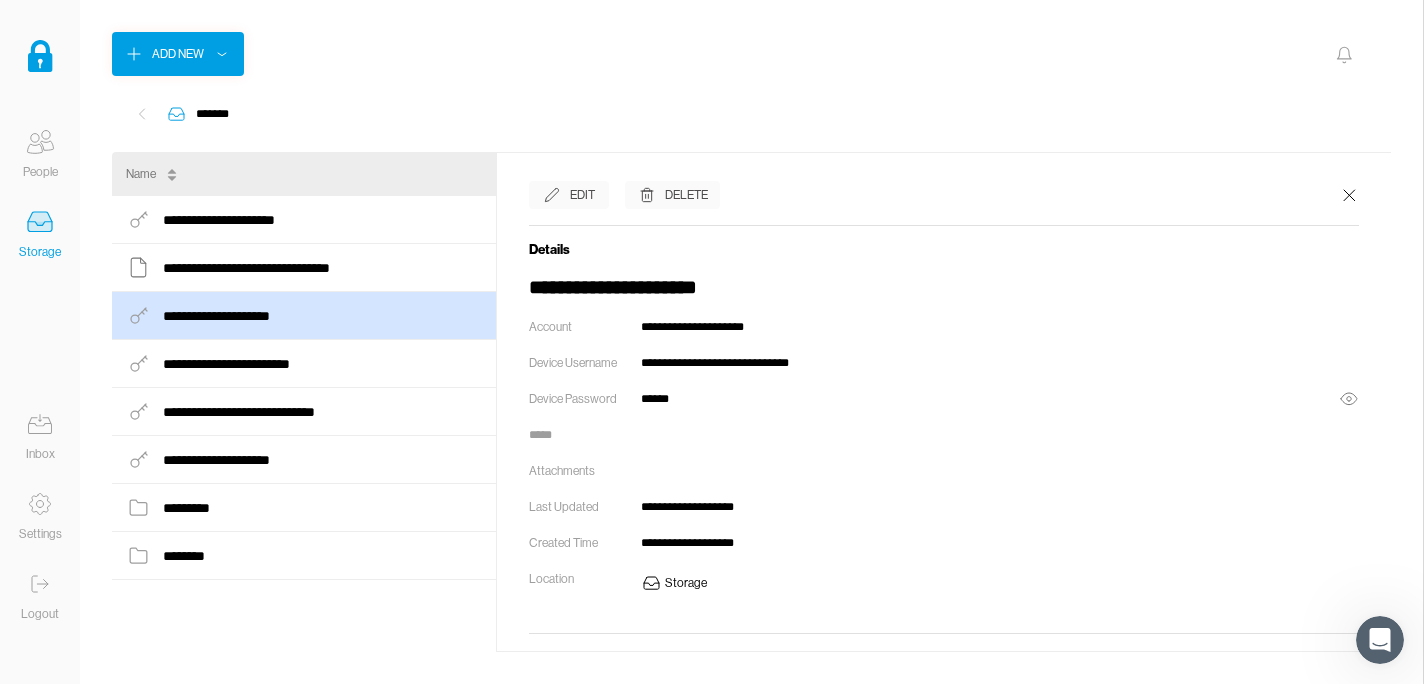 click at bounding box center [40, 142] 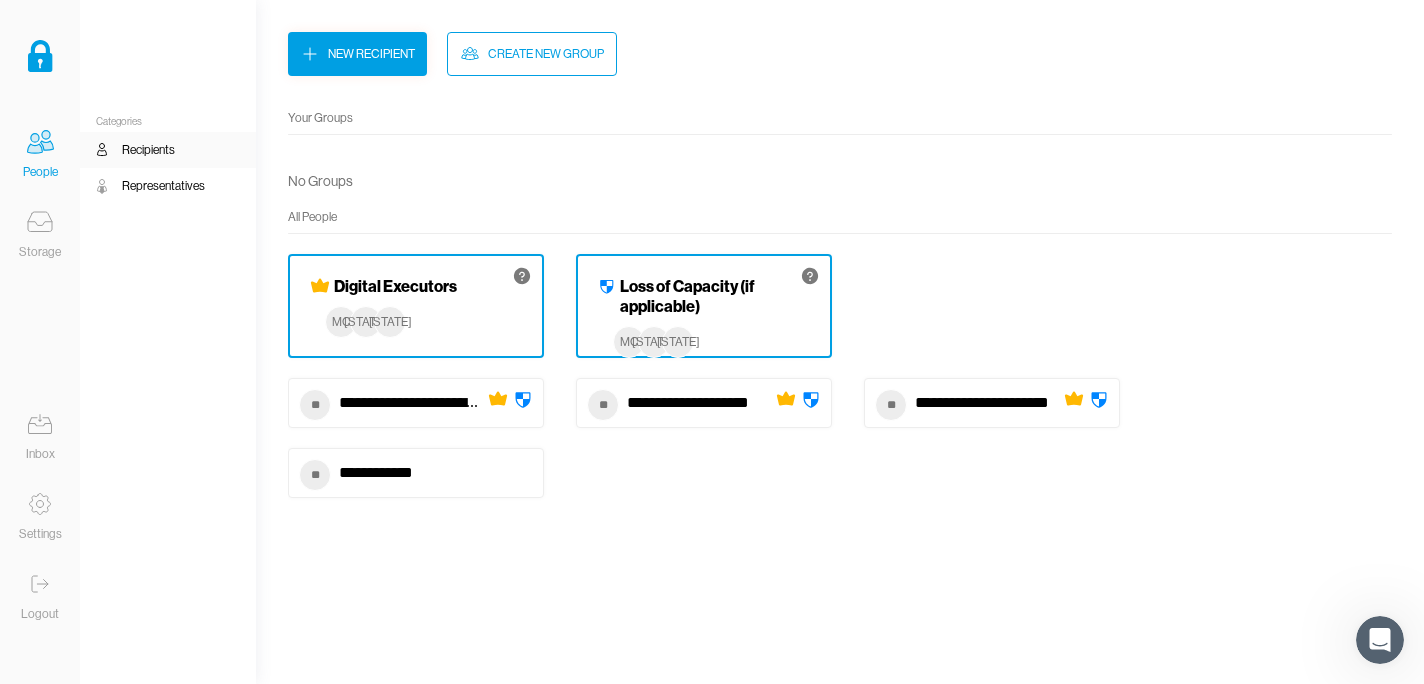 click on "Create New Group" at bounding box center (546, 54) 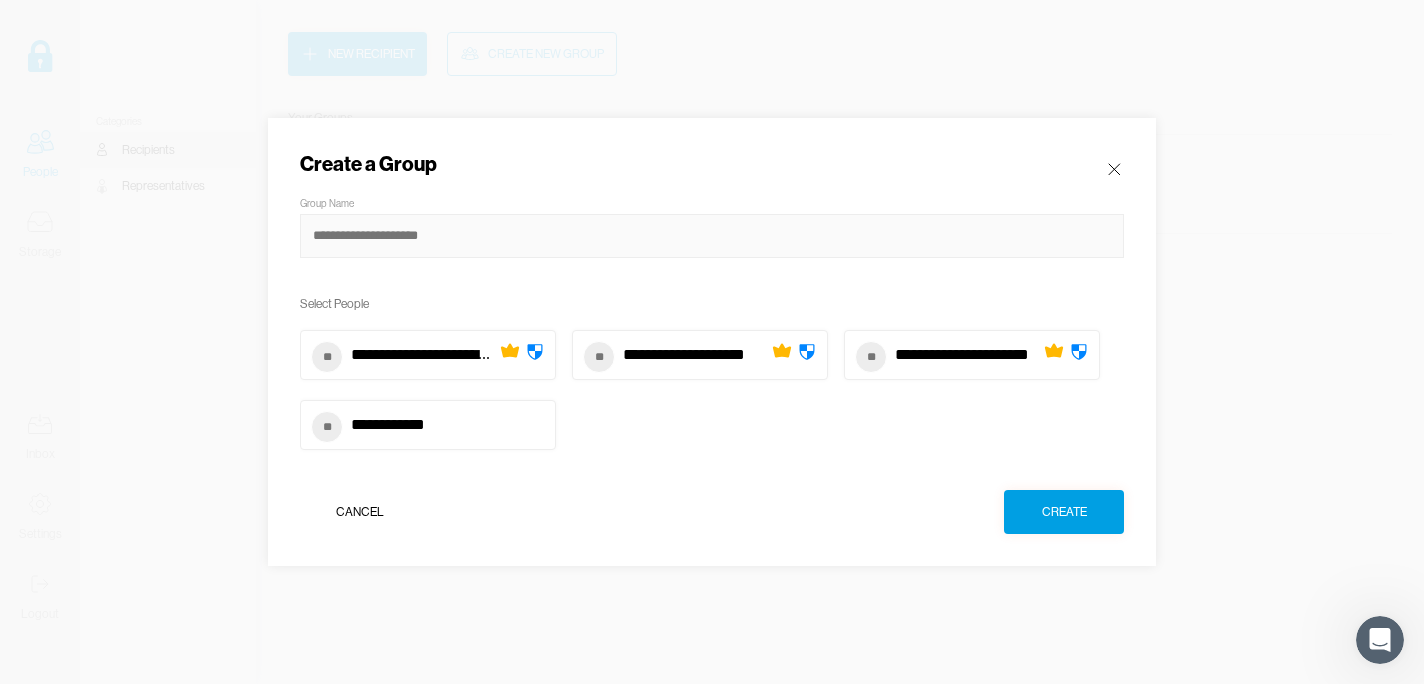 click at bounding box center (712, 236) 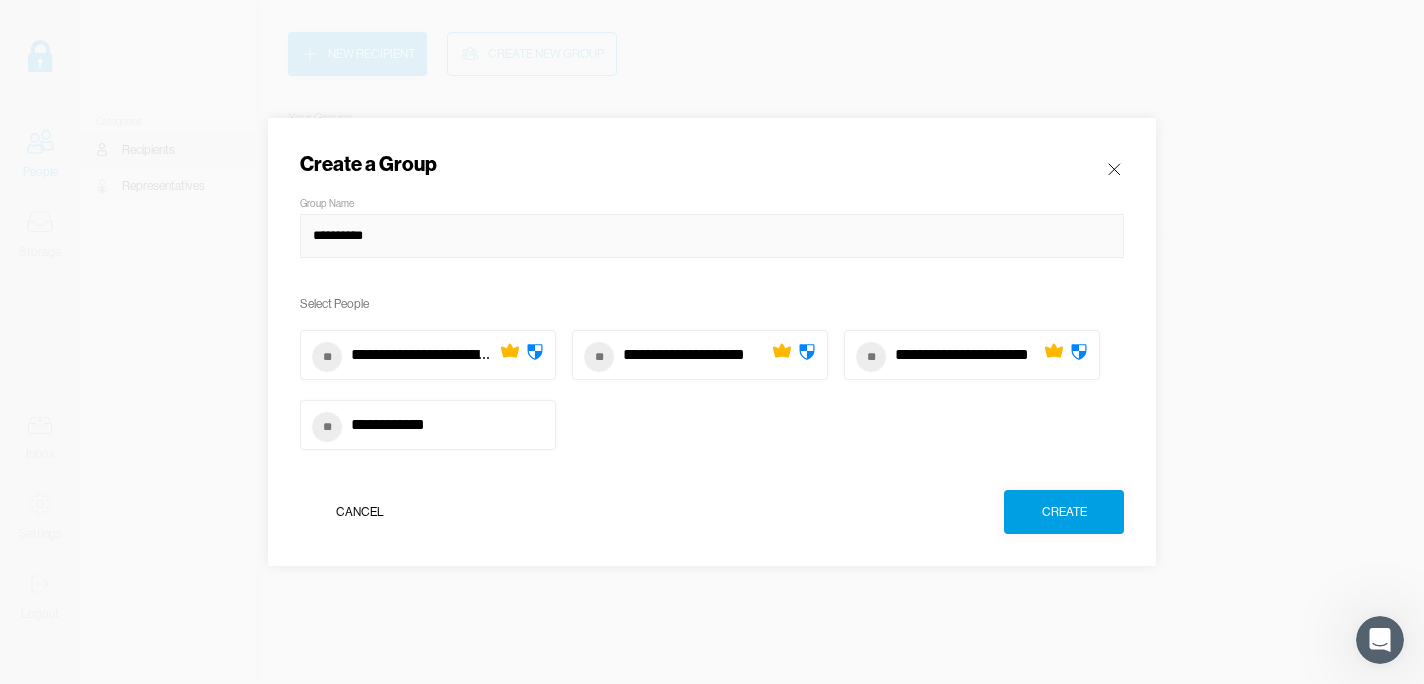 type on "**********" 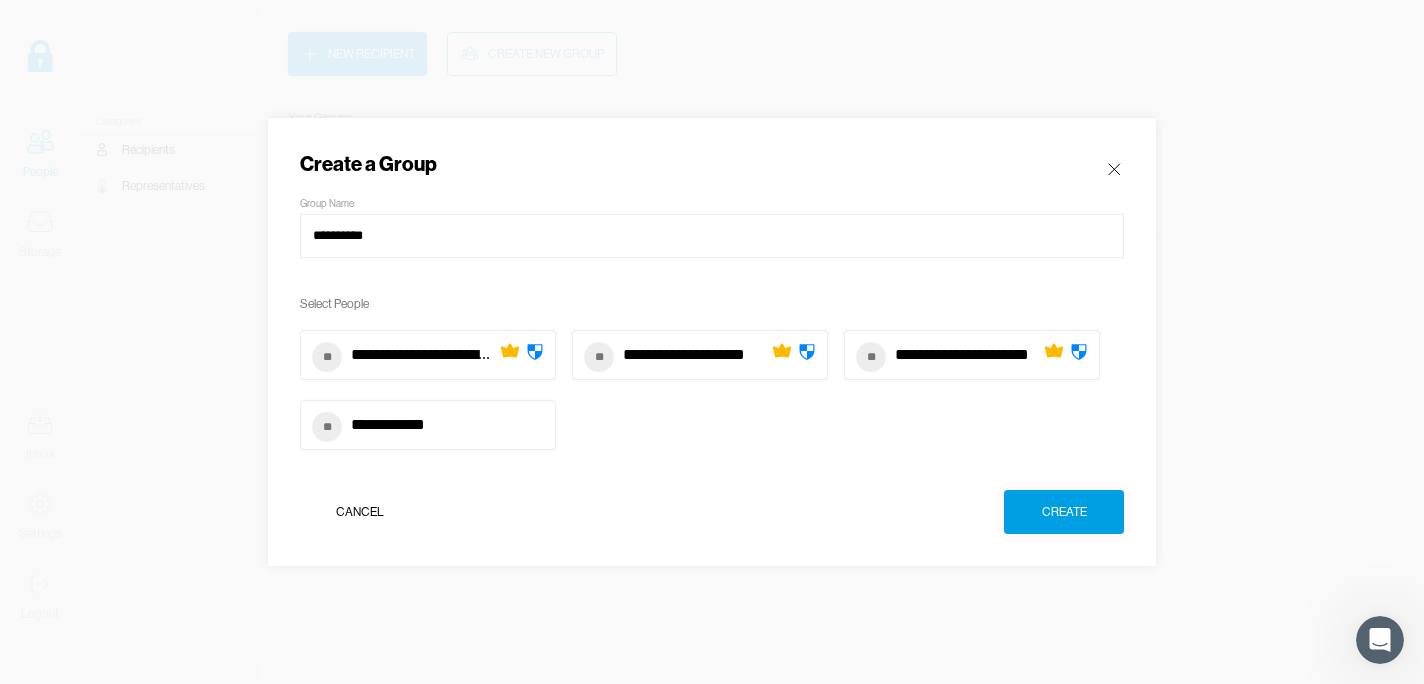 click on "**********" at bounding box center (423, 355) 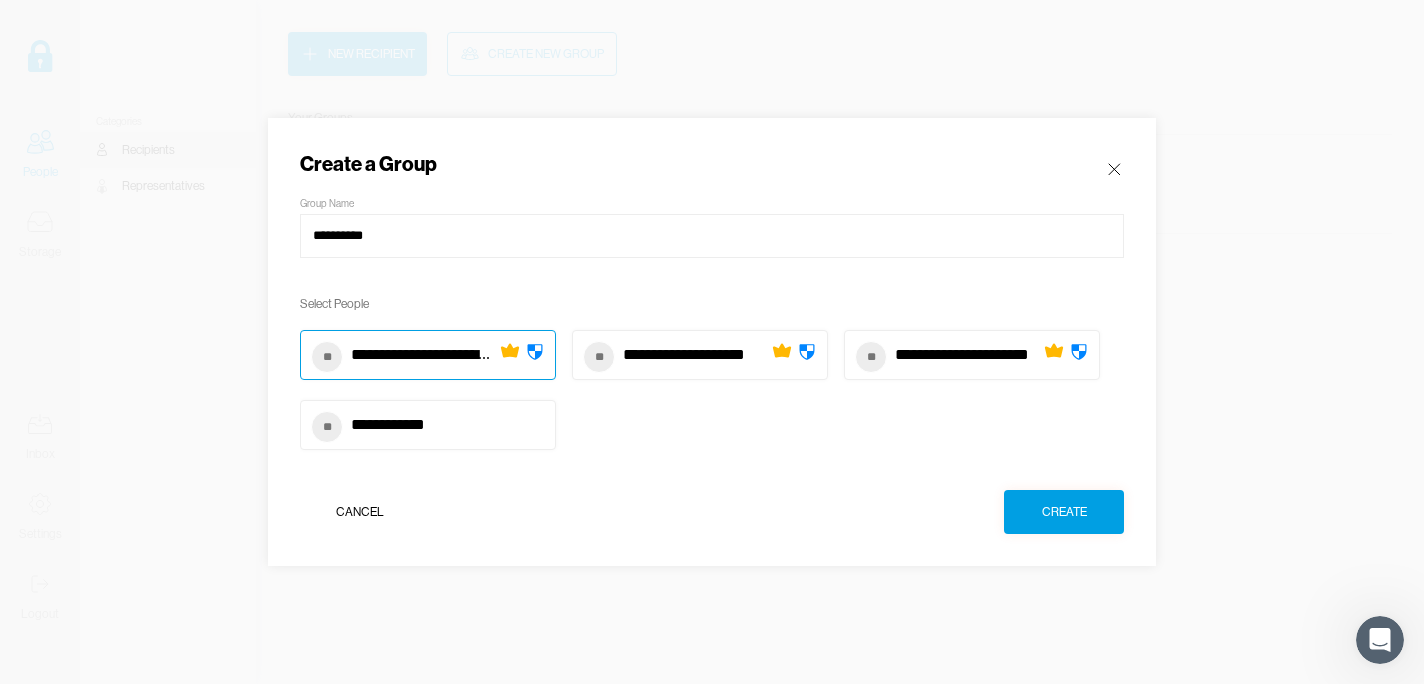 click on "**********" at bounding box center [695, 355] 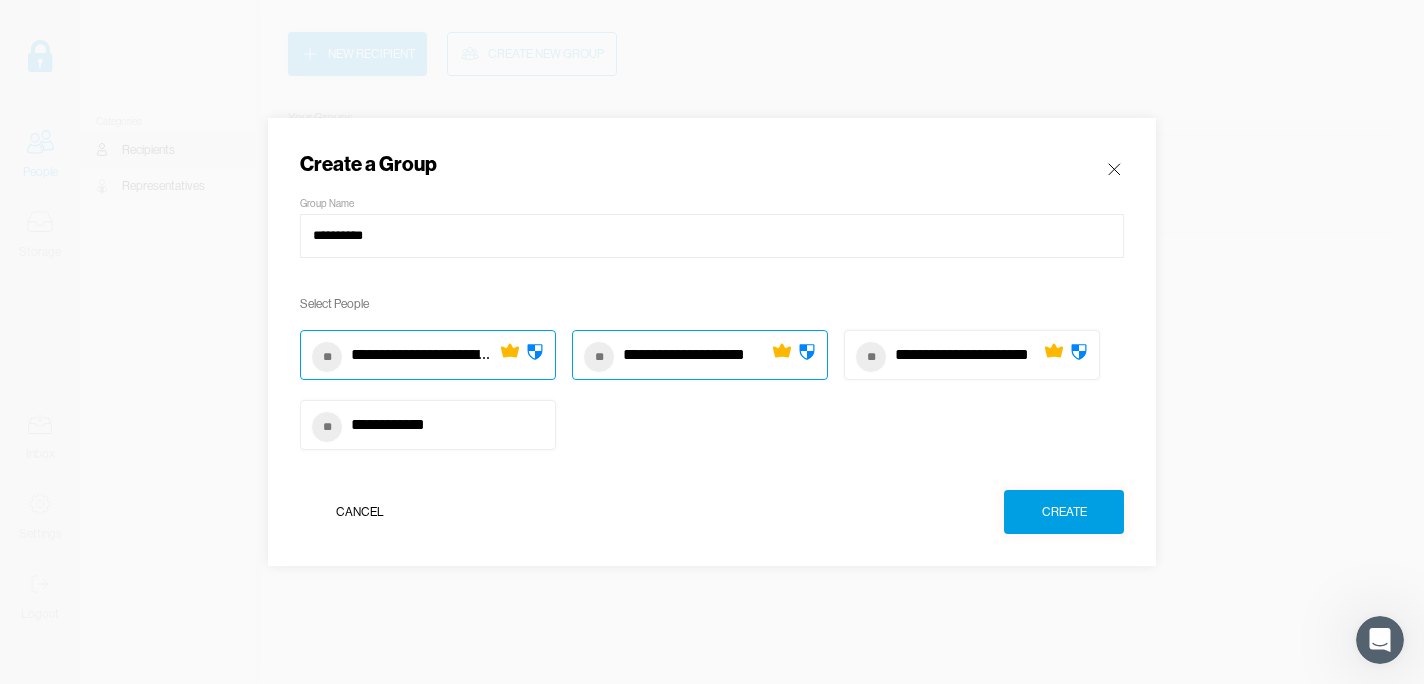 click on "**********" at bounding box center [972, 355] 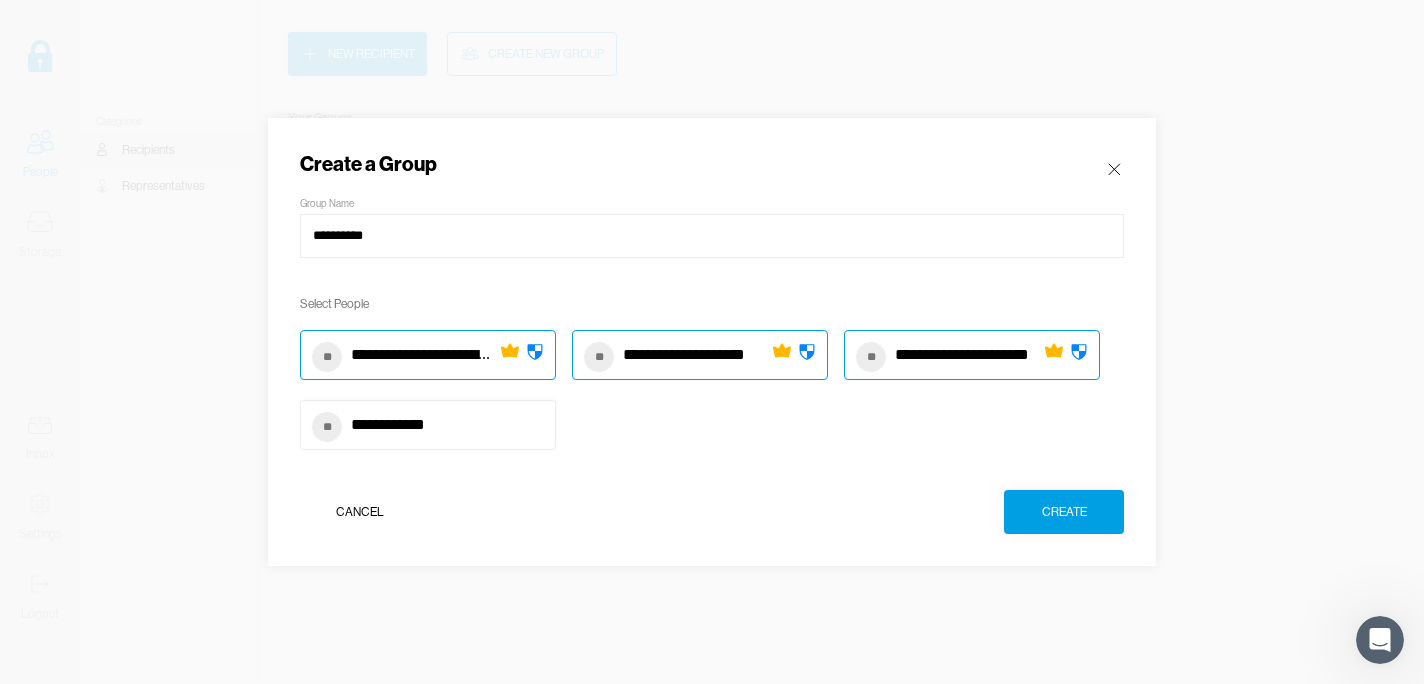 click on "Create" at bounding box center [1064, 512] 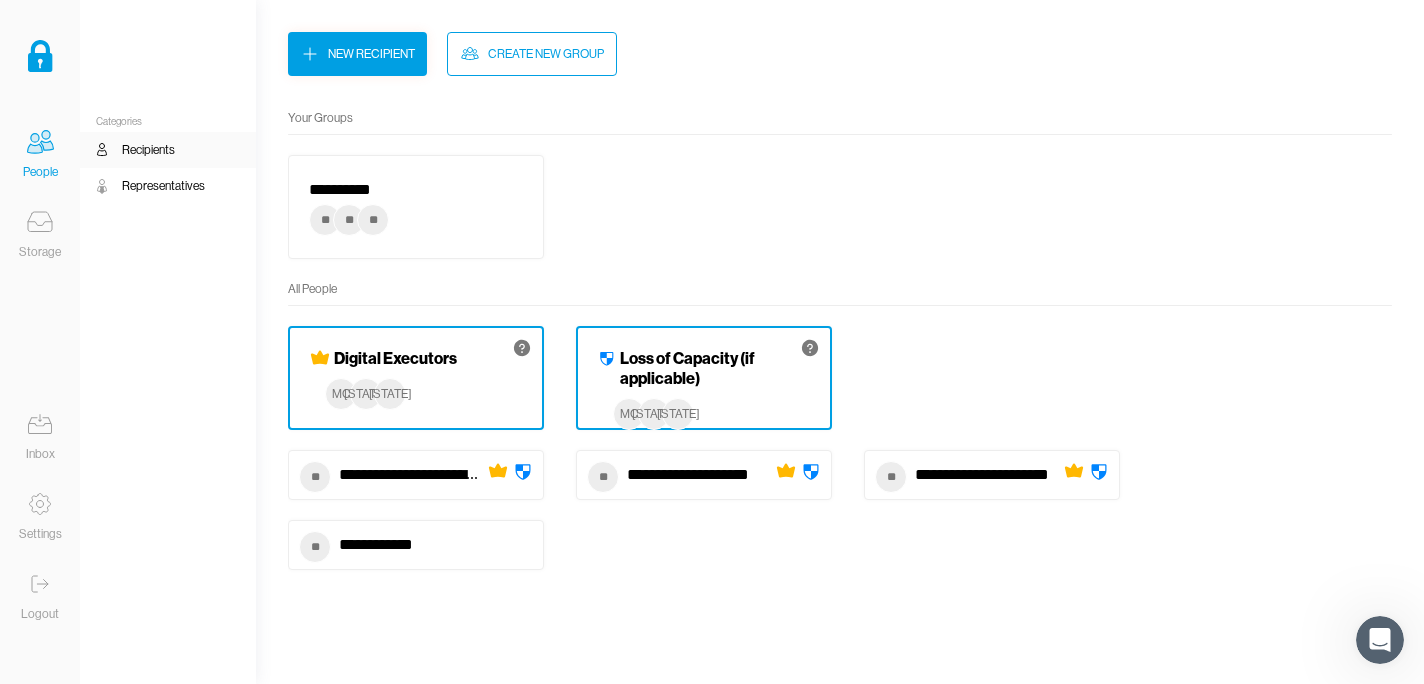 click on "[FIRST] [LAST] [STATE] [STATE] [STATE] [STATE] [STATE] [STATE]" at bounding box center (840, 217) 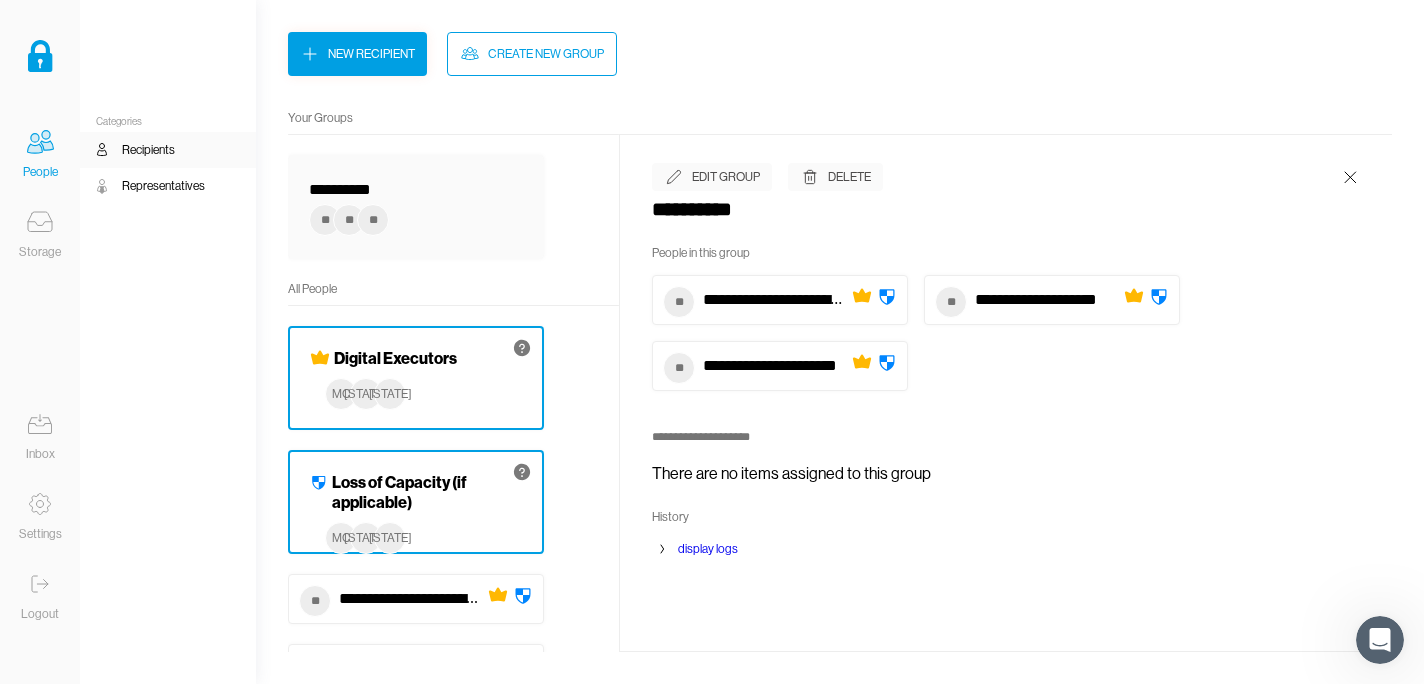click at bounding box center [40, 222] 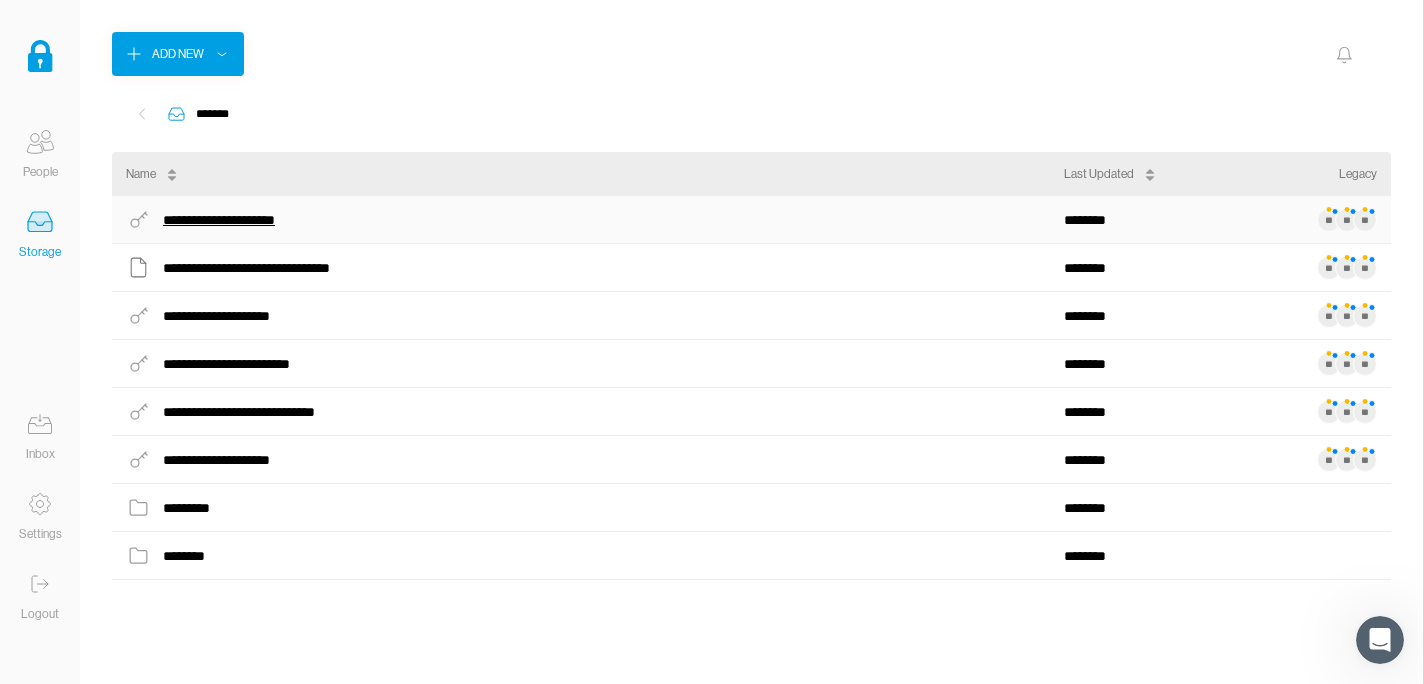 click on "**********" at bounding box center (230, 220) 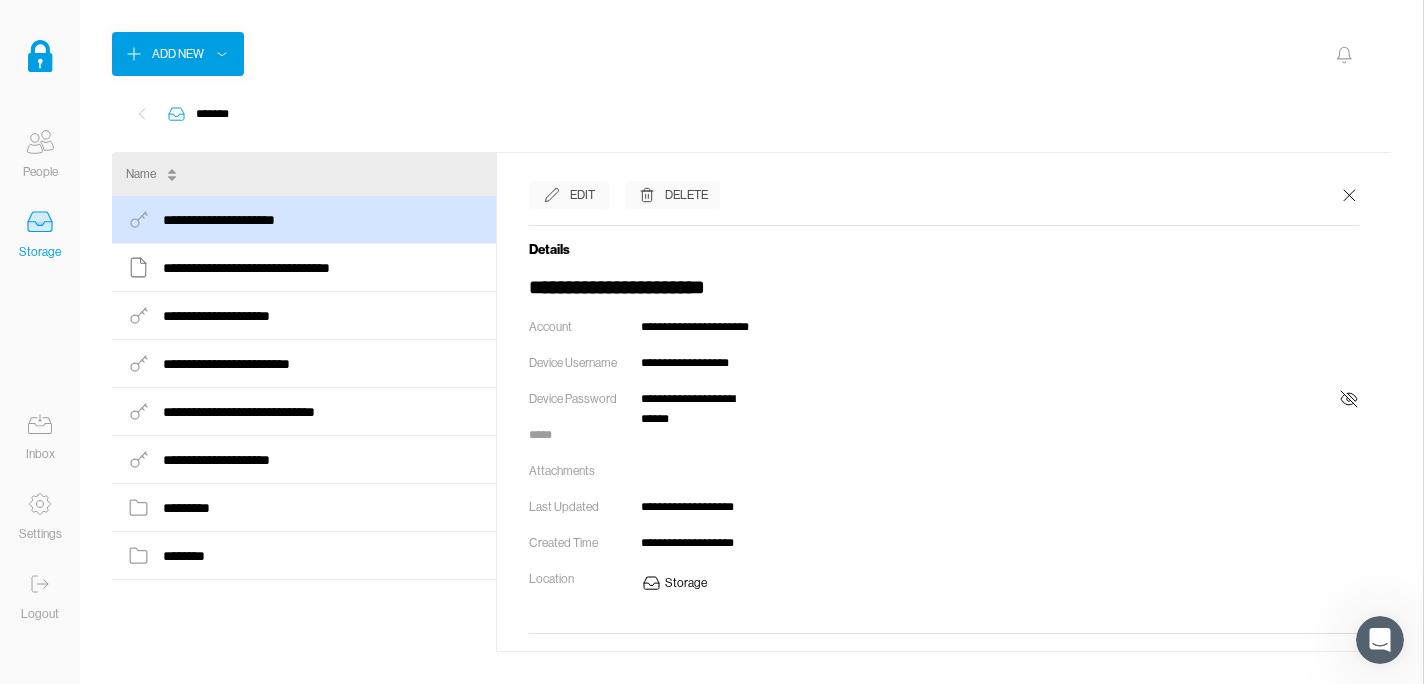 click at bounding box center [552, 195] 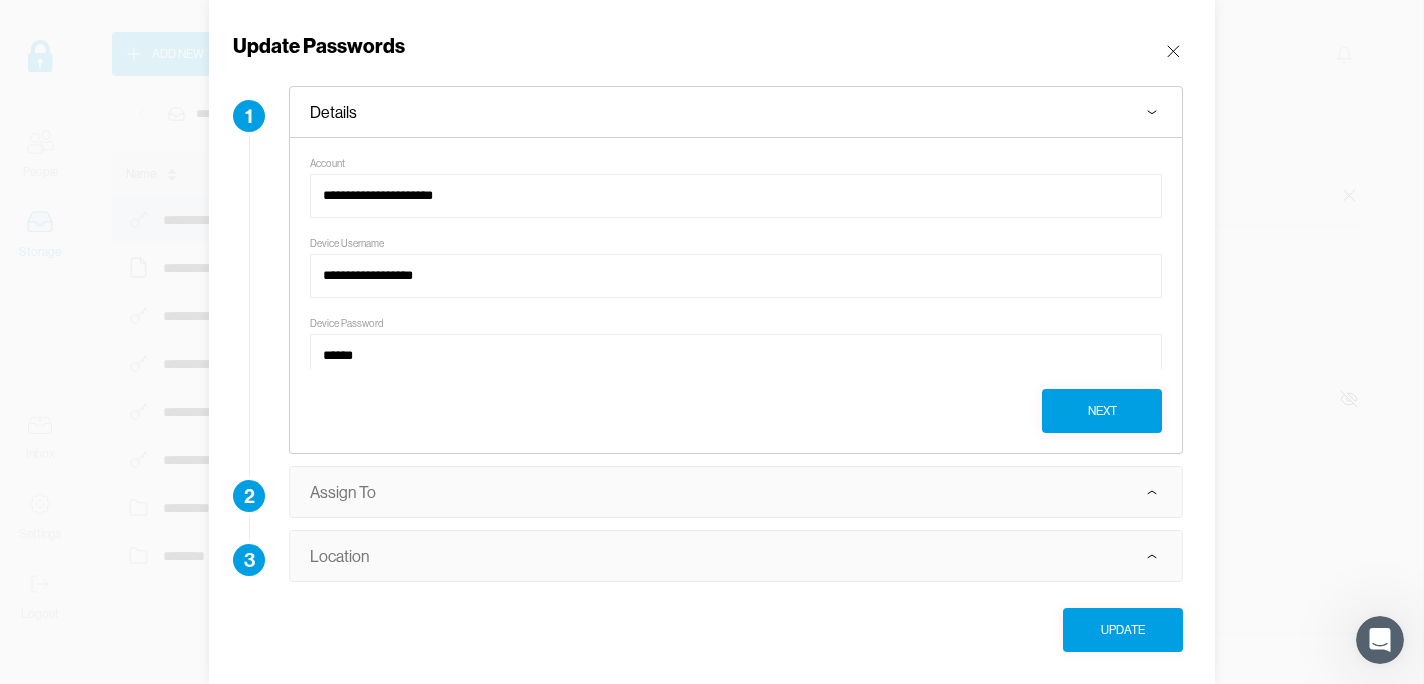 click at bounding box center [1152, 492] 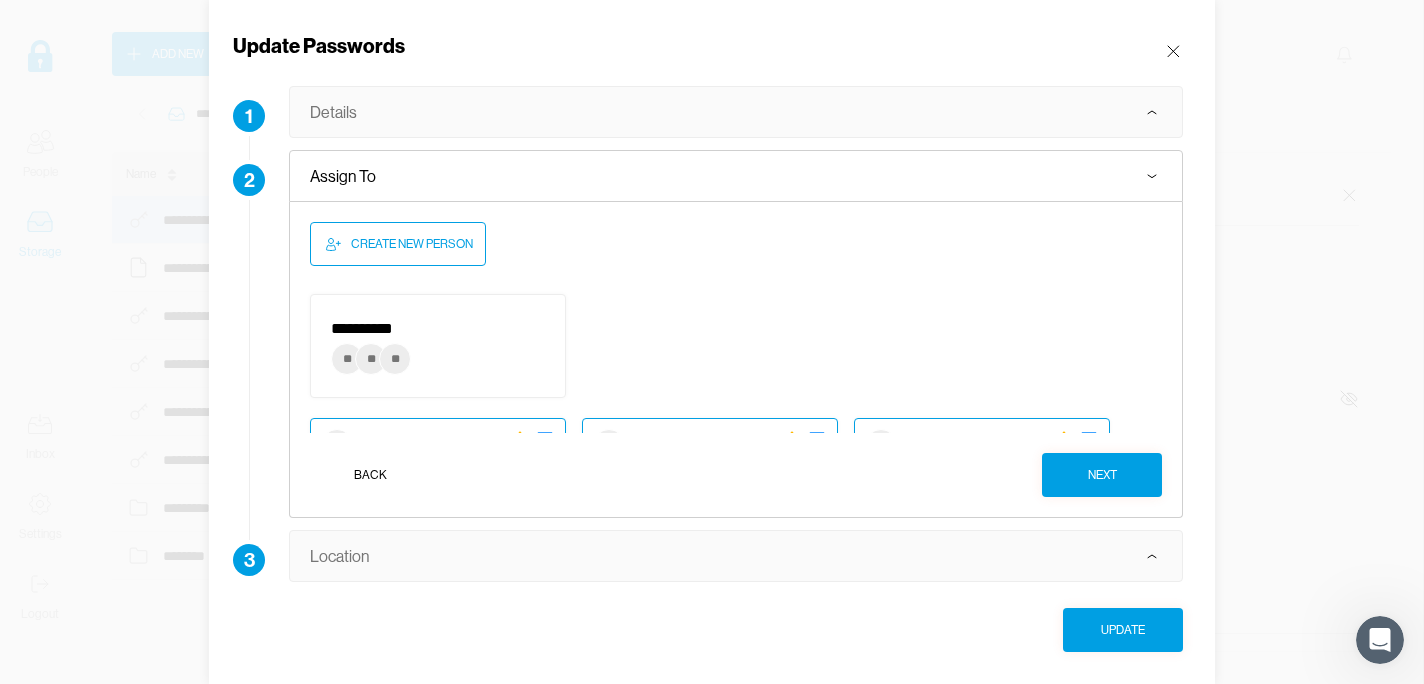 click on "**" at bounding box center (395, 359) 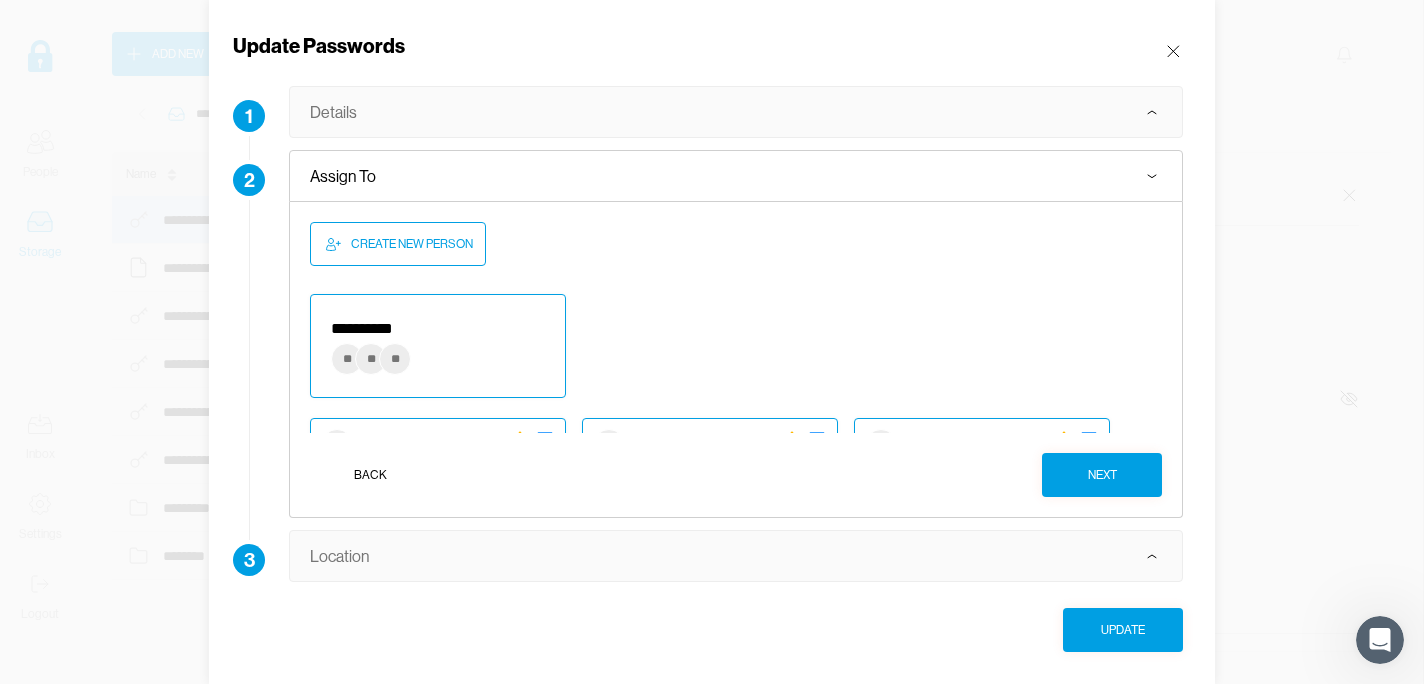 click on "Next" at bounding box center (1102, 475) 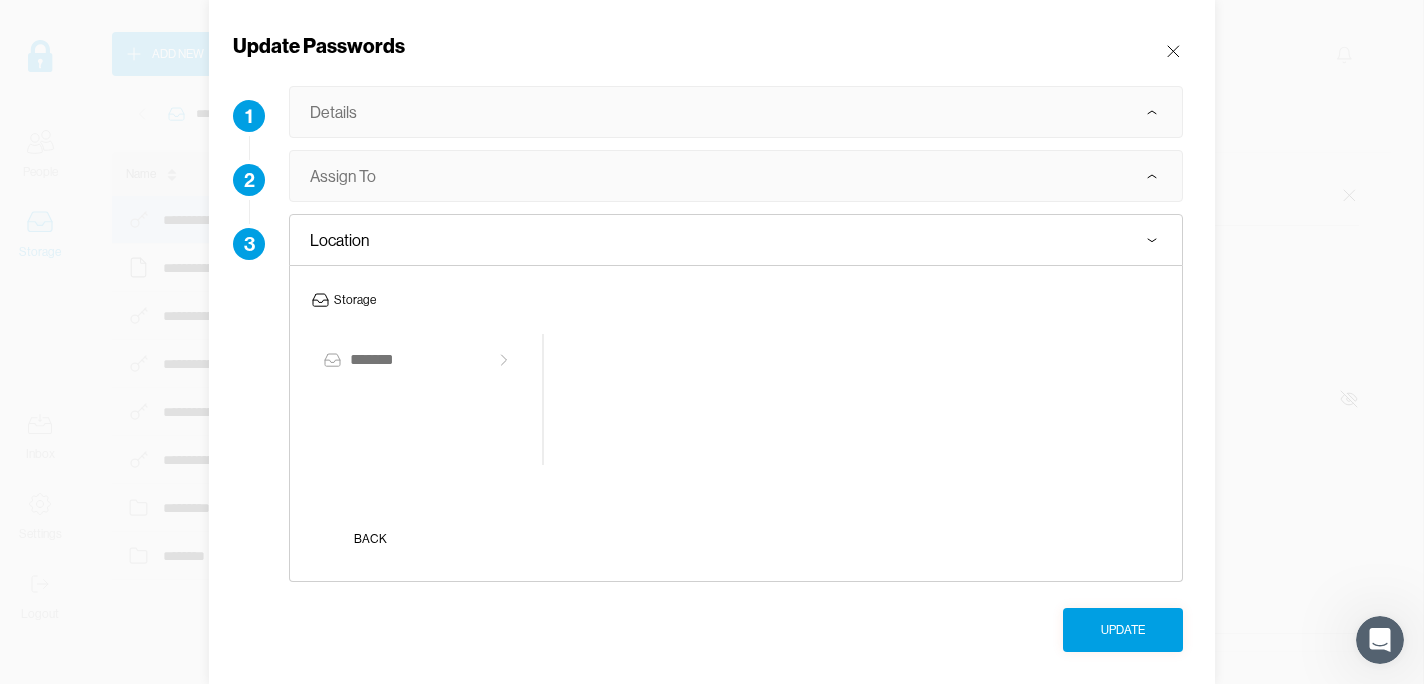 click on "Update" at bounding box center (1123, 630) 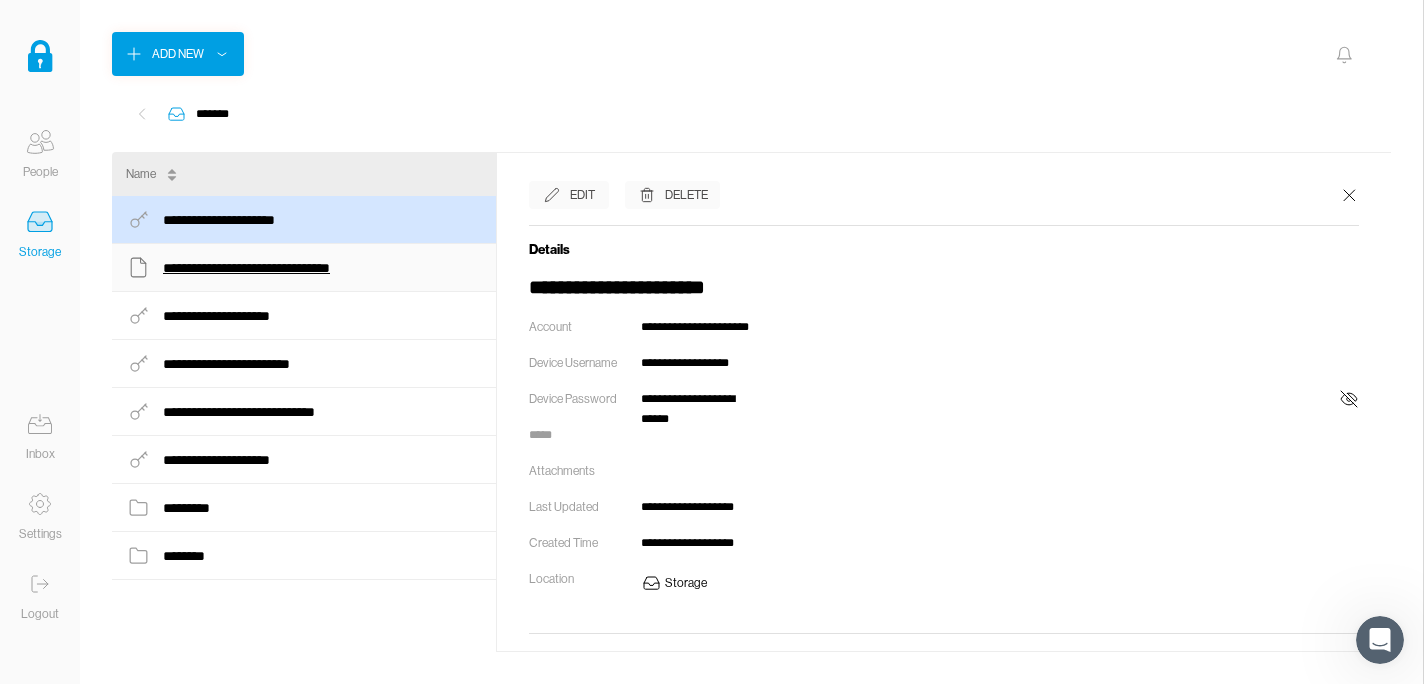 click on "**********" at bounding box center (262, 268) 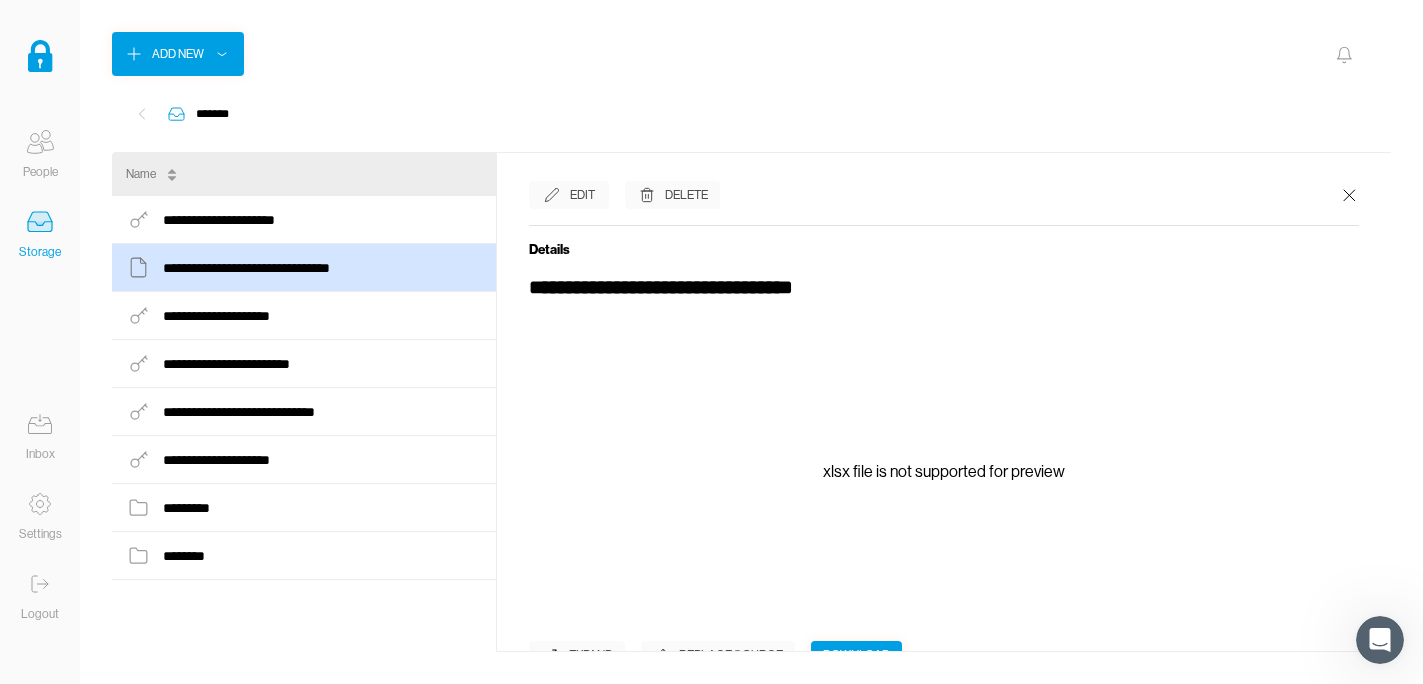 click on "Edit" at bounding box center (582, 195) 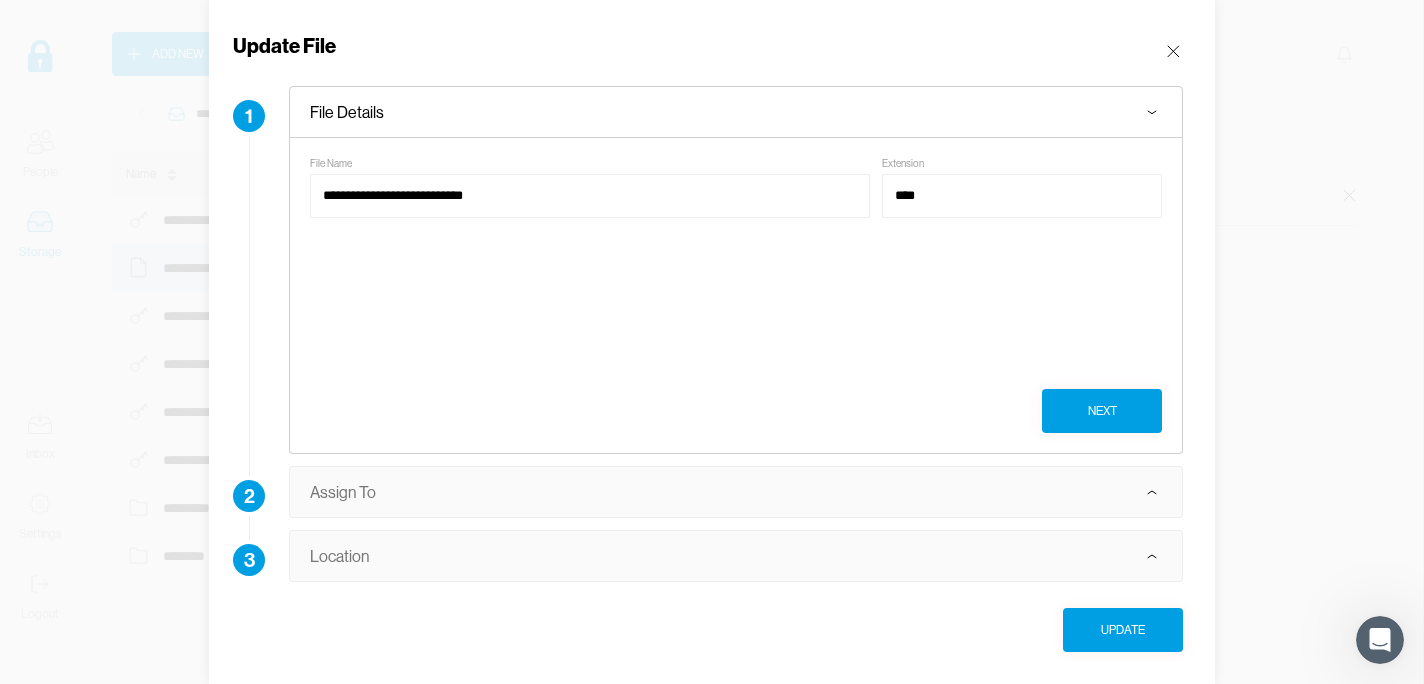 click at bounding box center (1152, 492) 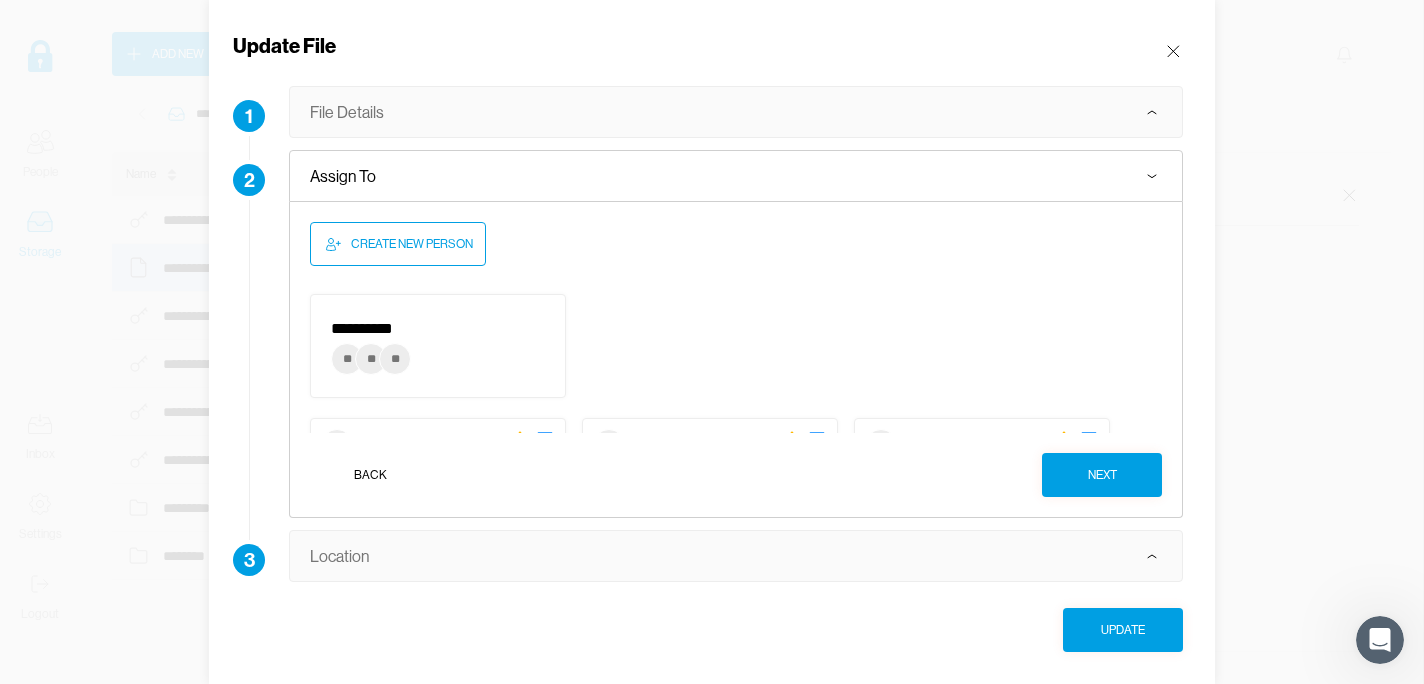 click on "**********" at bounding box center [439, 329] 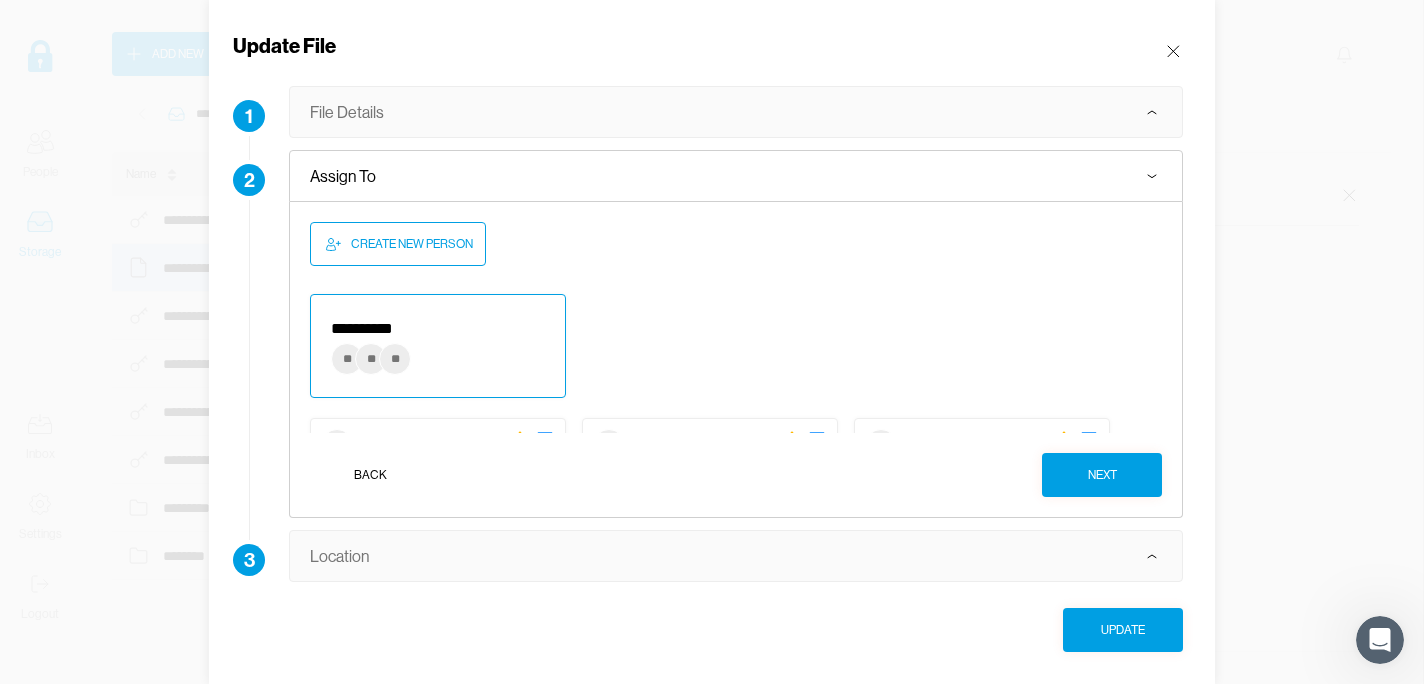 click on "Next" at bounding box center [1102, 475] 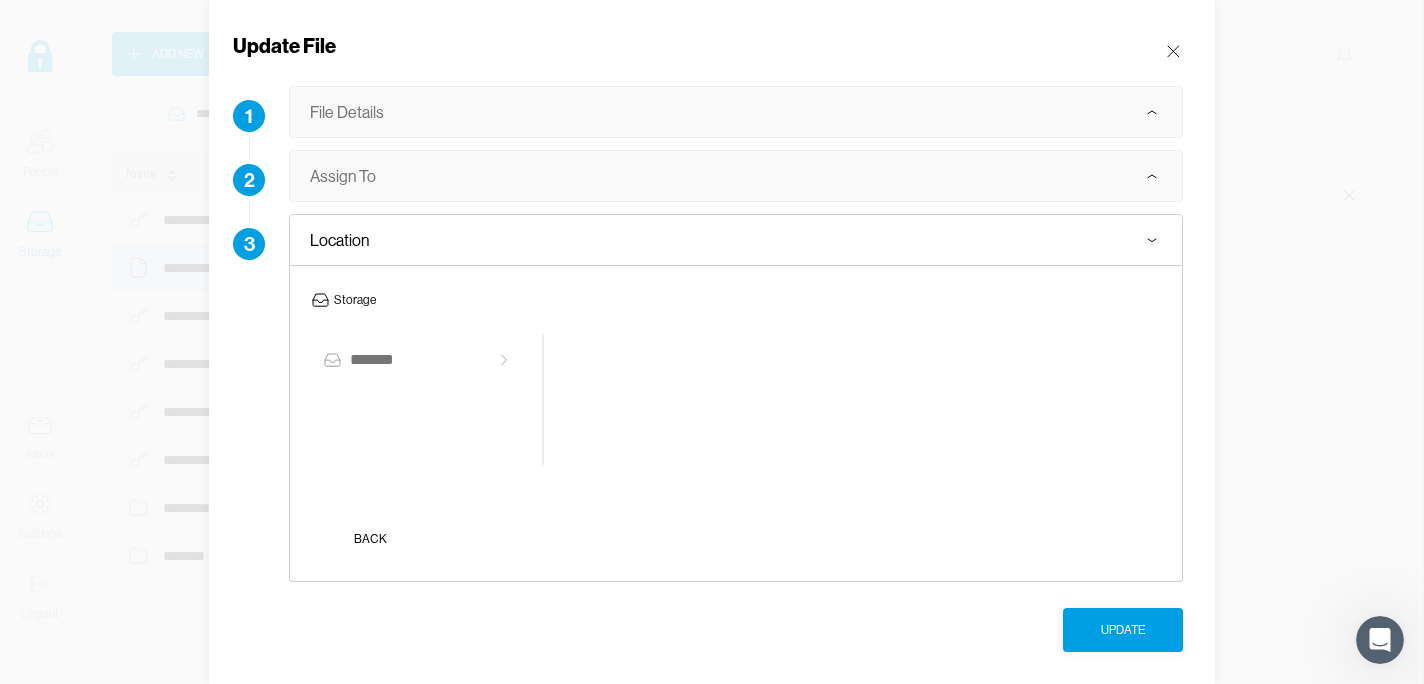 click on "Update" at bounding box center [1123, 630] 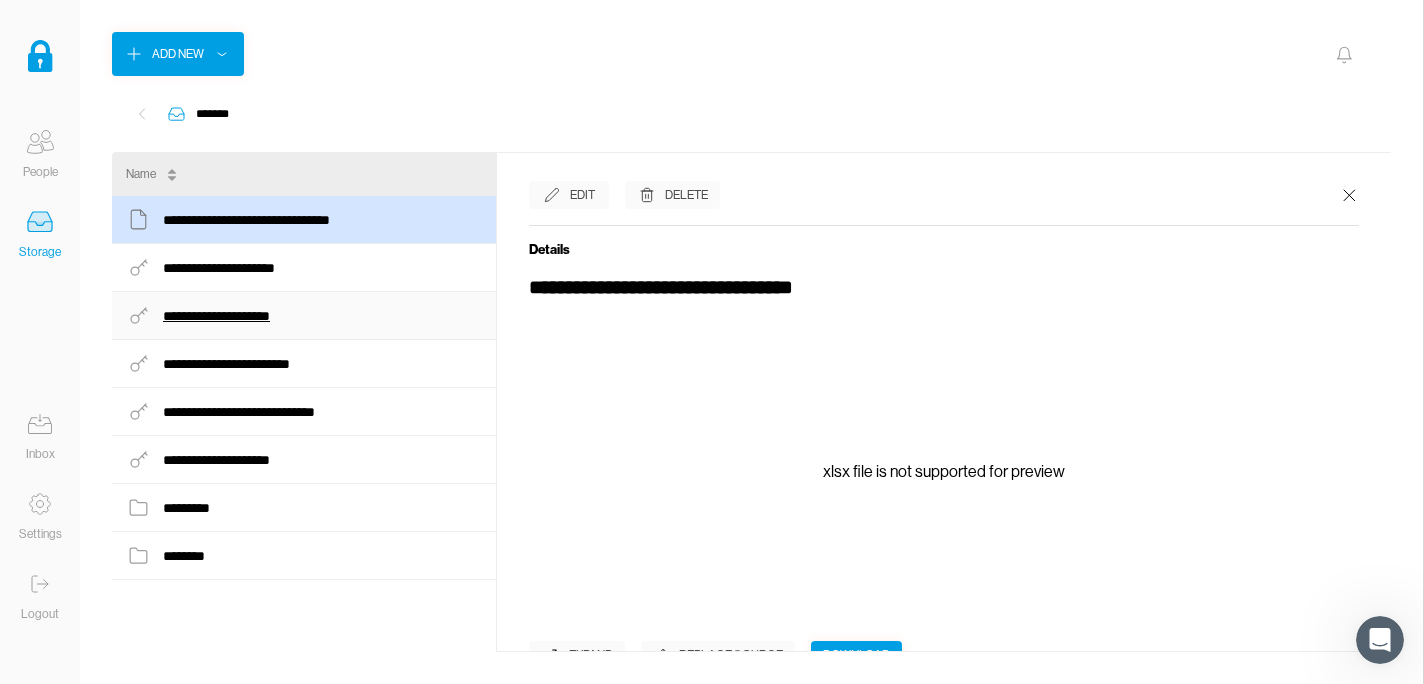 click on "**********" at bounding box center (230, 268) 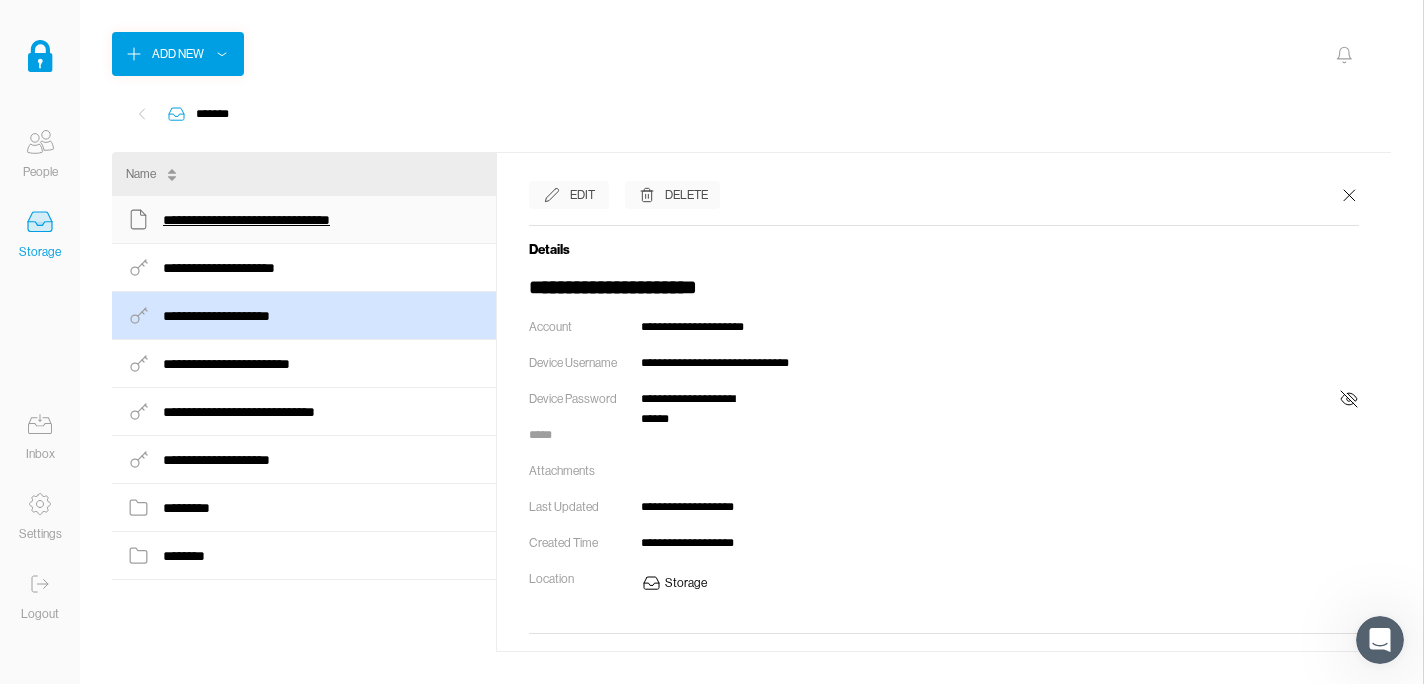 click on "**********" at bounding box center [262, 220] 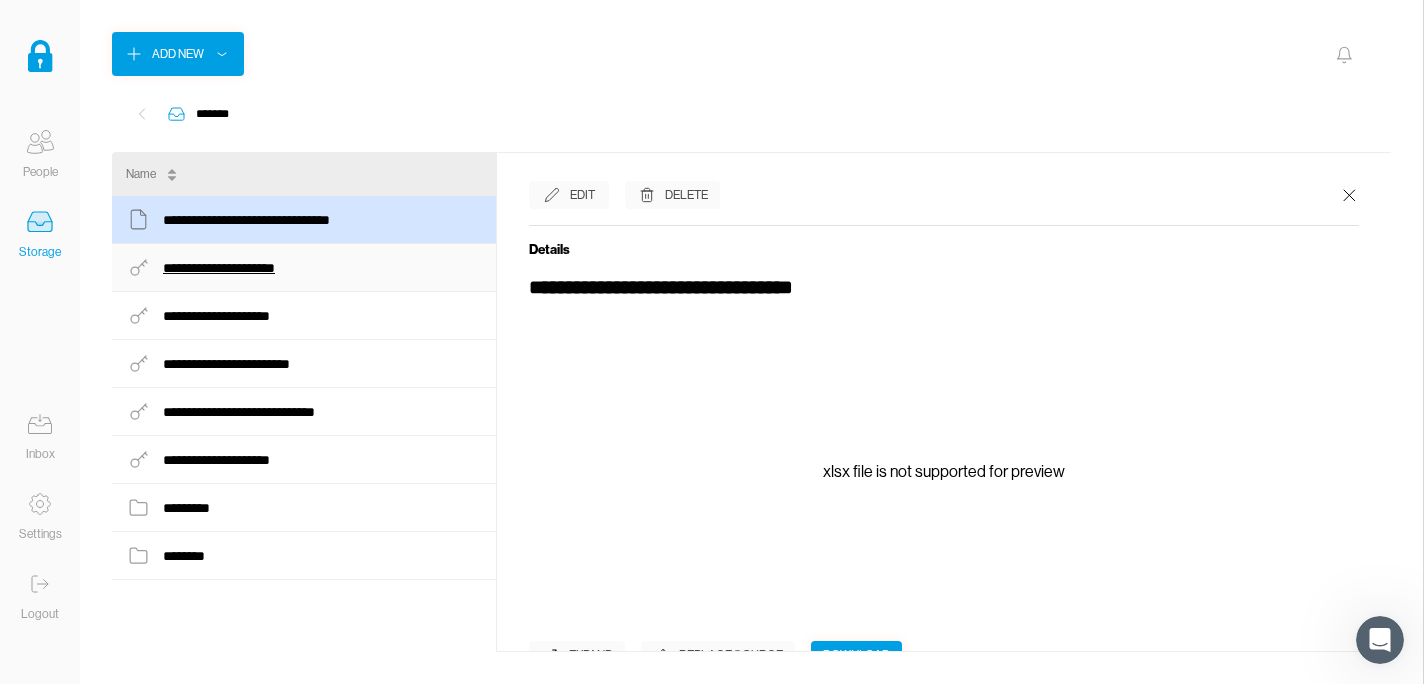 click on "**********" at bounding box center [230, 268] 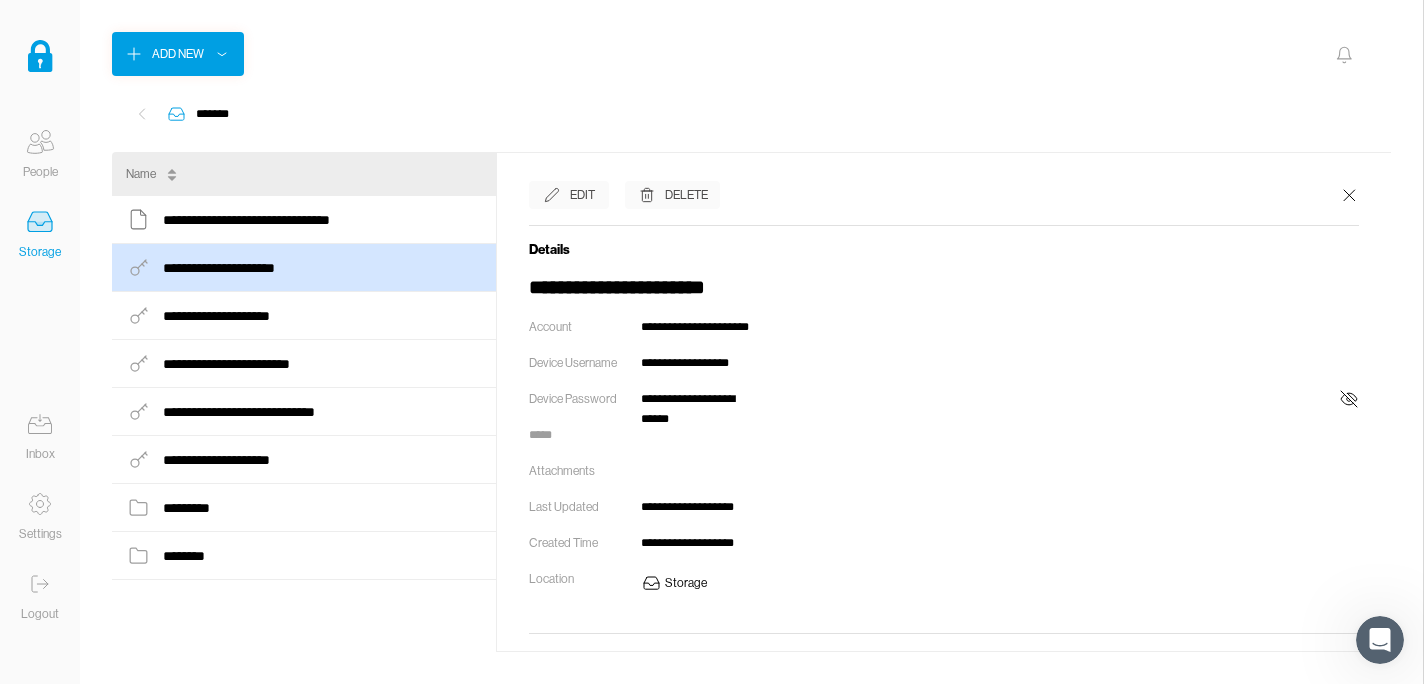 click at bounding box center (40, 142) 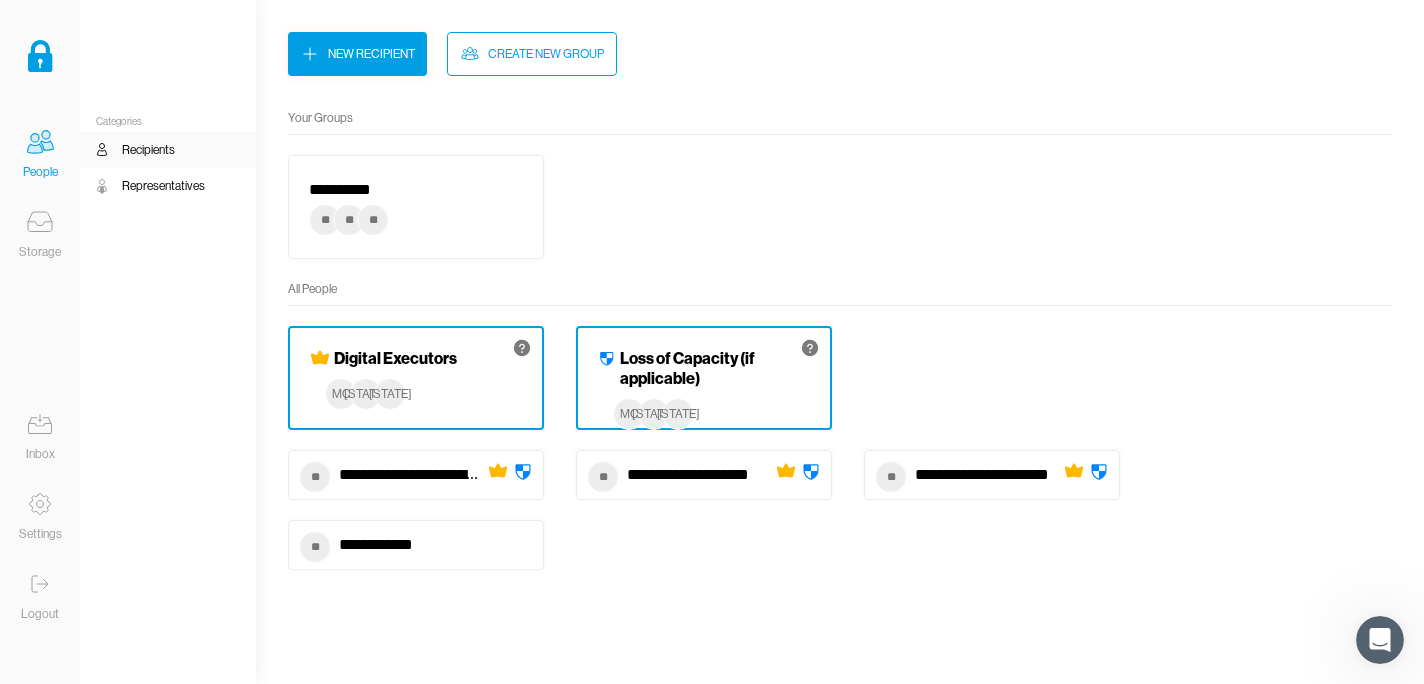 click on "**" at bounding box center (373, 220) 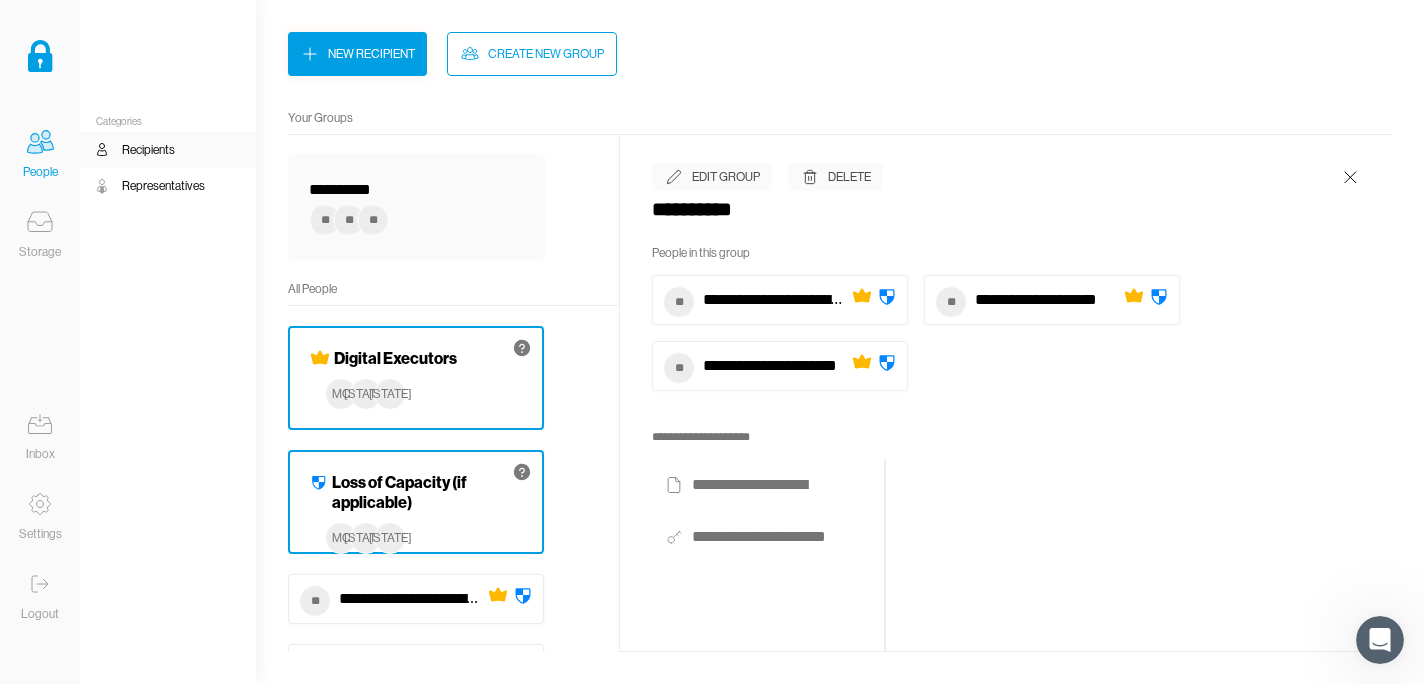 click at bounding box center (40, 222) 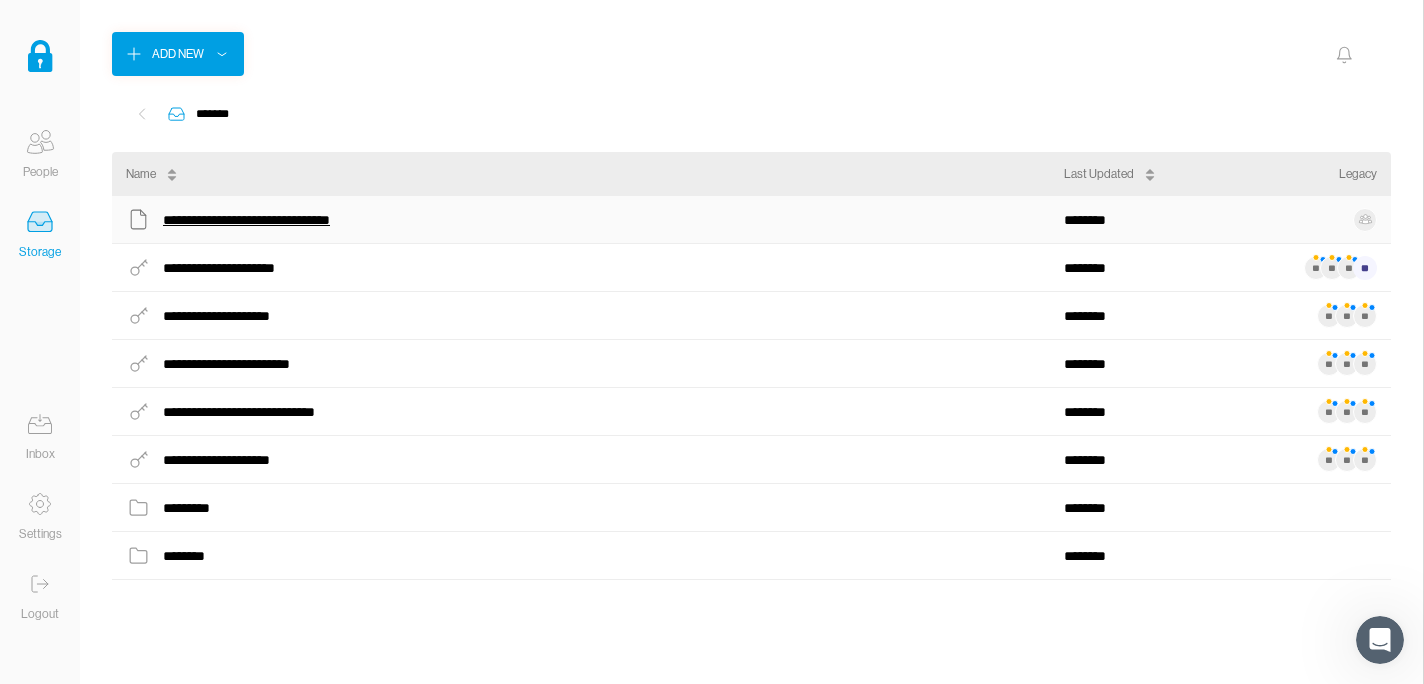 click on "**********" at bounding box center (262, 220) 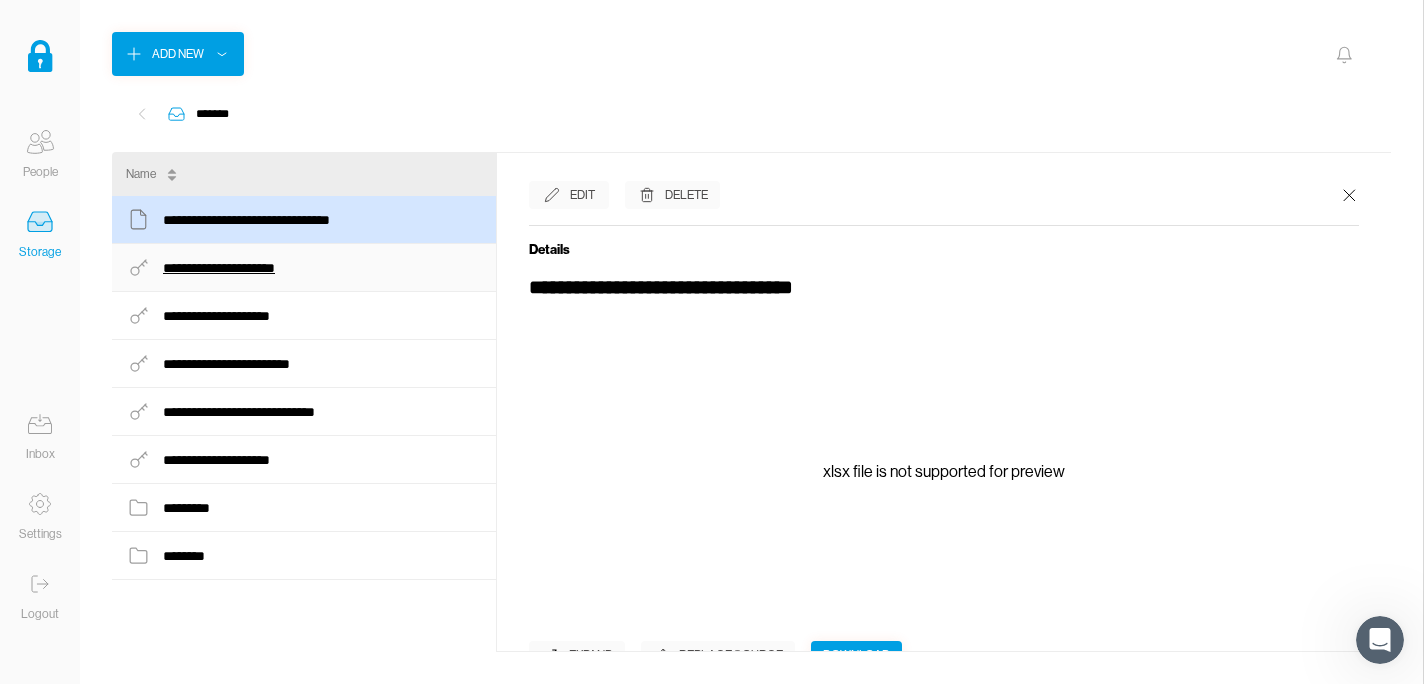 click on "**********" at bounding box center [230, 268] 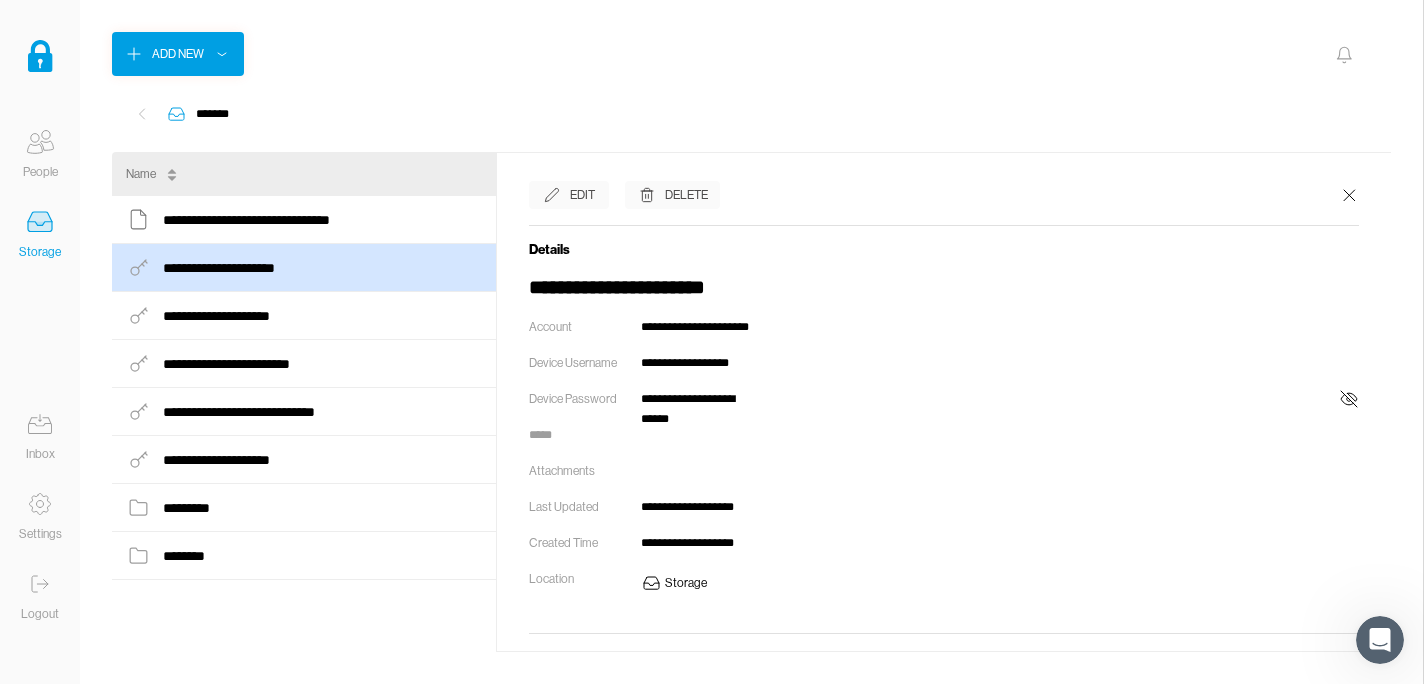 click at bounding box center (142, 114) 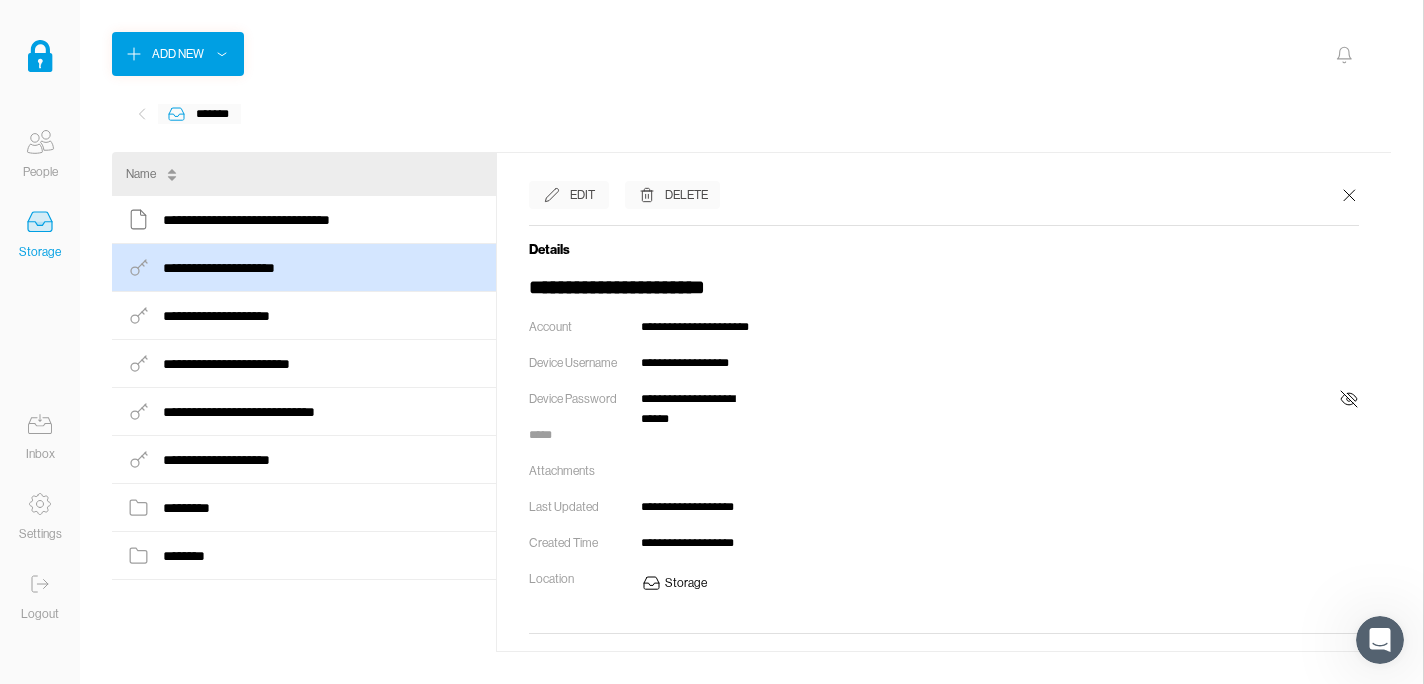 click at bounding box center (176, 114) 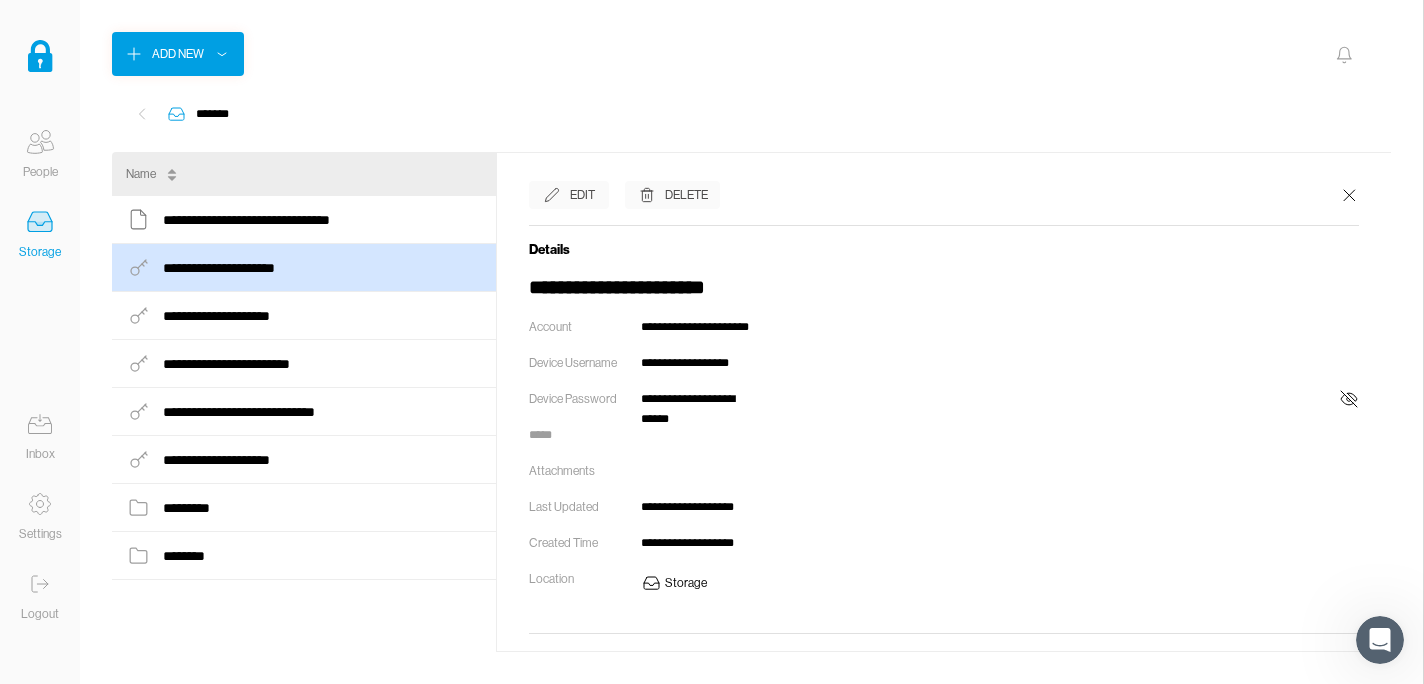 click at bounding box center (40, 224) 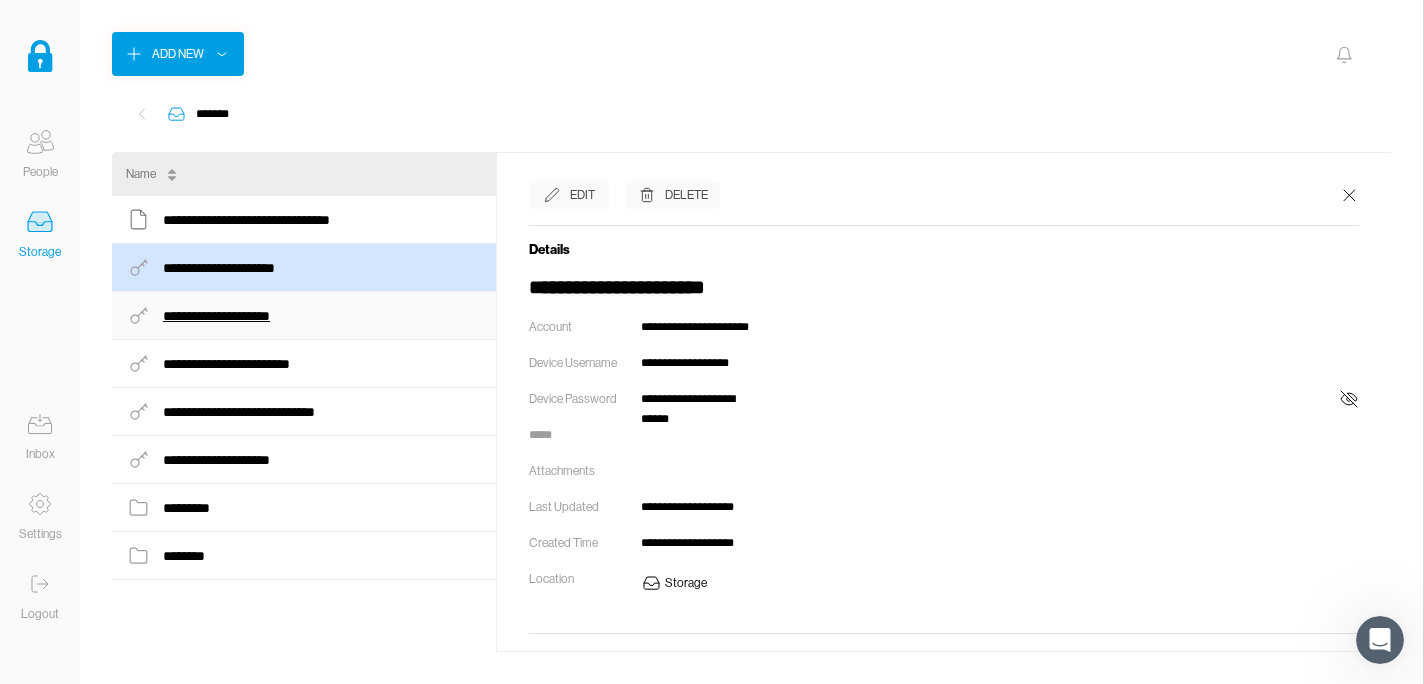 click on "**********" at bounding box center (262, 220) 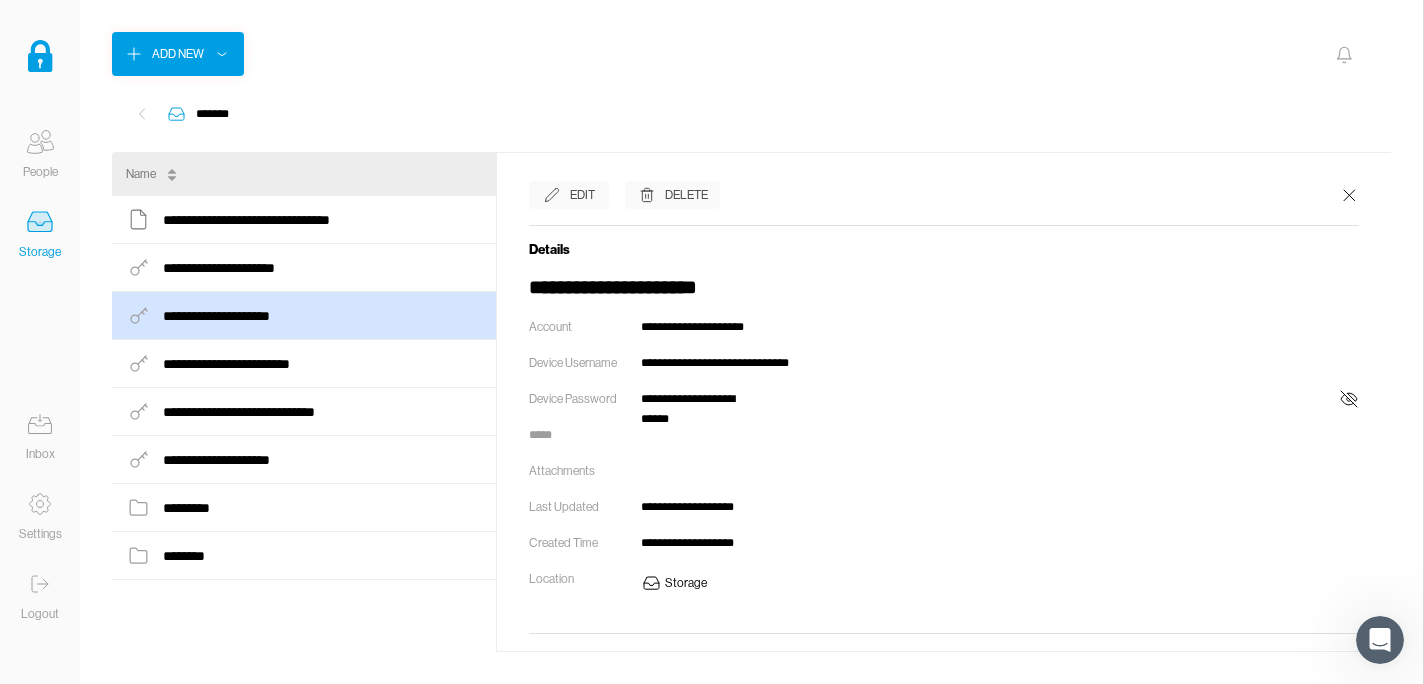 click on "Edit" at bounding box center [582, 195] 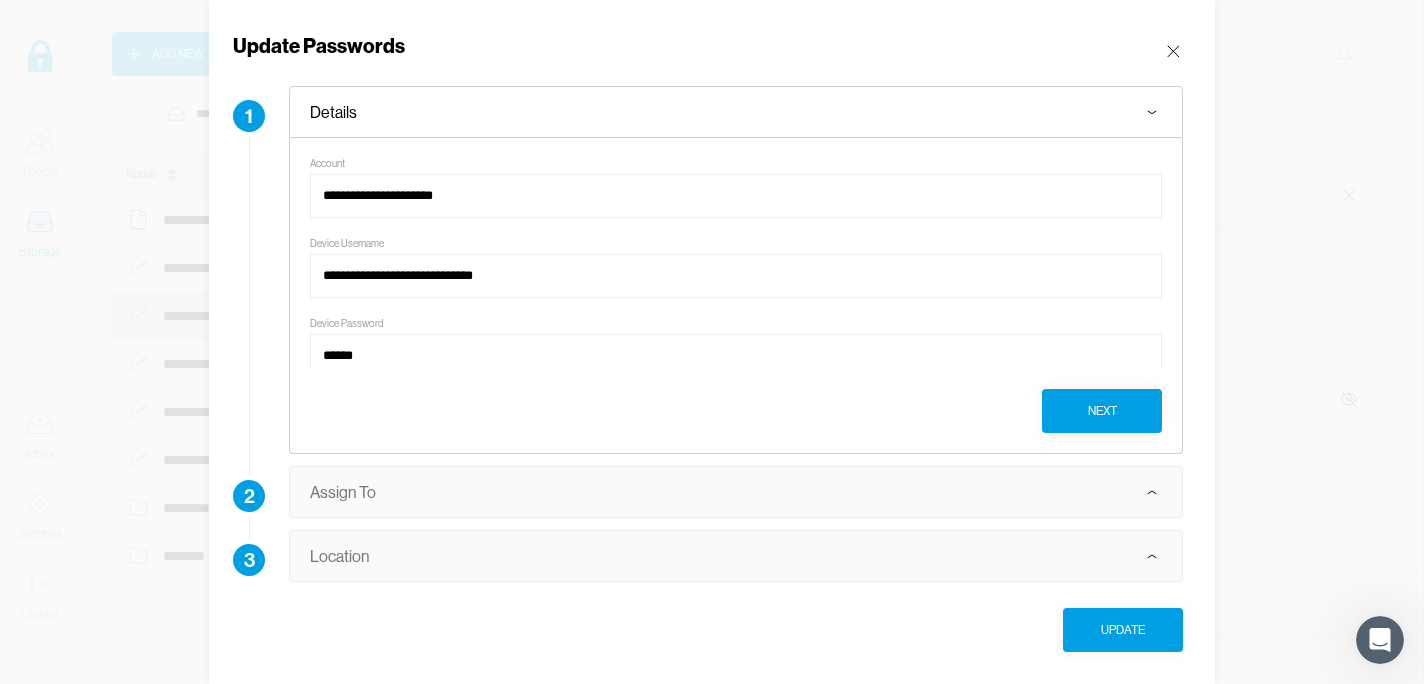 click at bounding box center [1152, 492] 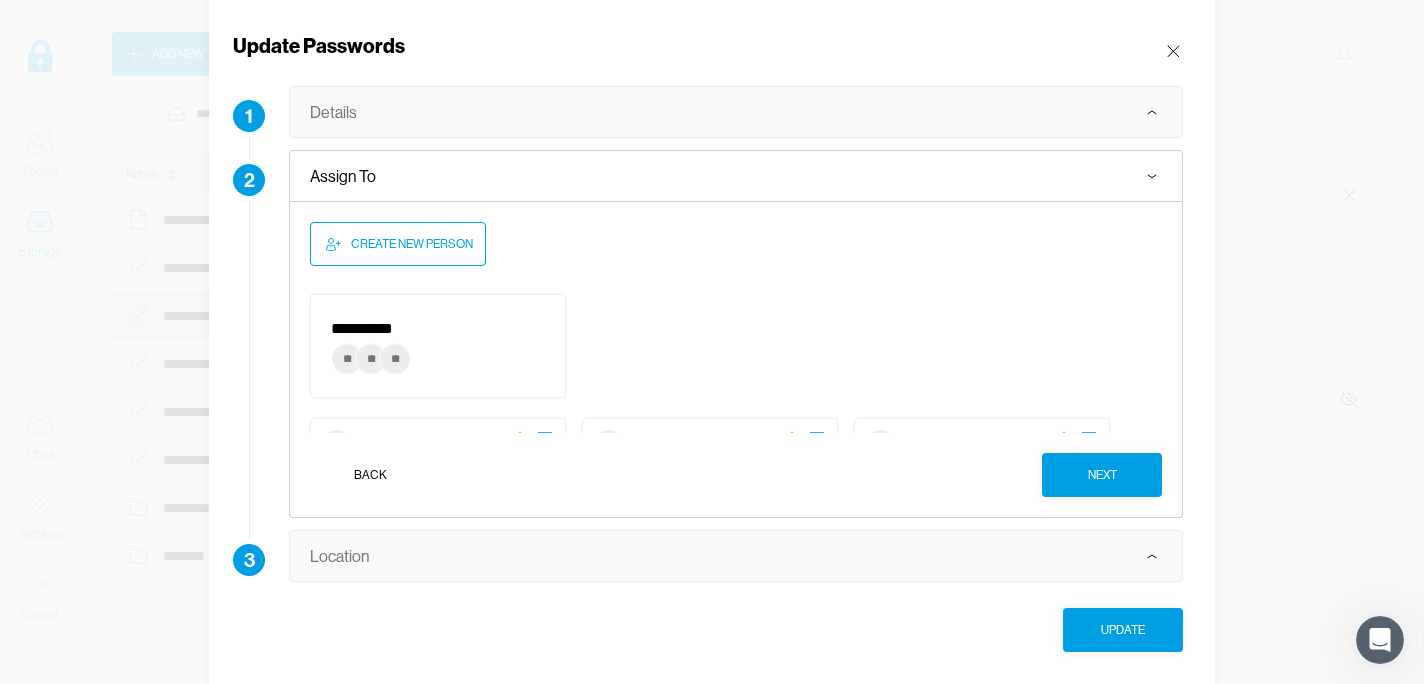 click on "**********" at bounding box center [439, 329] 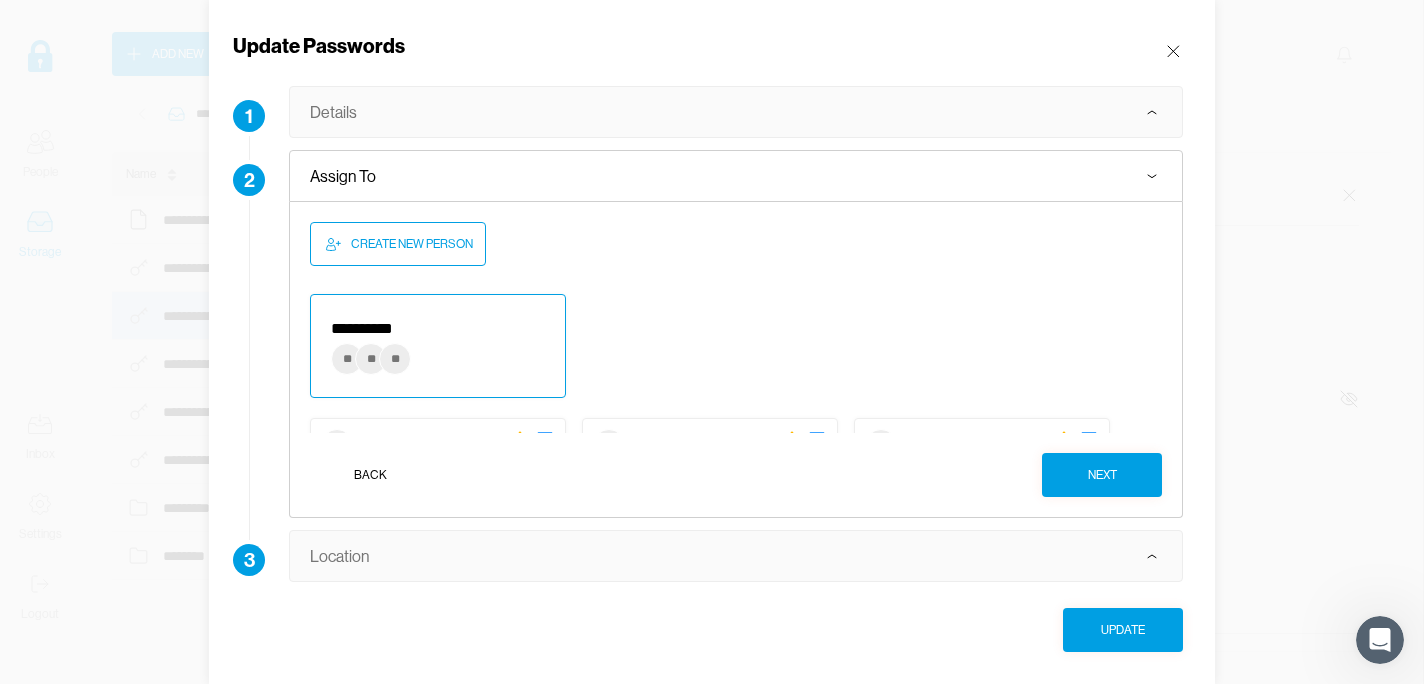 click on "Next" at bounding box center (1102, 475) 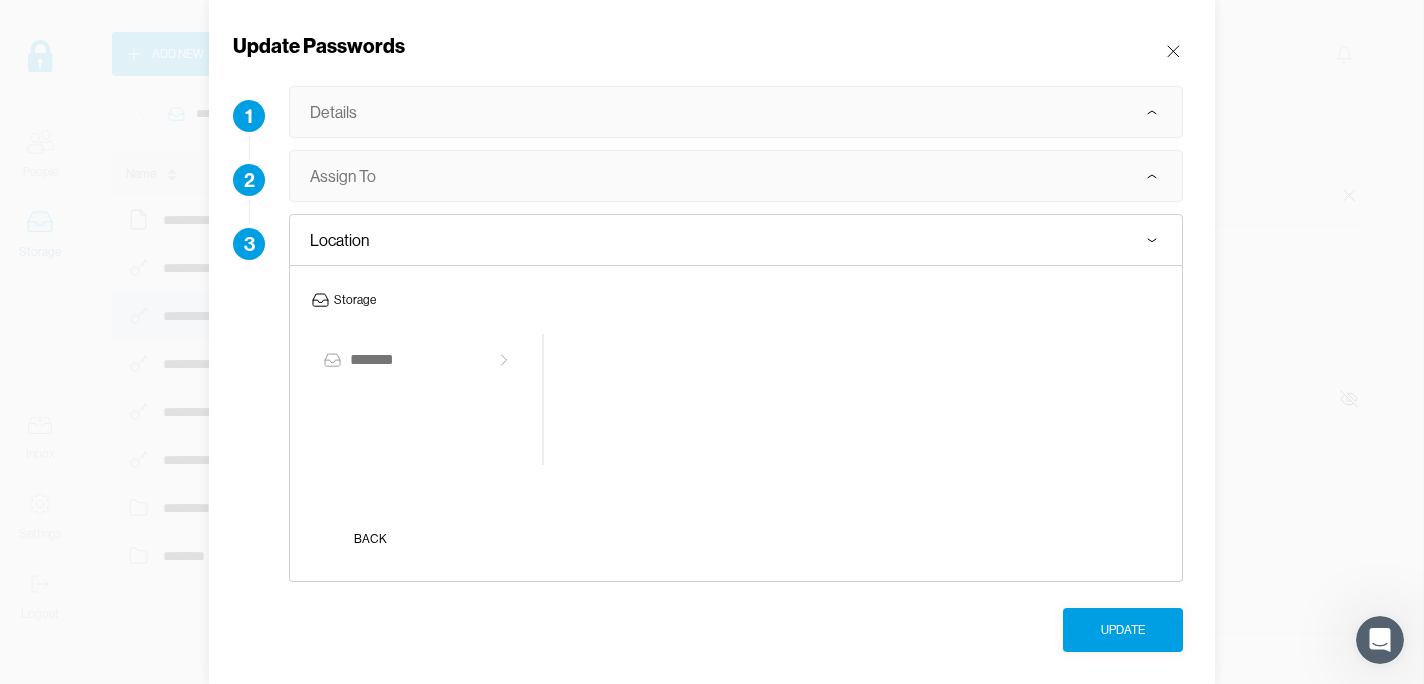 click on "Update" at bounding box center (1123, 630) 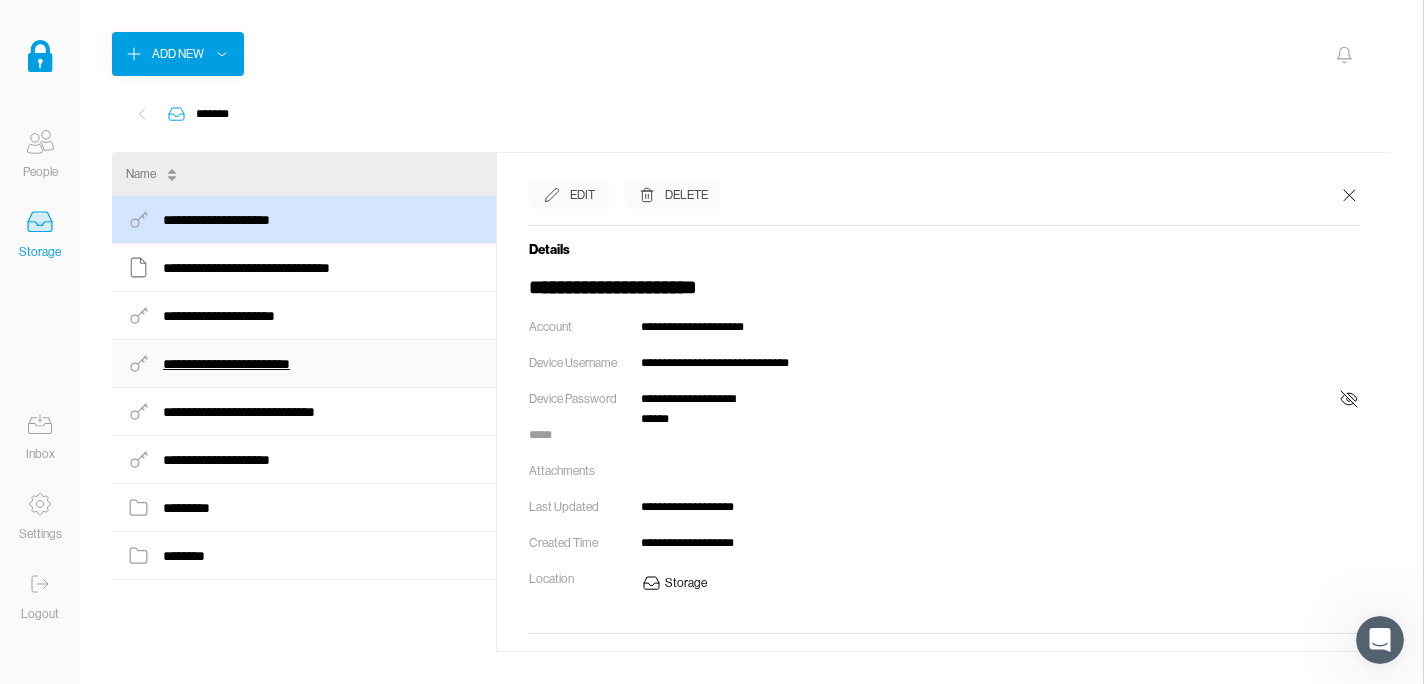 click on "**********" at bounding box center [262, 268] 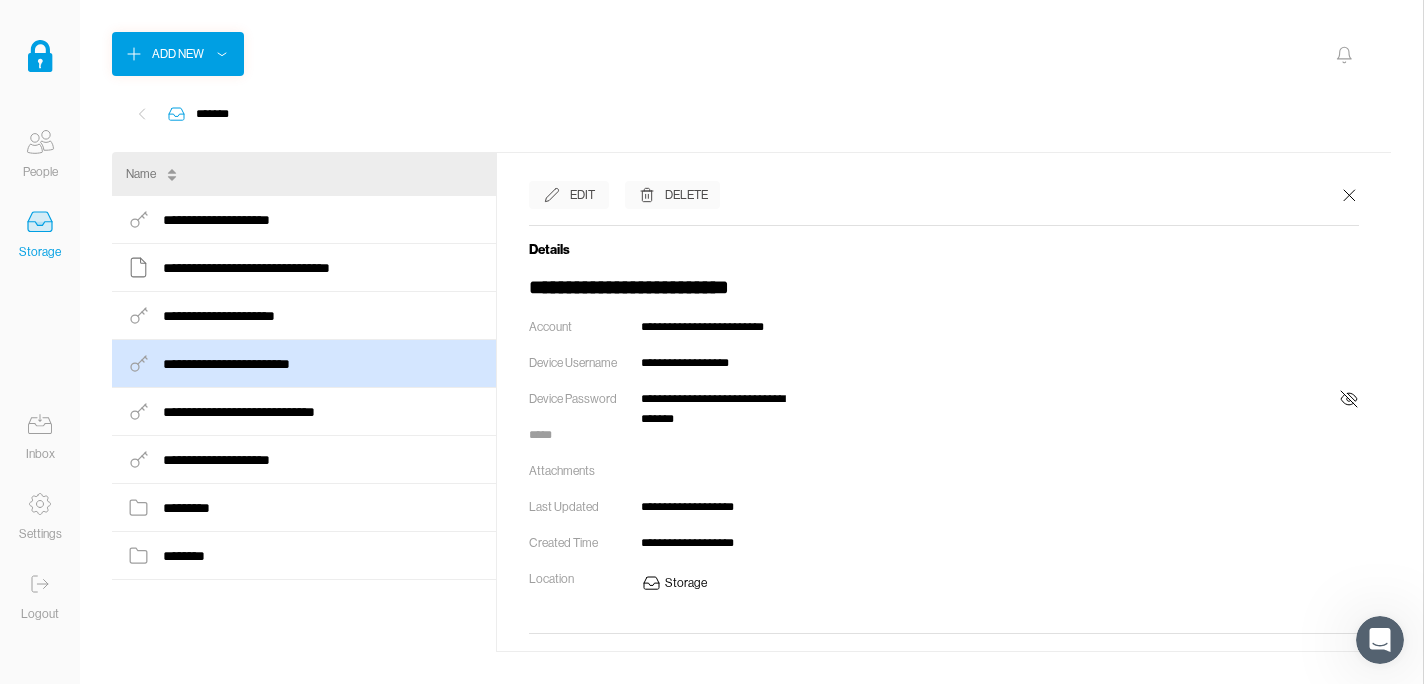 click on "Edit" at bounding box center [582, 195] 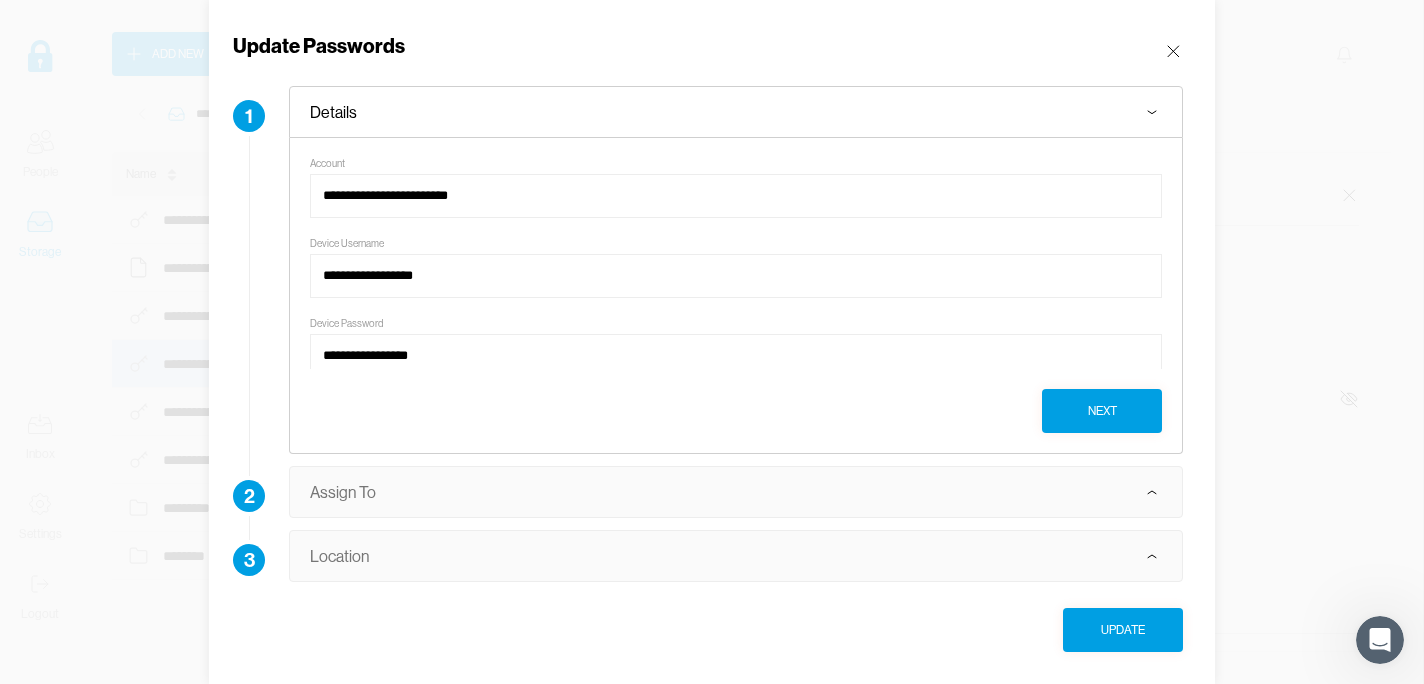 click at bounding box center (1152, 492) 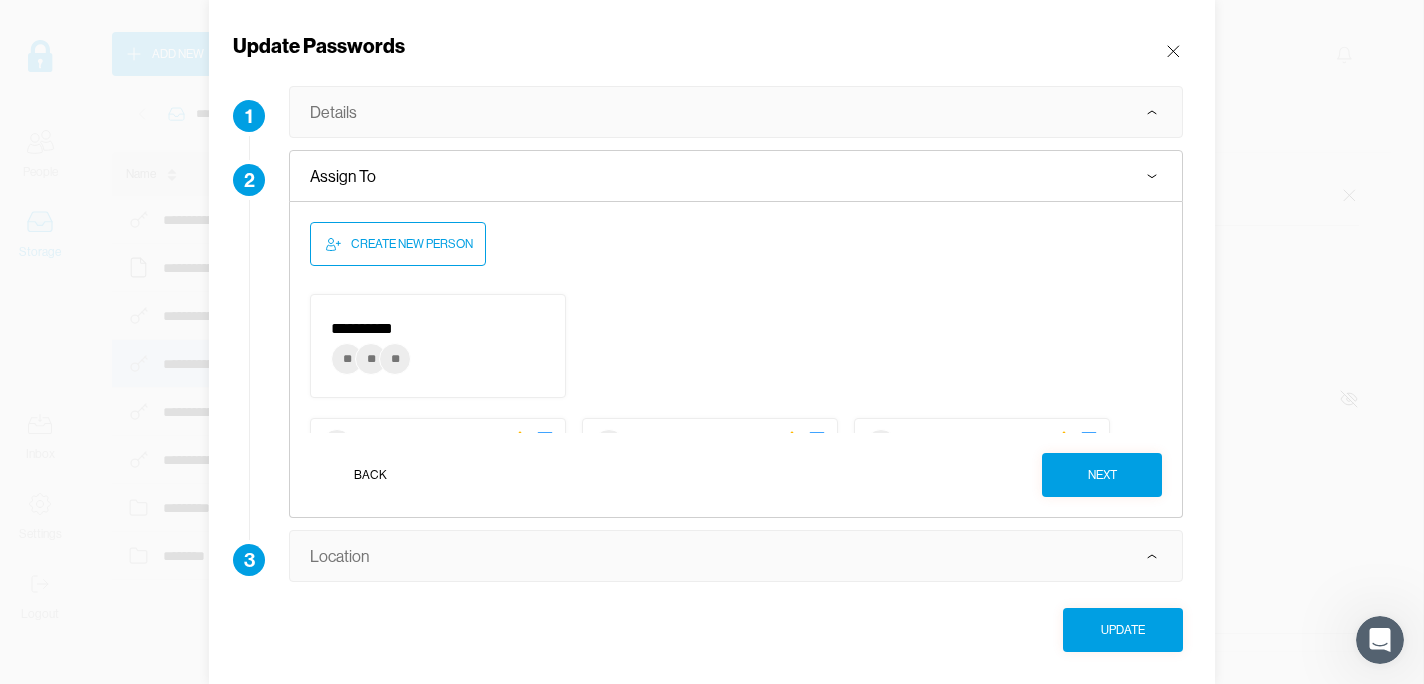 click on "**********" at bounding box center (439, 329) 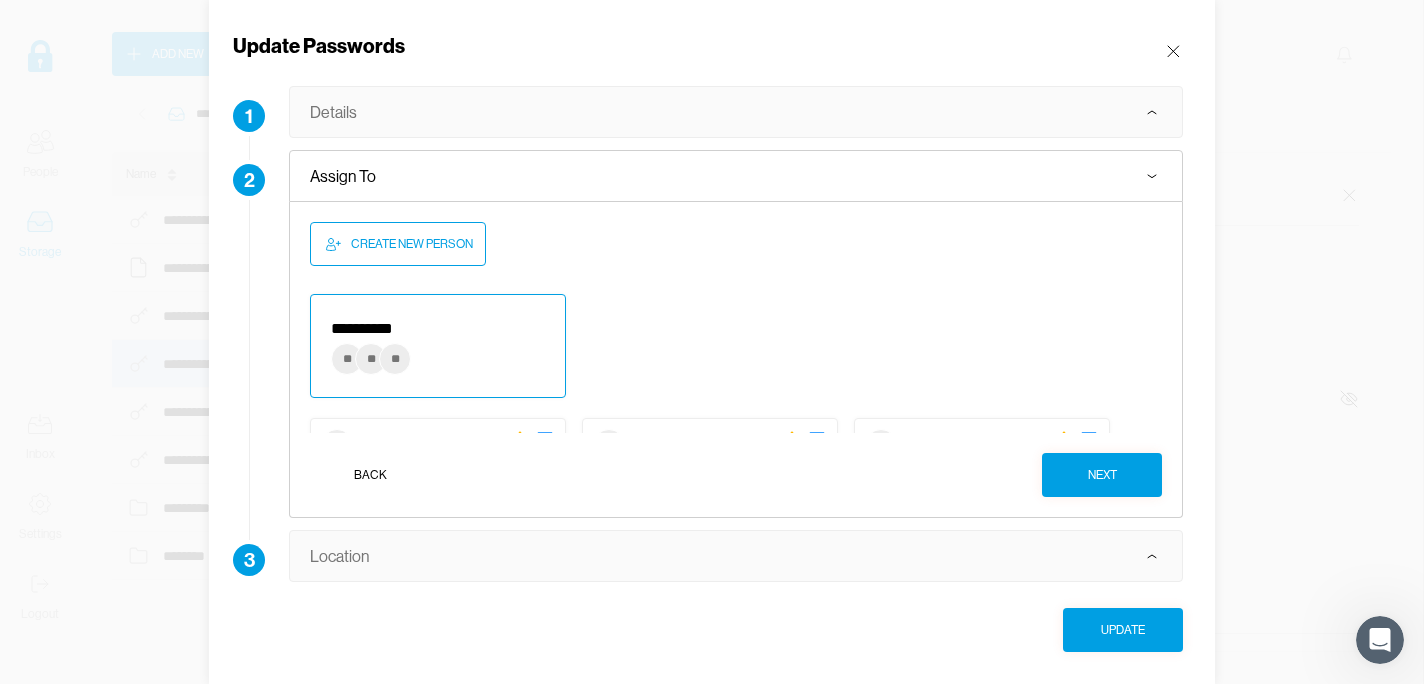 click on "Next" at bounding box center (1102, 475) 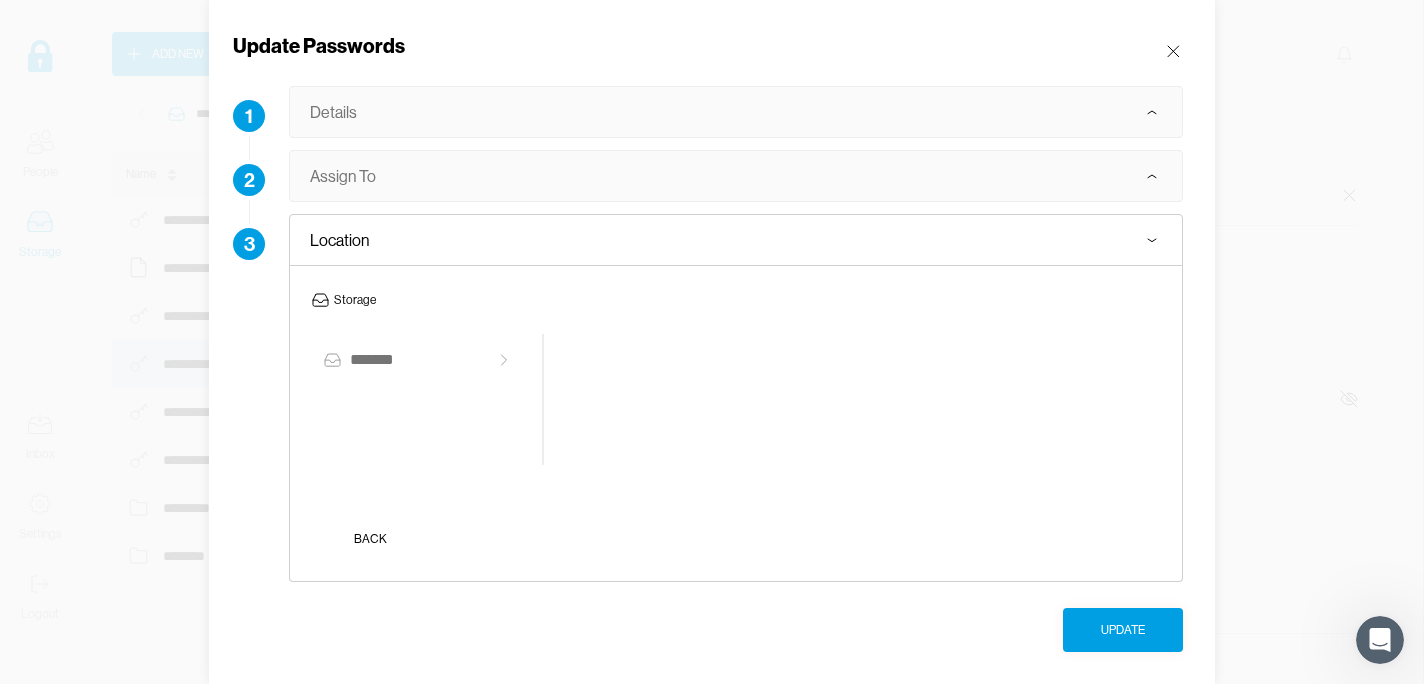 click on "Update" at bounding box center (1123, 630) 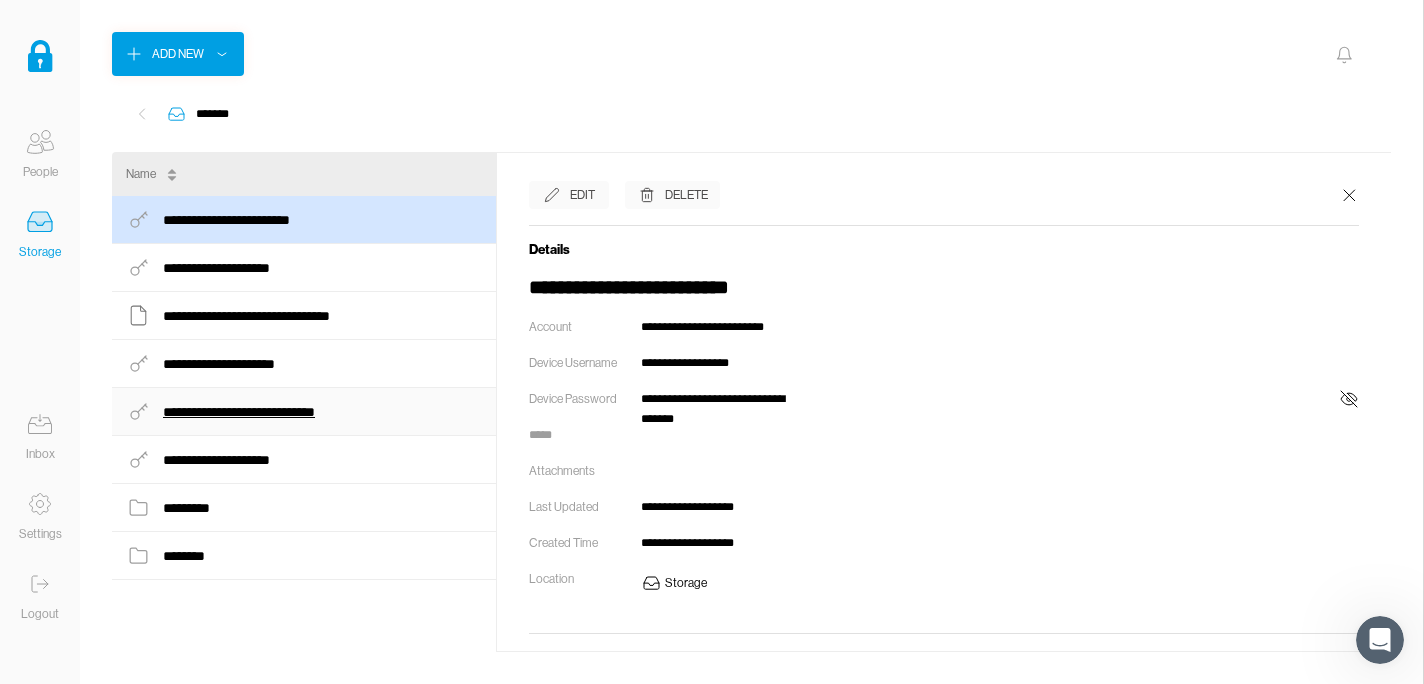 click on "**********" at bounding box center (227, 268) 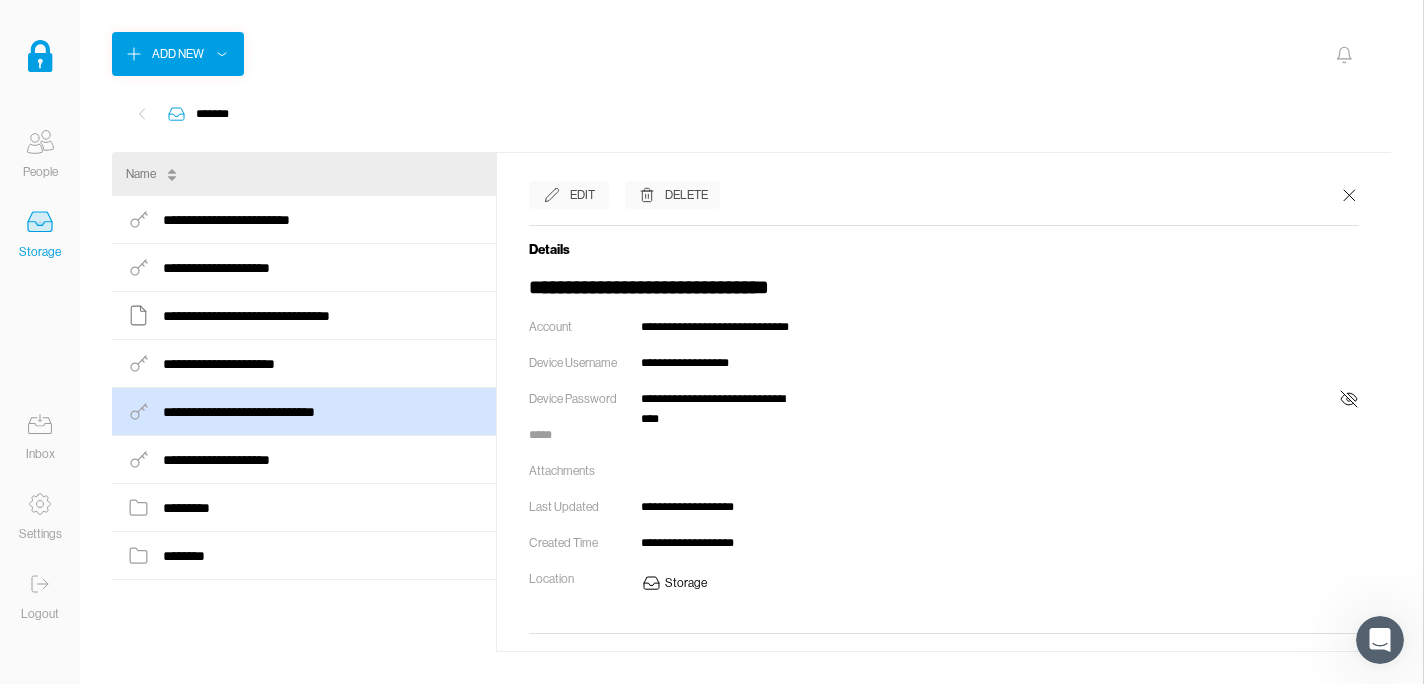 click on "Edit" at bounding box center [582, 195] 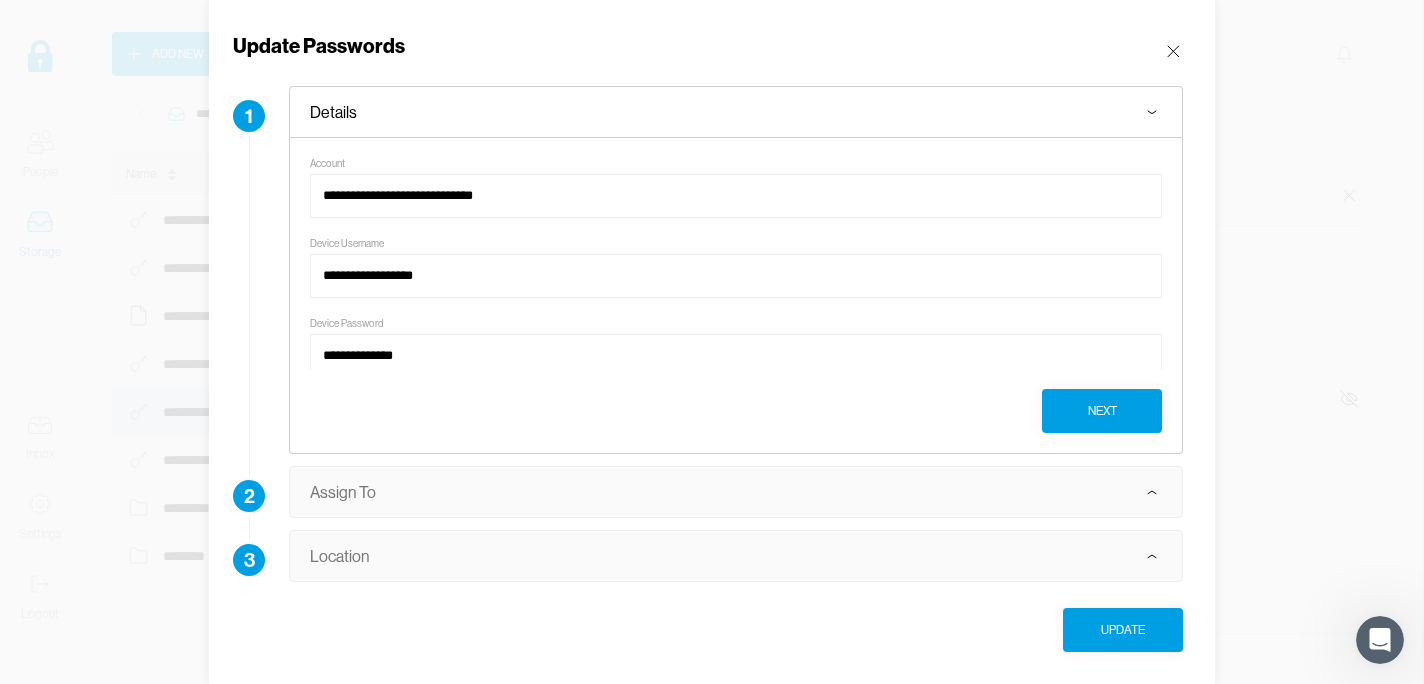 click at bounding box center [1152, 492] 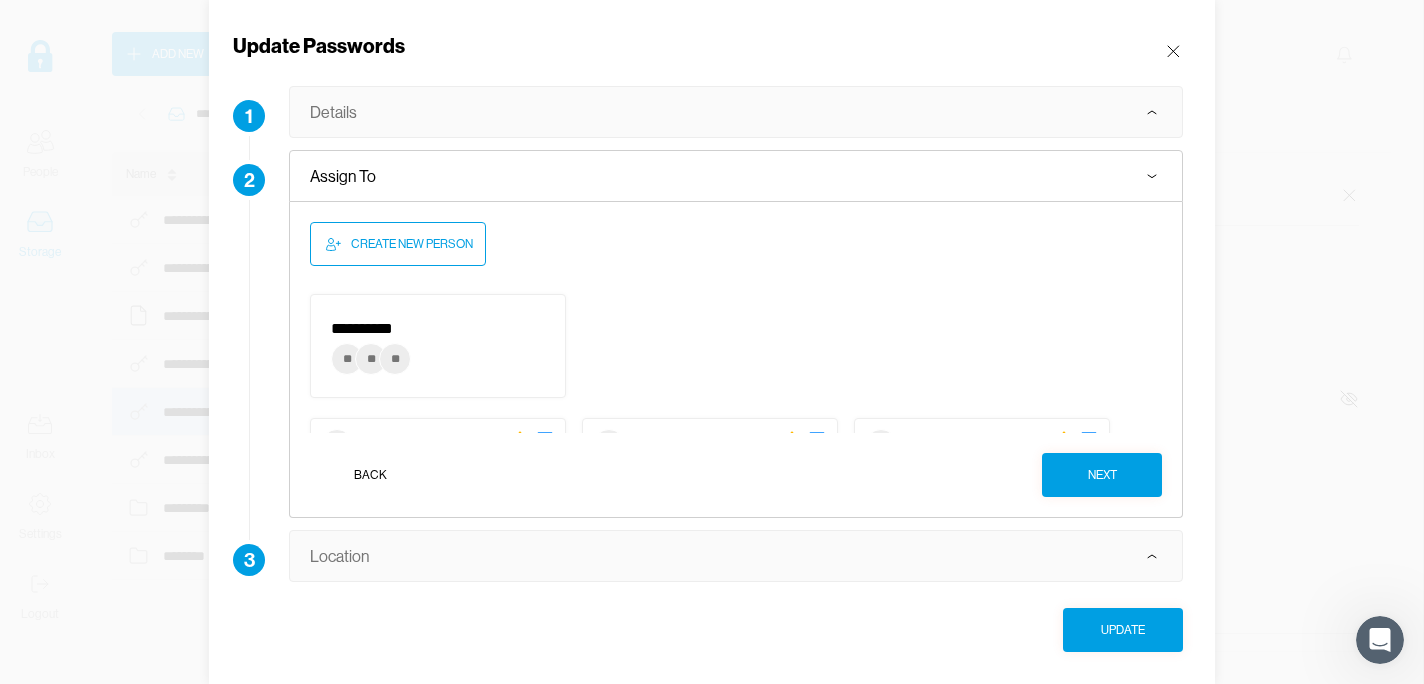 click on "** ** **" at bounding box center [438, 359] 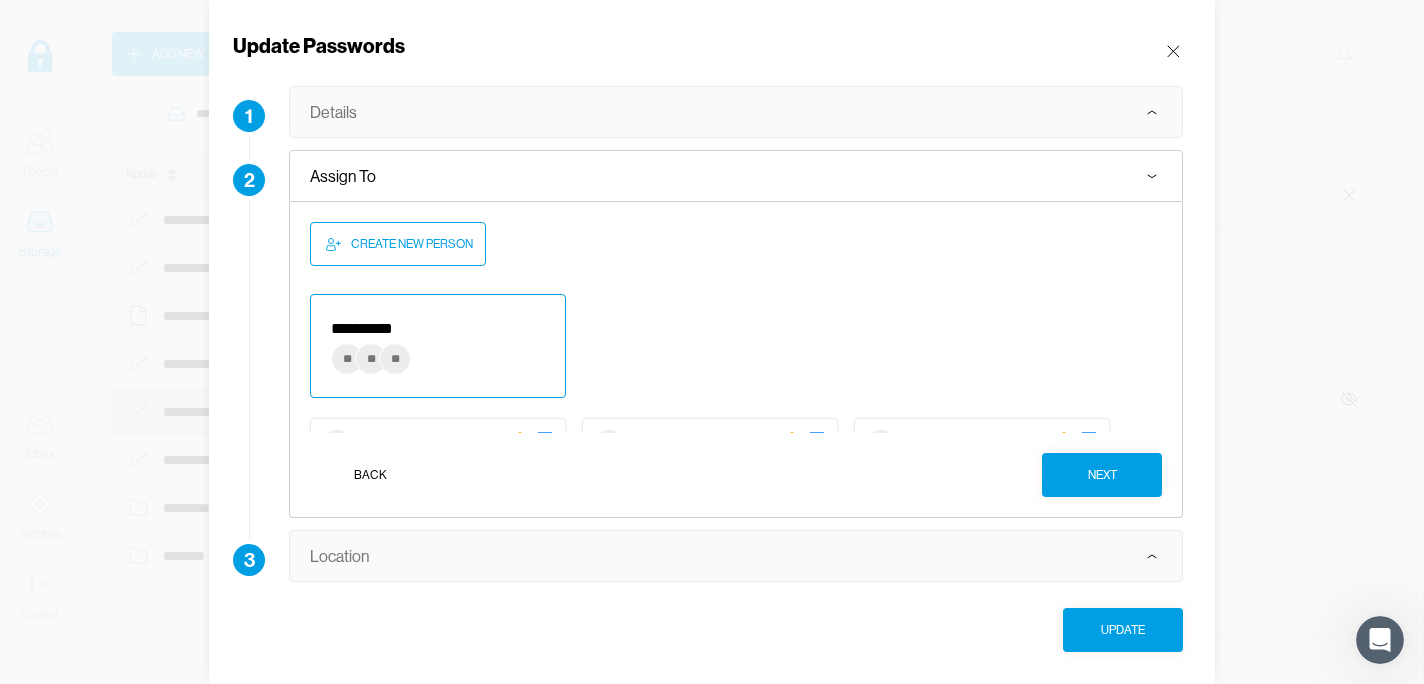 click on "Next" at bounding box center (1102, 475) 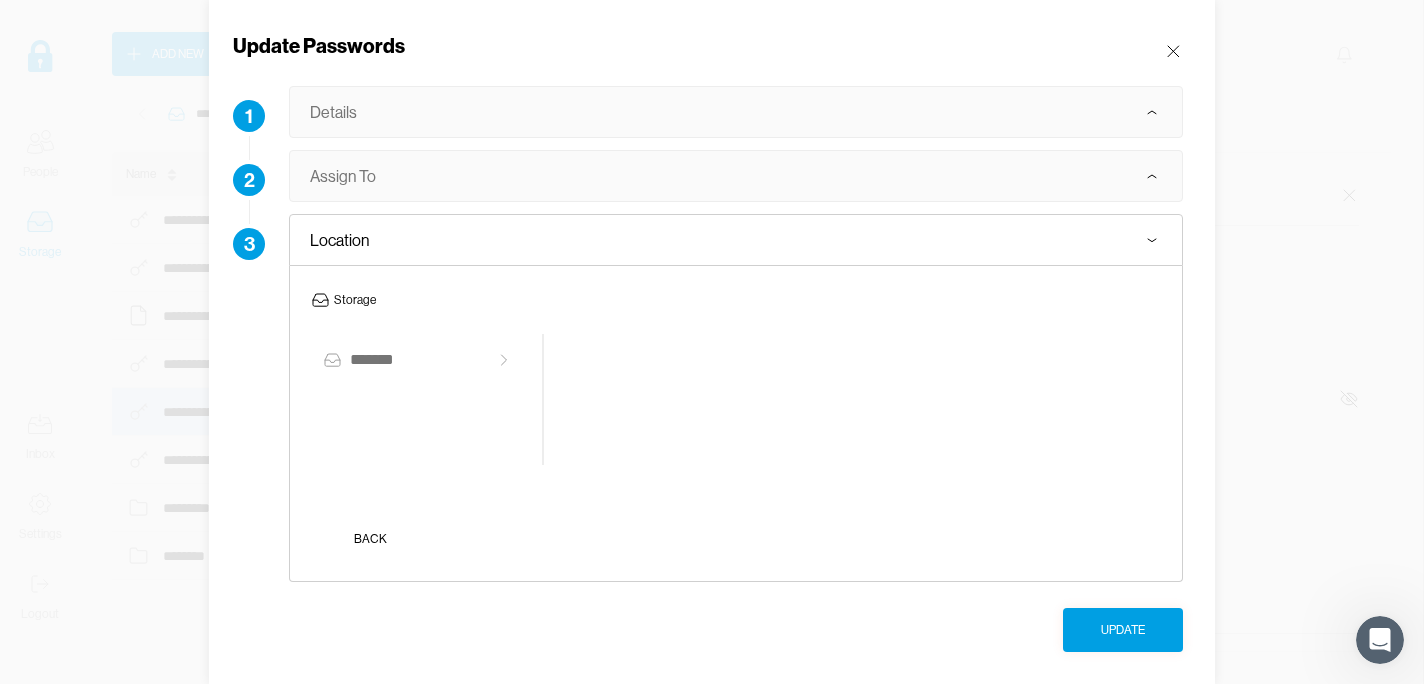 click on "*******" at bounding box center (418, 360) 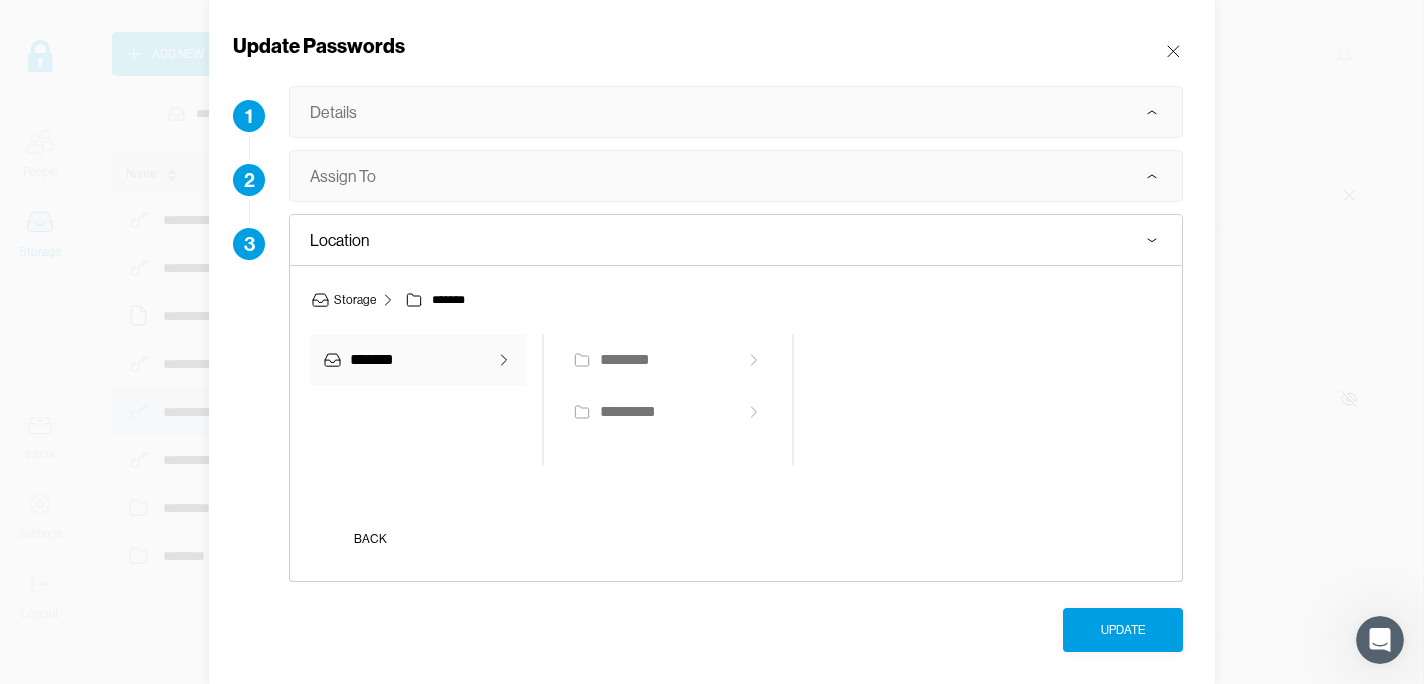 click on "**********" at bounding box center [712, 342] 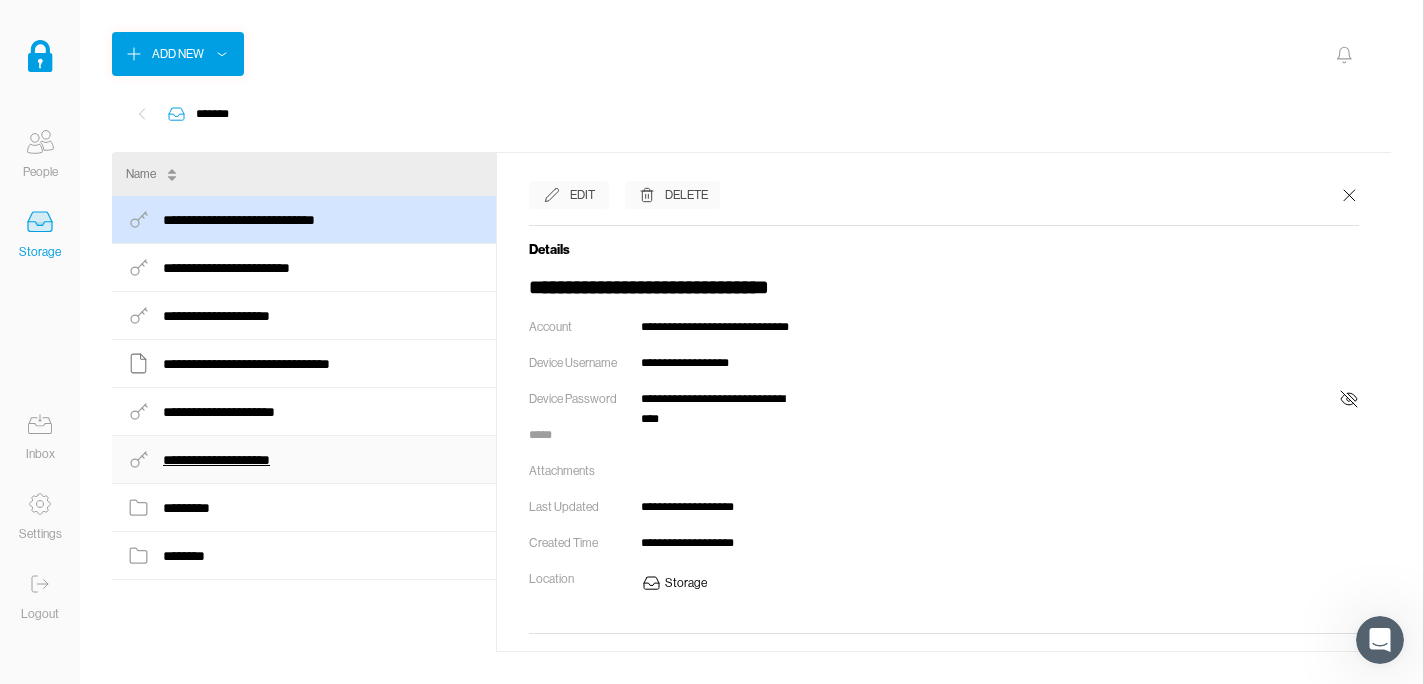 click on "**********" at bounding box center [239, 268] 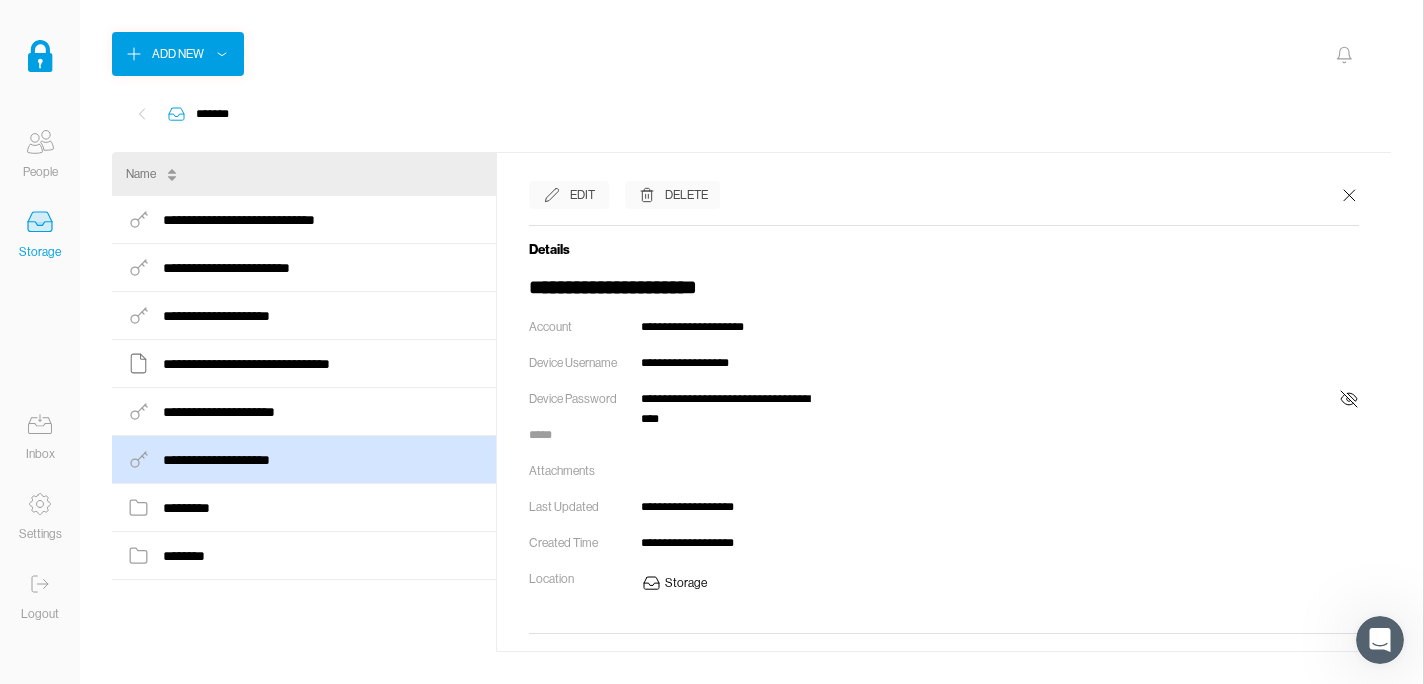 click on "Edit" at bounding box center [569, 195] 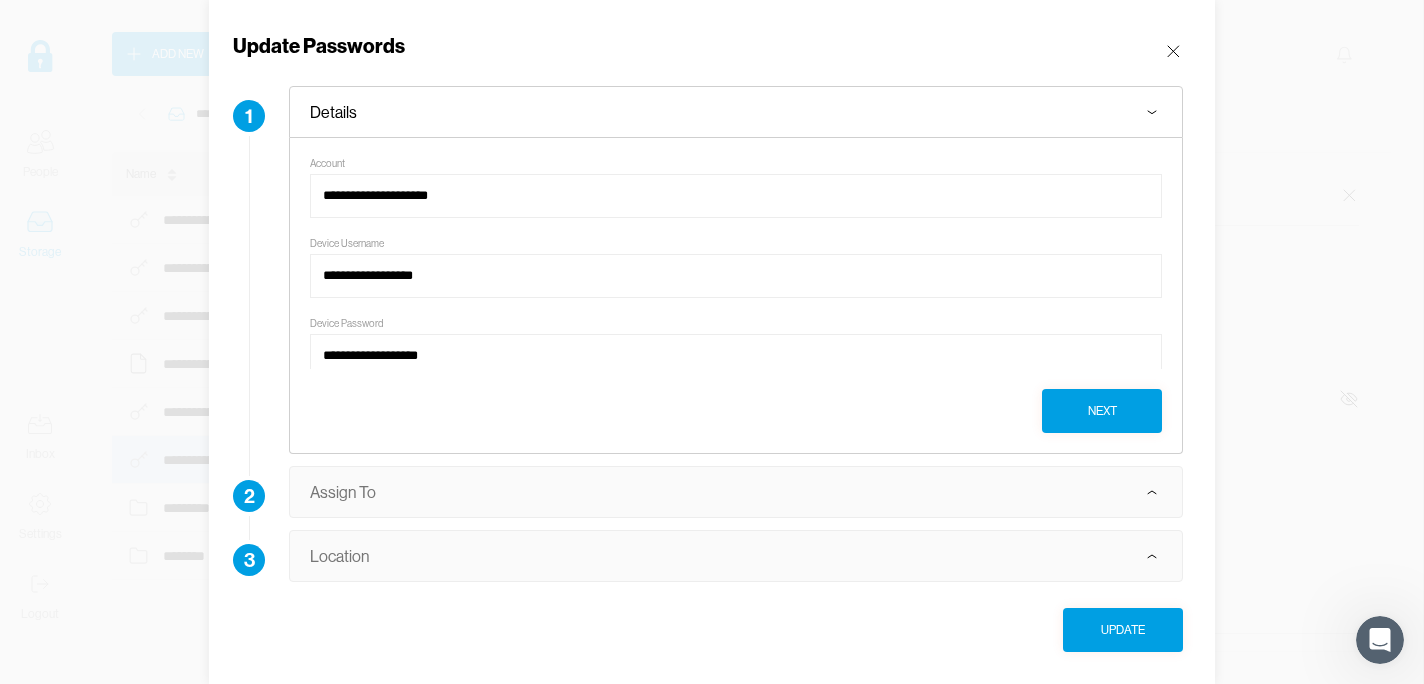 click on "Next" at bounding box center (1102, 411) 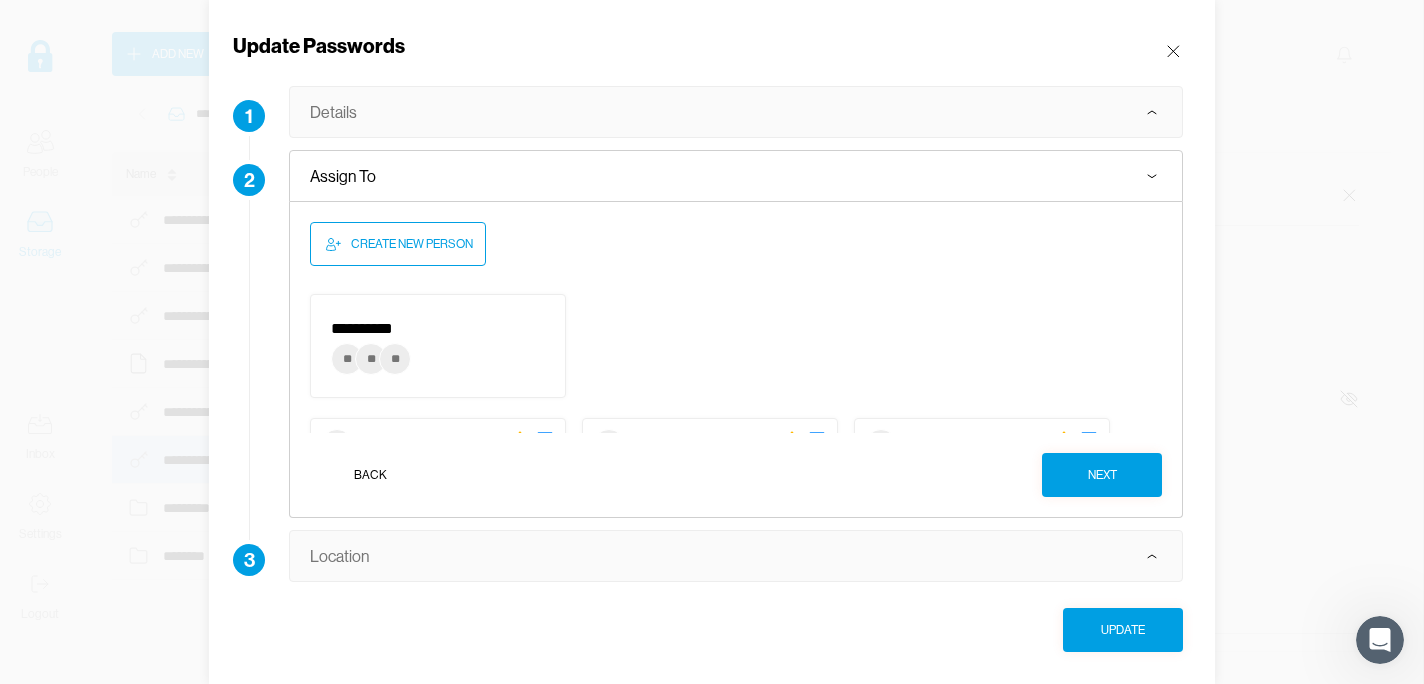 click at bounding box center (0, 0) 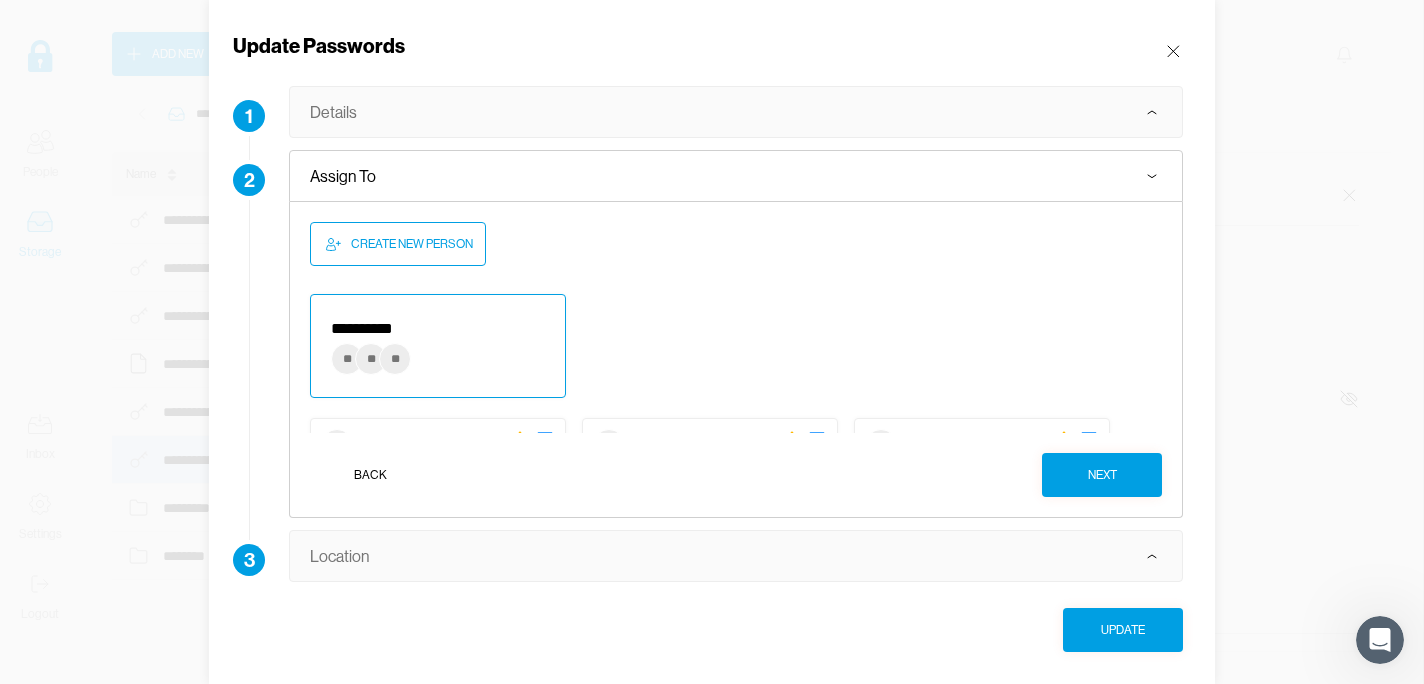 click on "Next" at bounding box center (1102, 475) 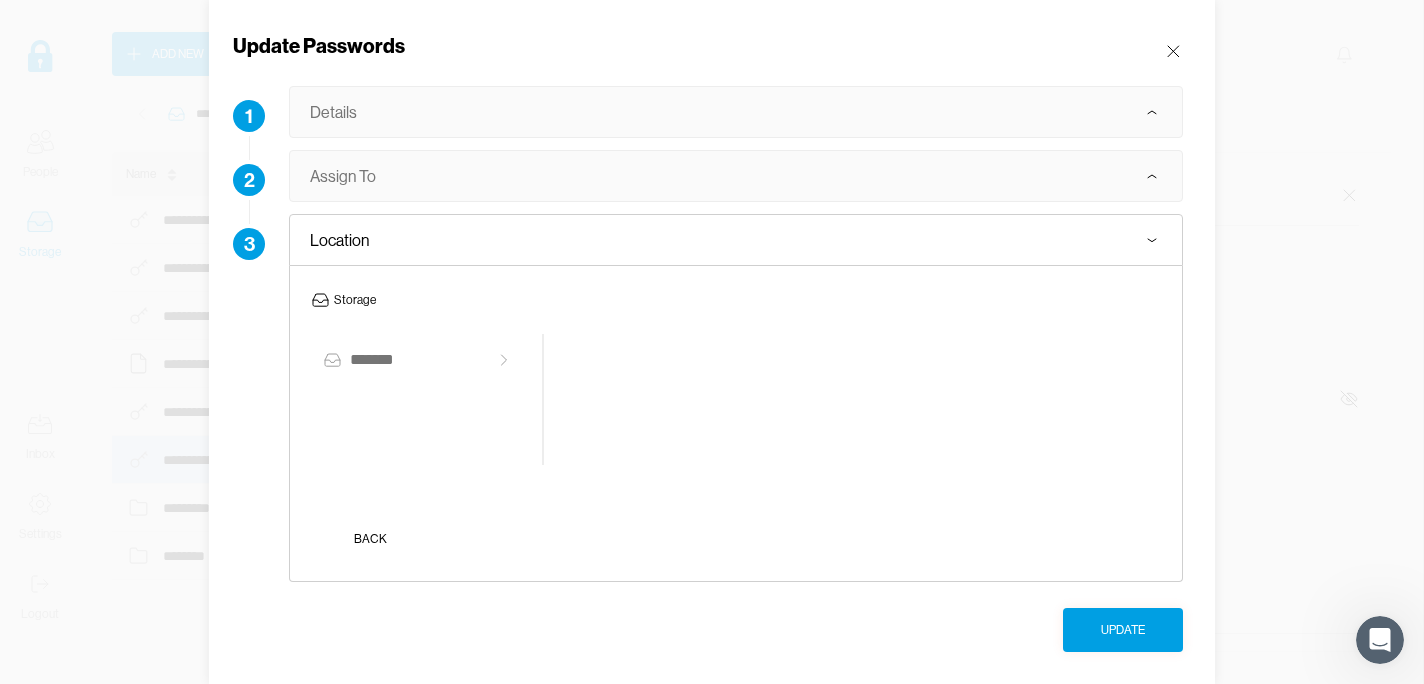 click on "Update" at bounding box center (1123, 630) 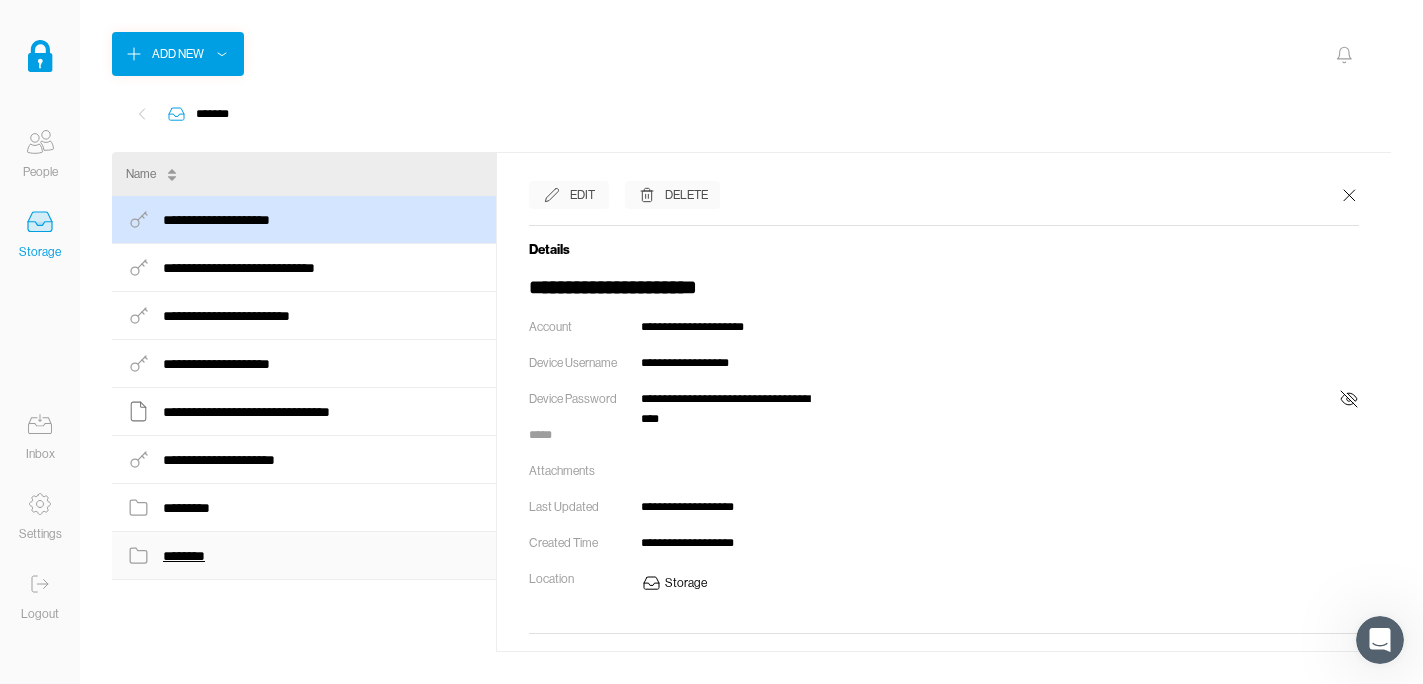 click on "********" at bounding box center [262, 268] 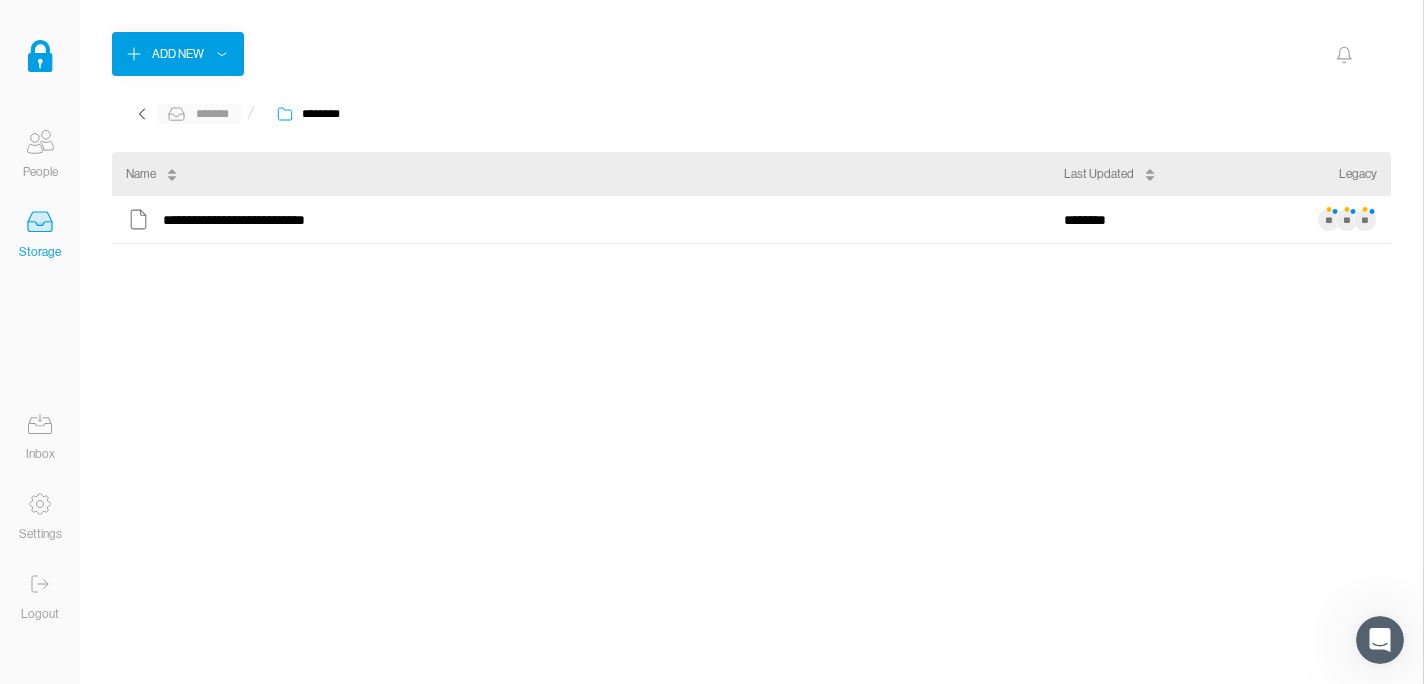 click on "*******" at bounding box center (212, 114) 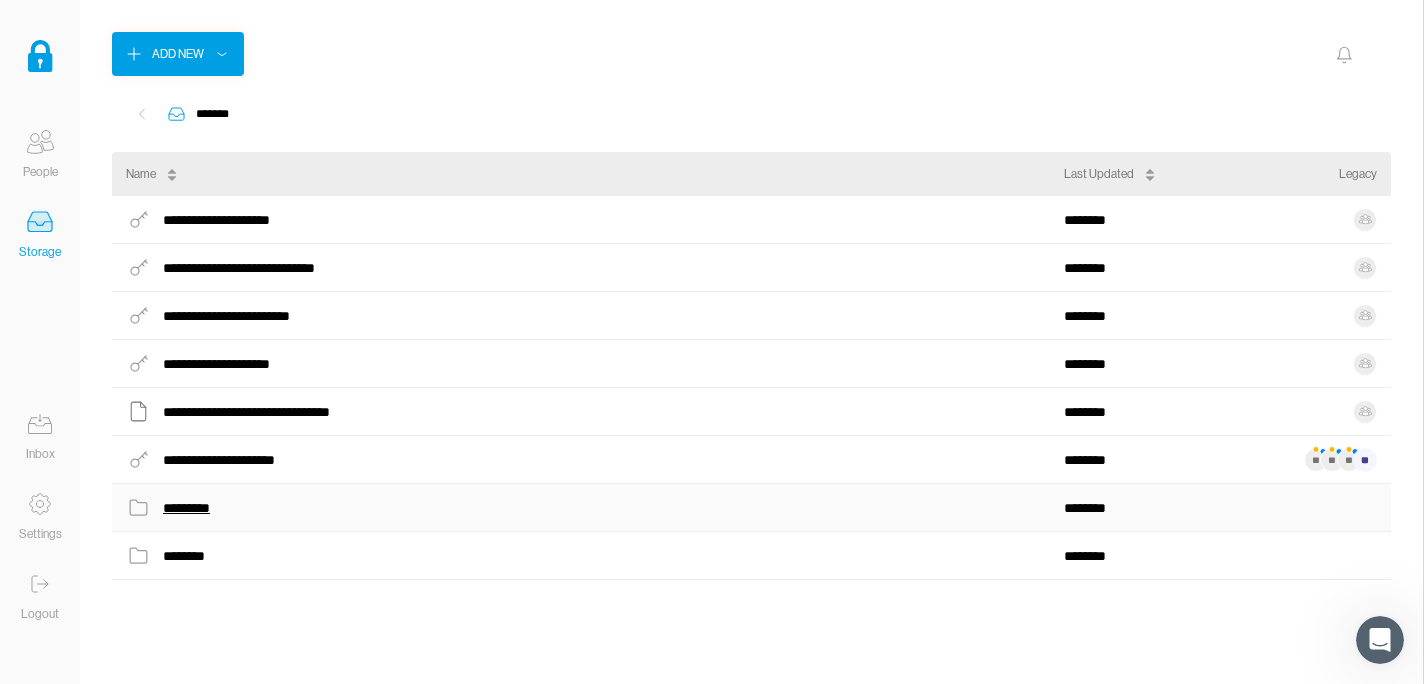 click on "*********" at bounding box center [229, 220] 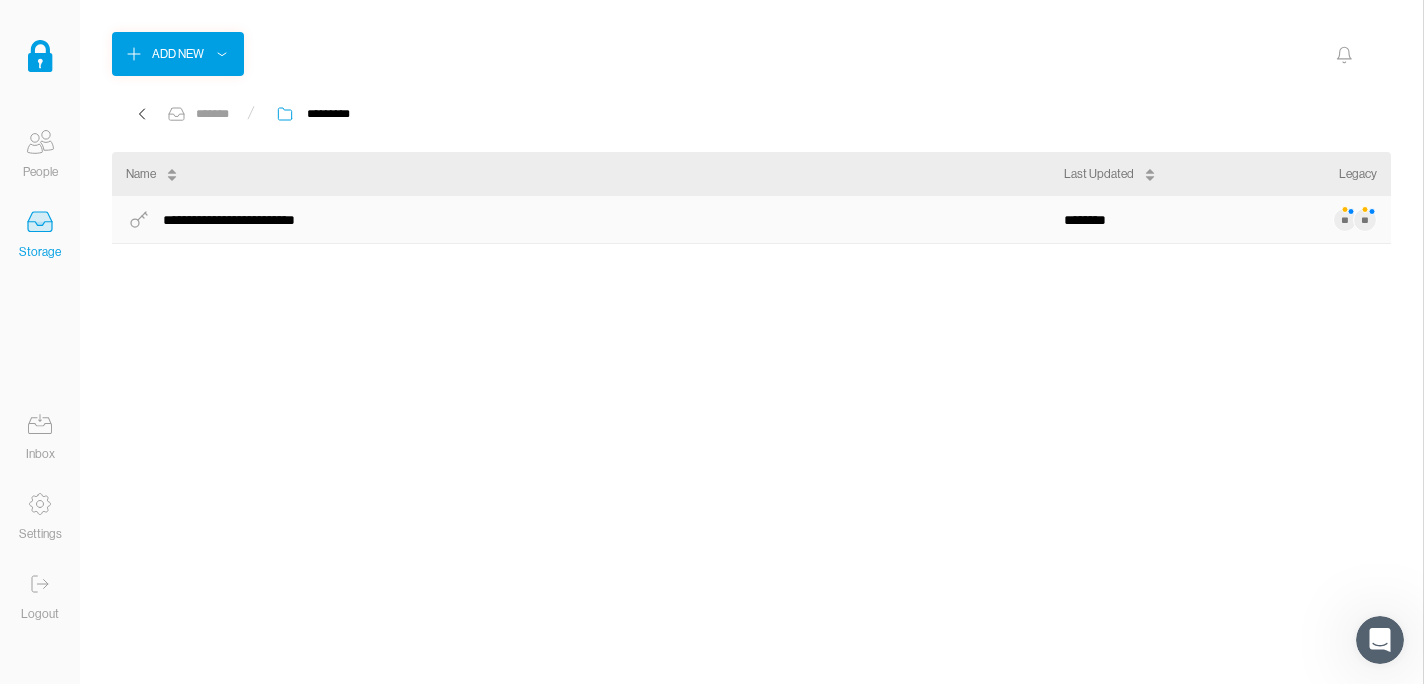 click on "**********" at bounding box center (751, 220) 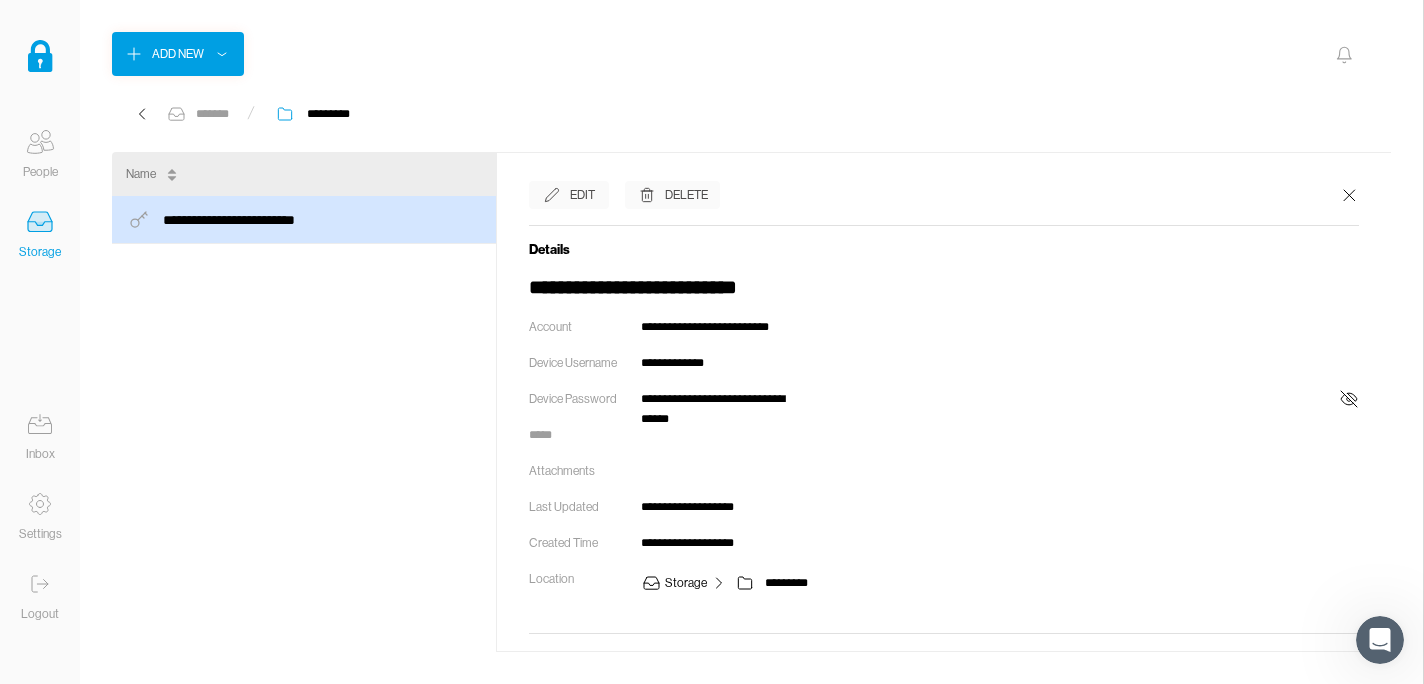 click on "Edit" at bounding box center [582, 195] 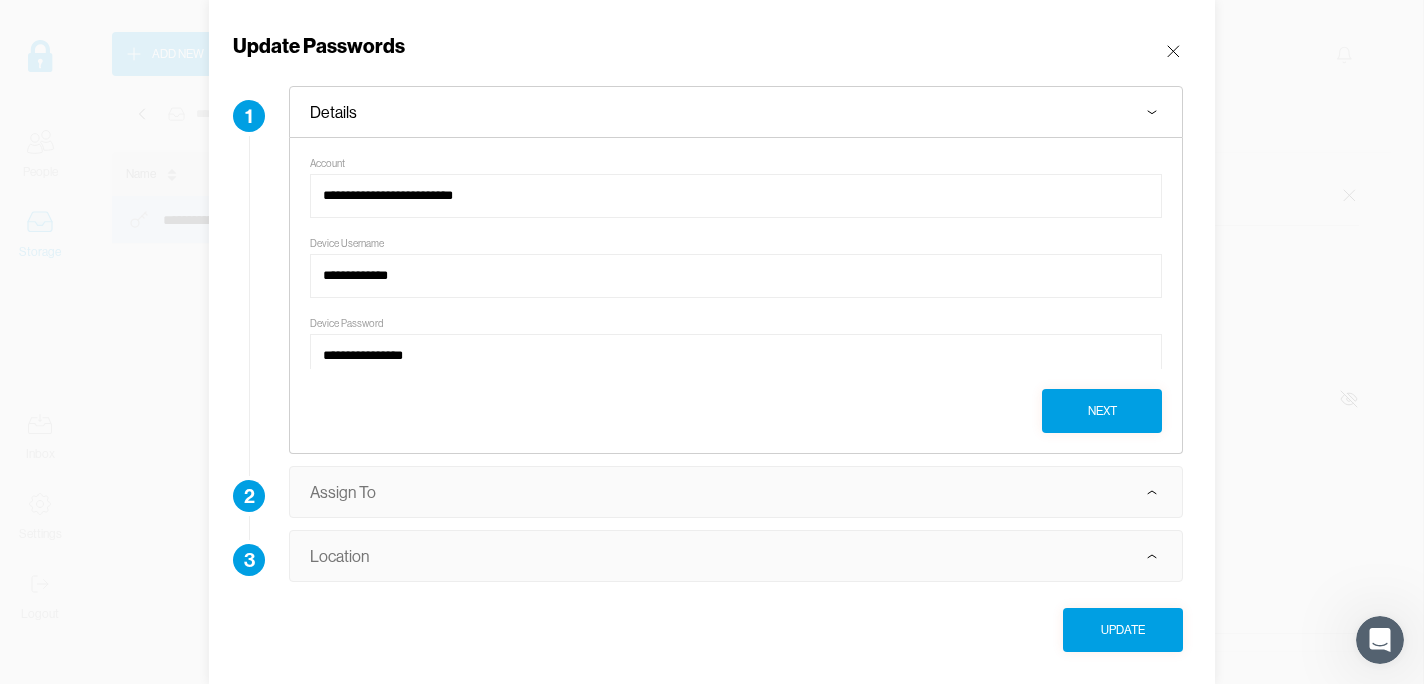 click on "Next" at bounding box center [1102, 411] 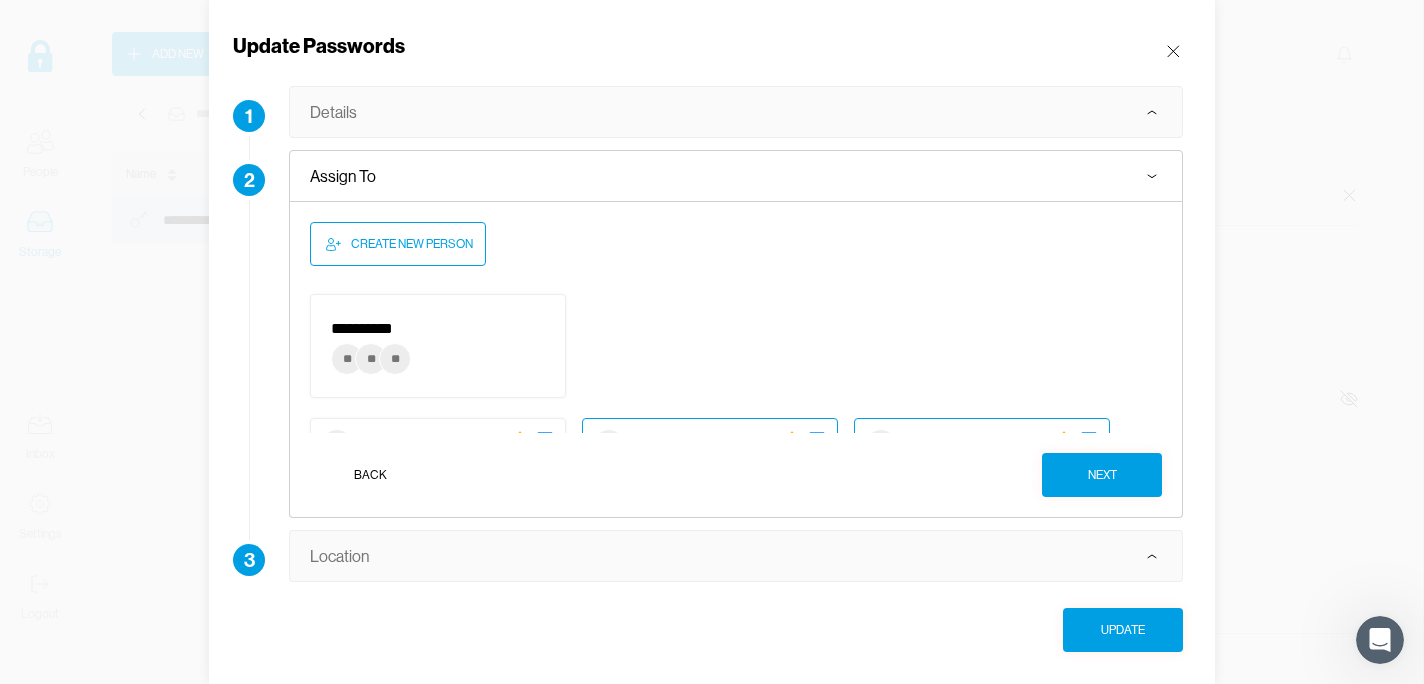 click on "** ** **" at bounding box center (438, 359) 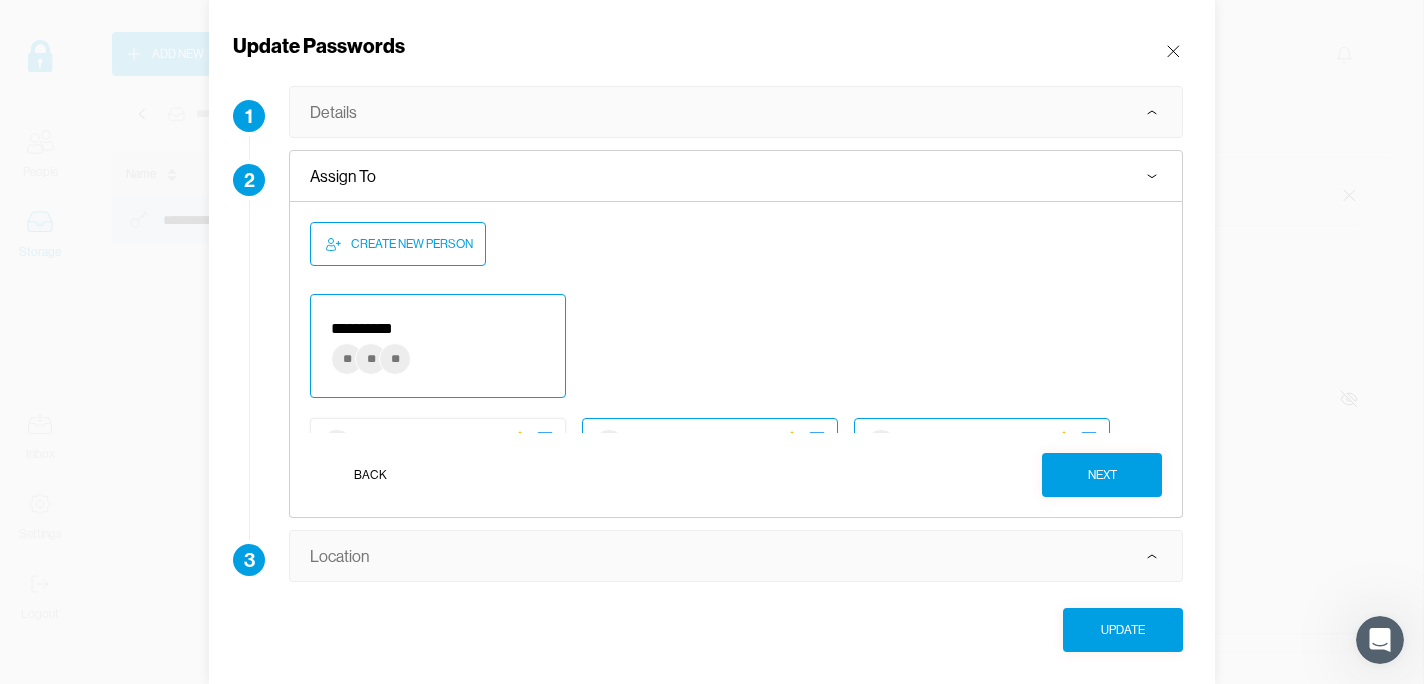 click on "Next" at bounding box center (1102, 475) 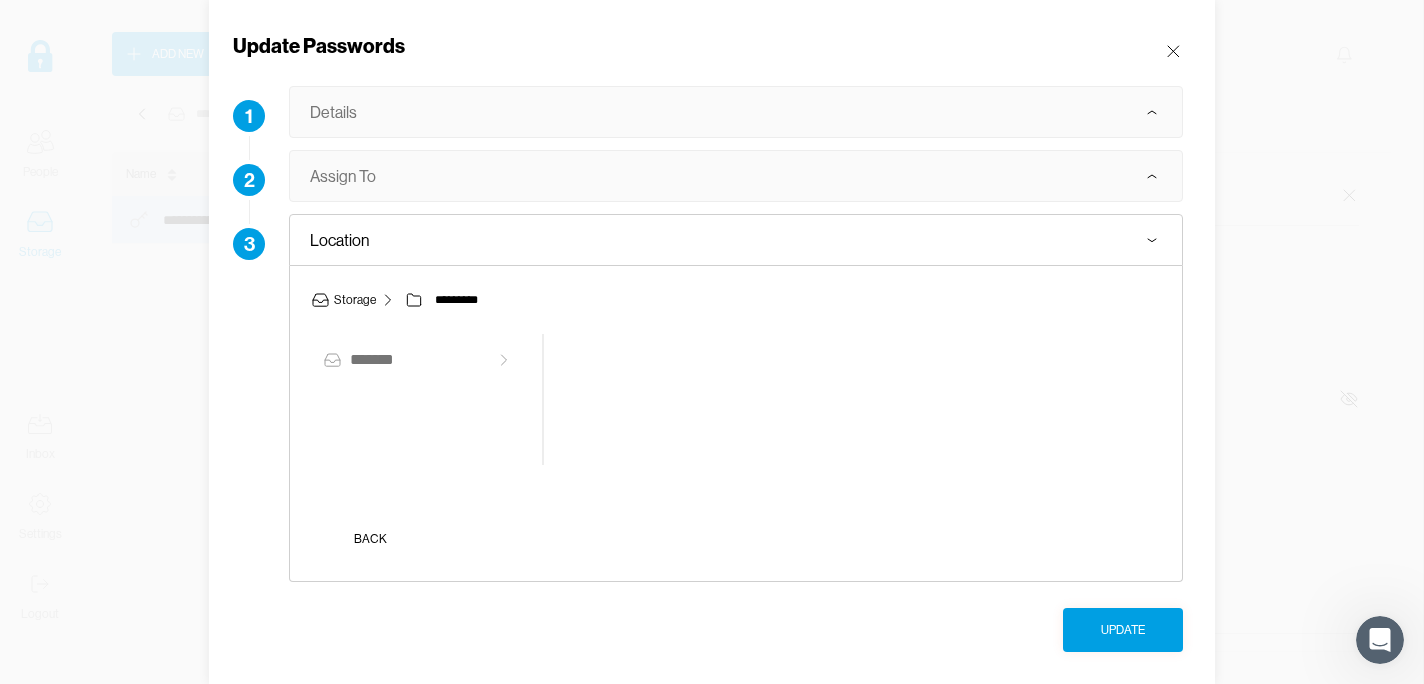 click on "Update" at bounding box center (1123, 630) 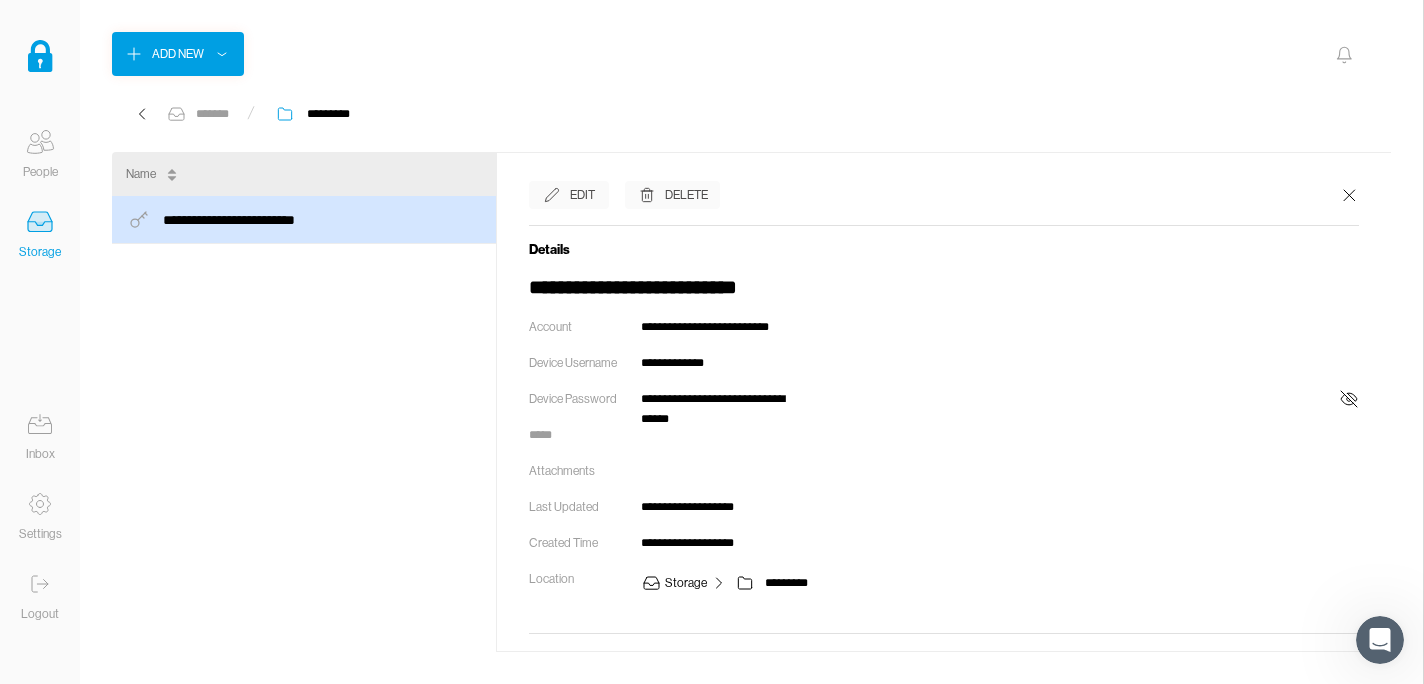 click at bounding box center [142, 114] 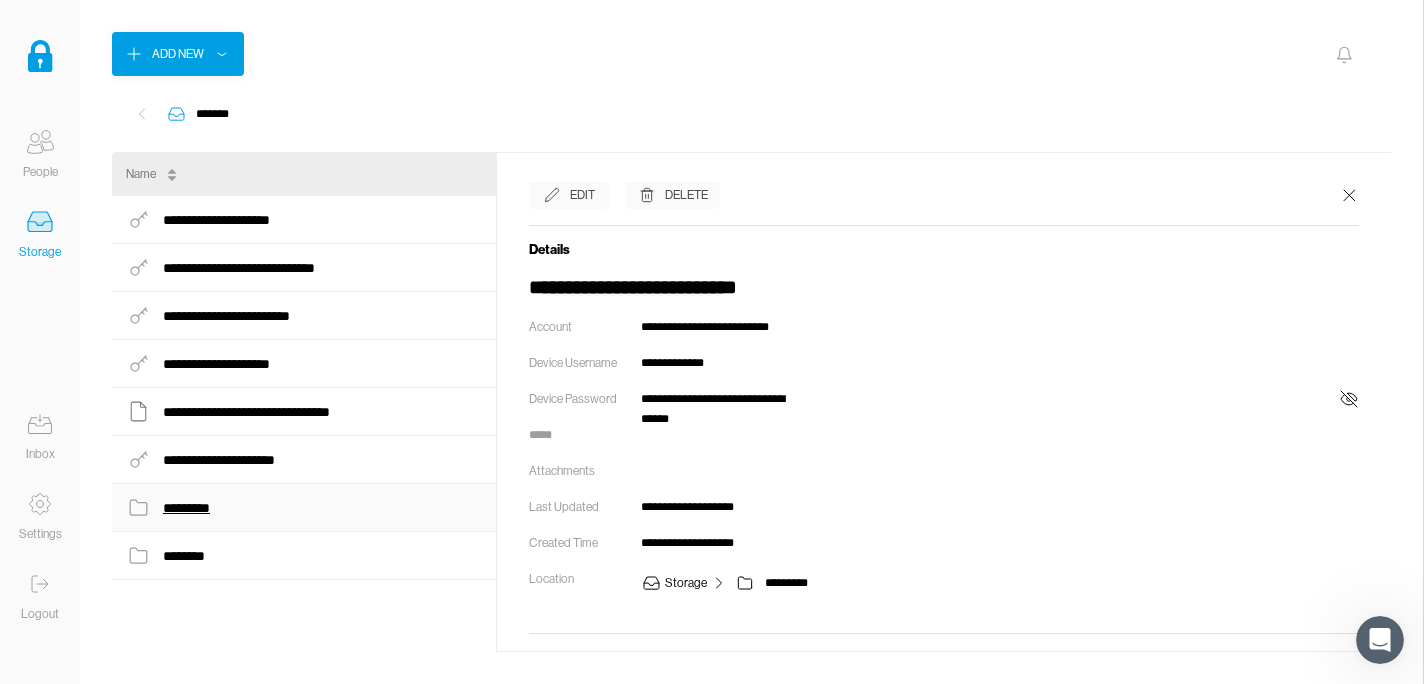 click on "*********" at bounding box center [229, 220] 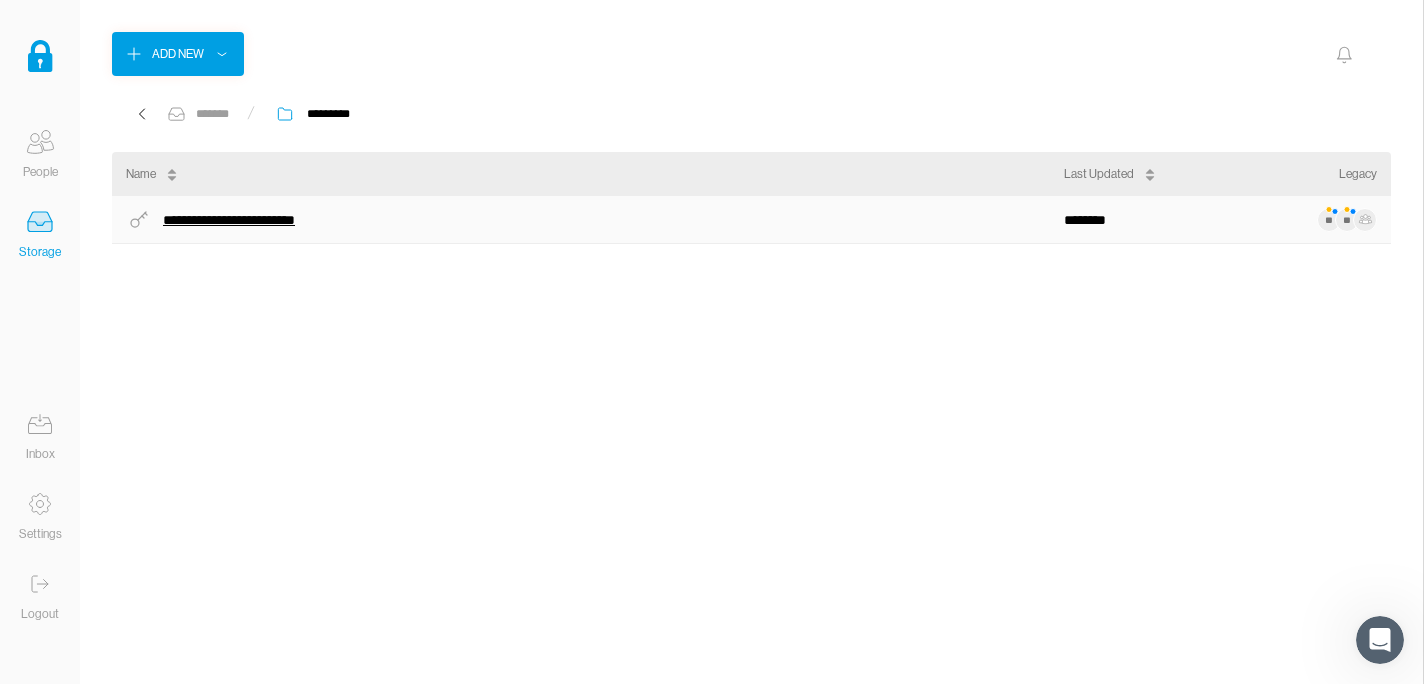 click on "**********" at bounding box center (248, 220) 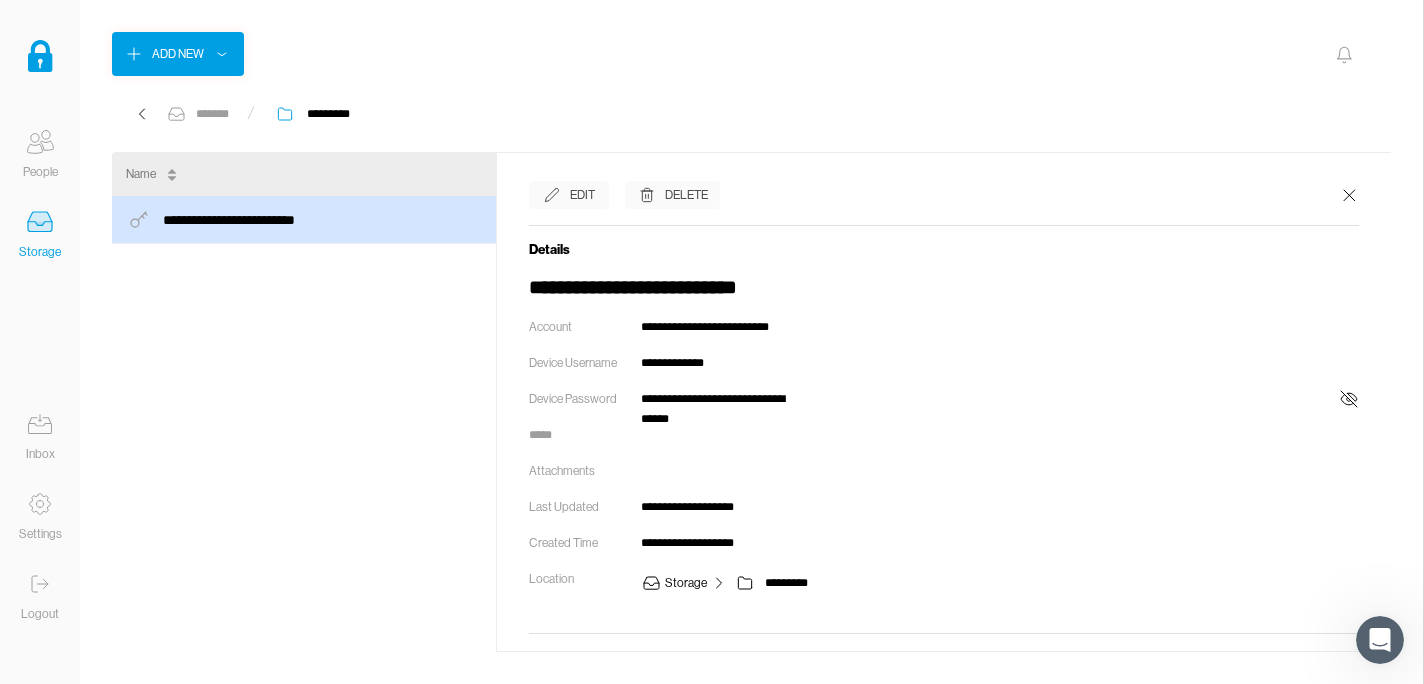 click on "Edit" at bounding box center (582, 195) 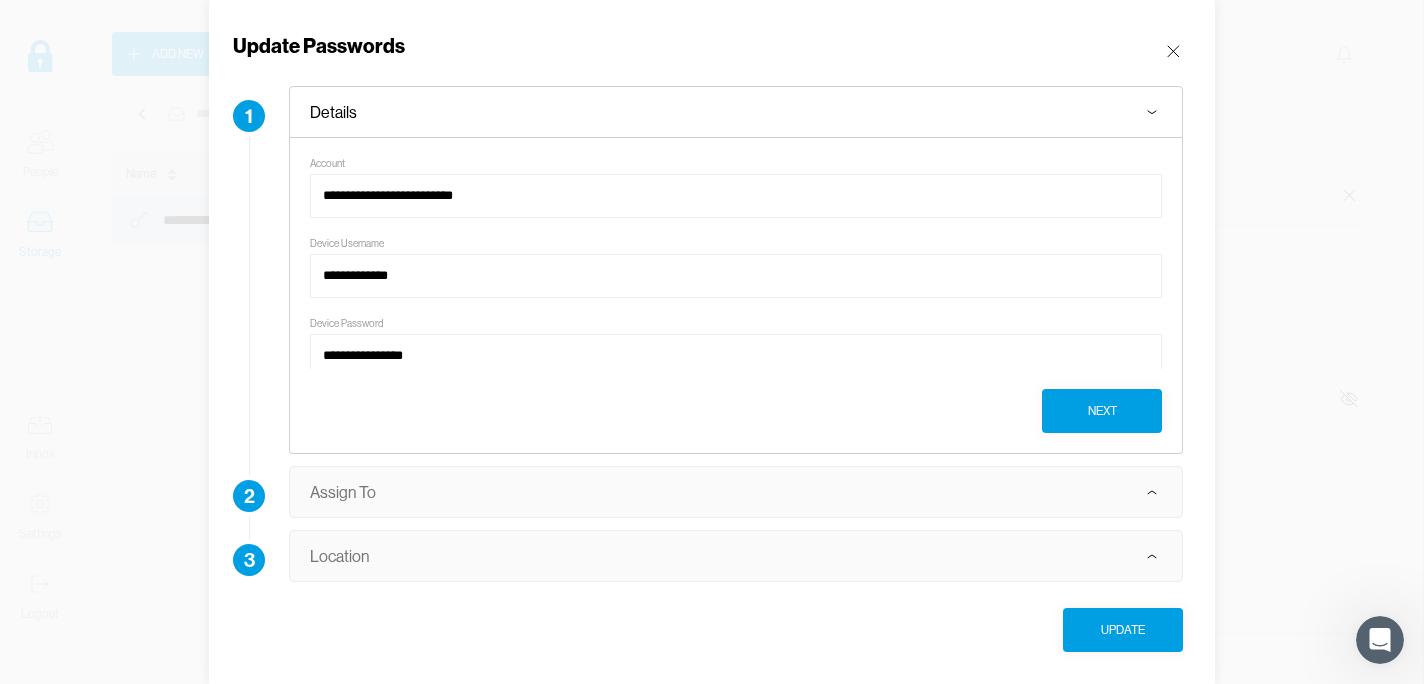 click at bounding box center (1152, 492) 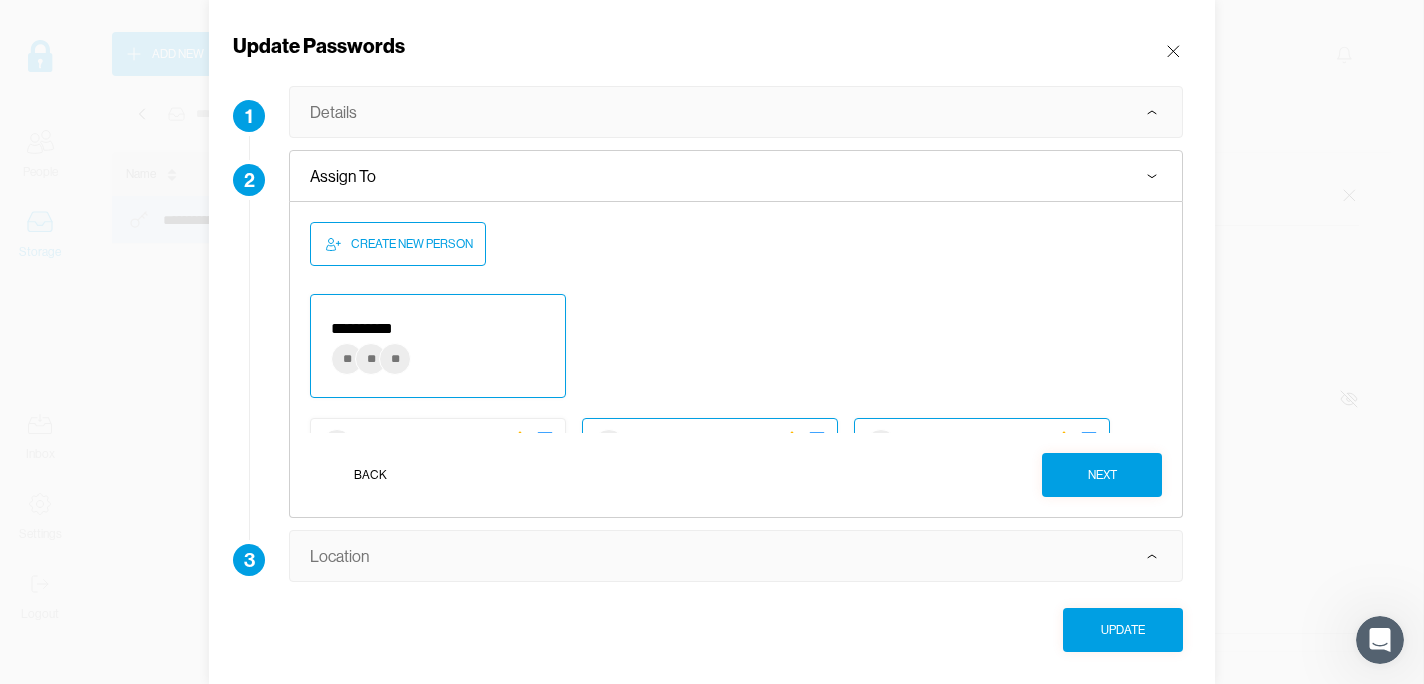 click on "** ** **" at bounding box center (438, 359) 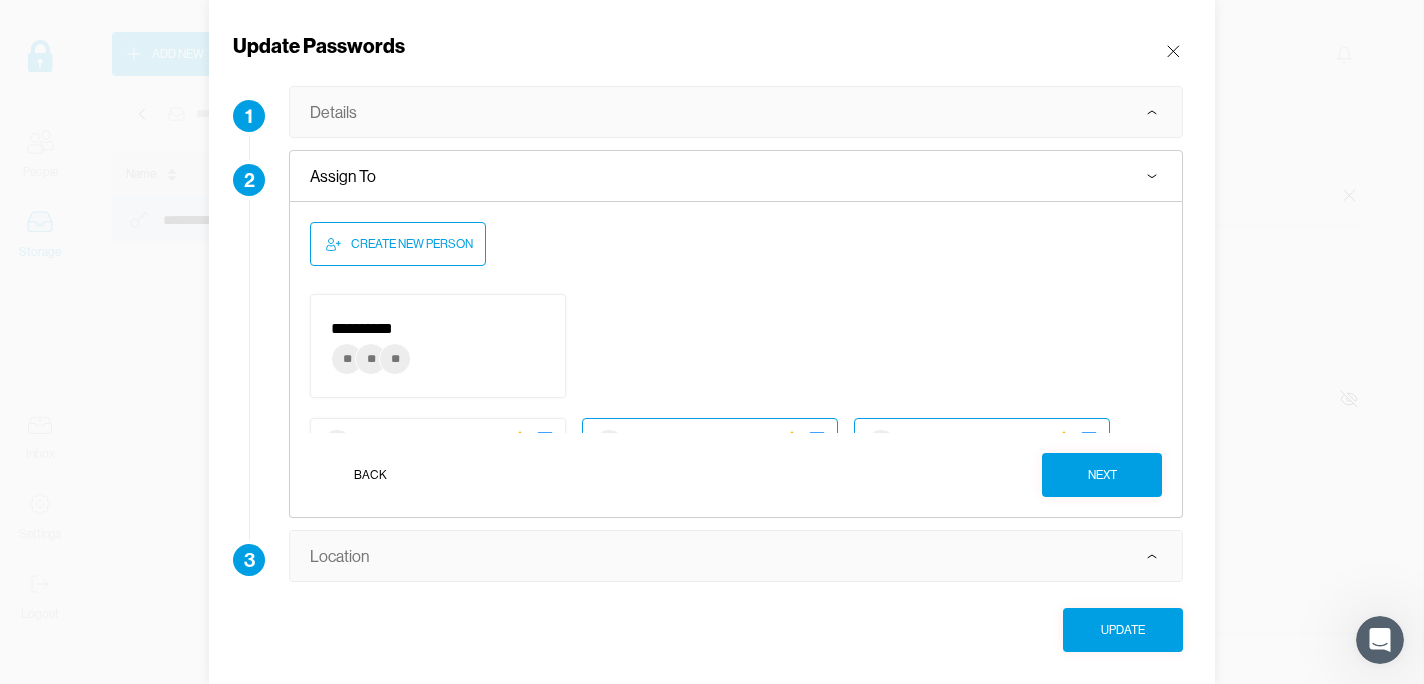 click on "** ** **" at bounding box center (438, 359) 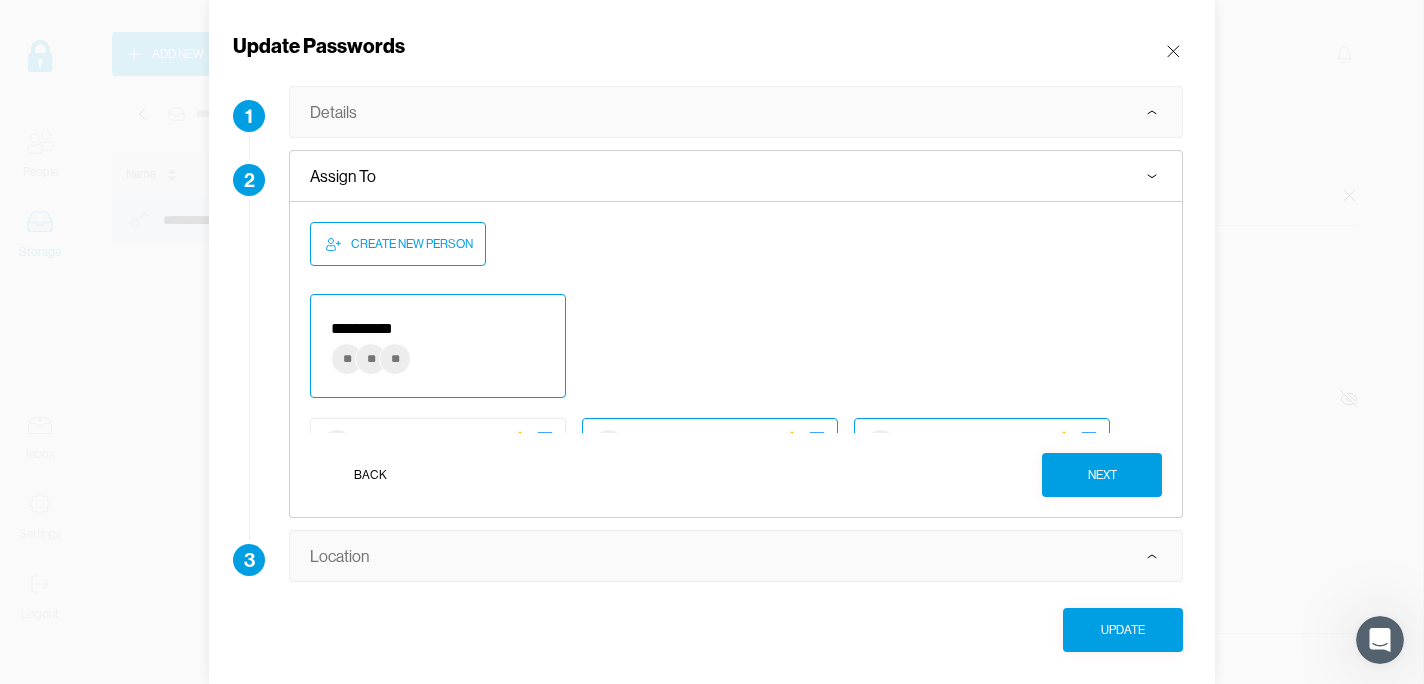 click on "Next" at bounding box center (1102, 475) 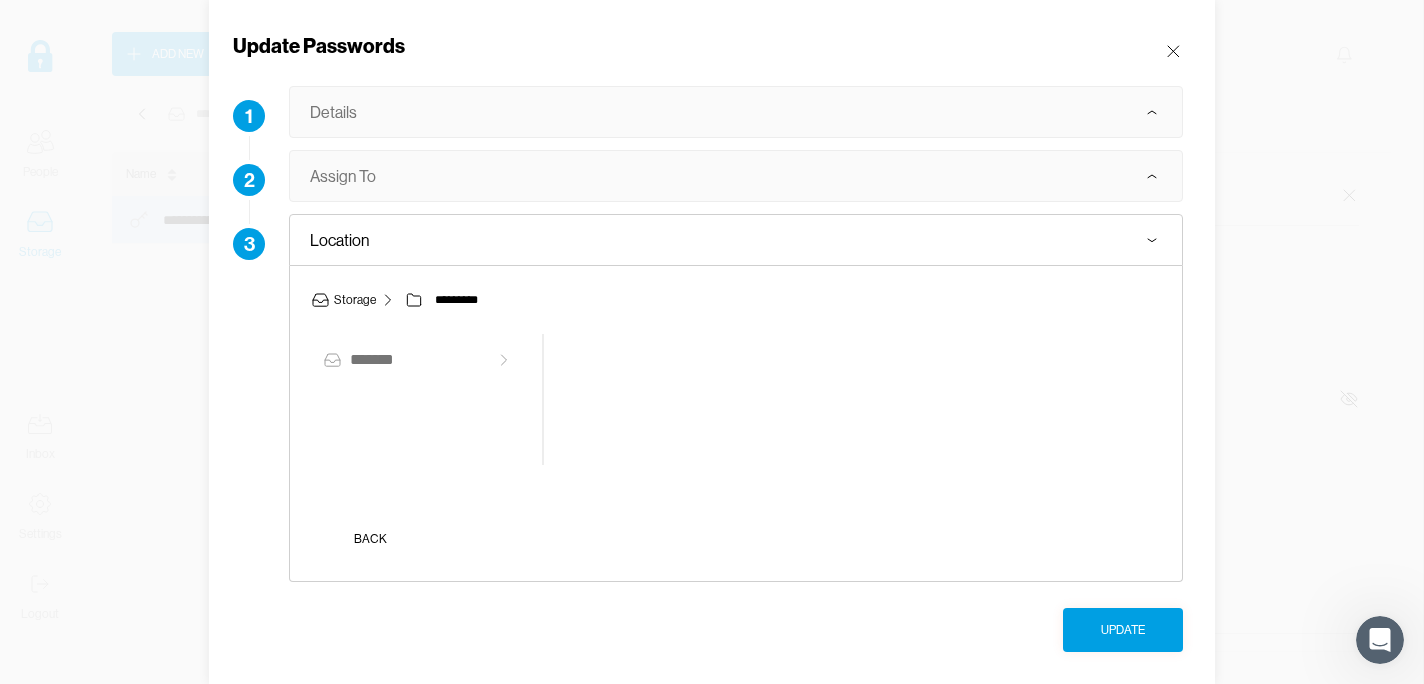 click on "Update" at bounding box center [1123, 630] 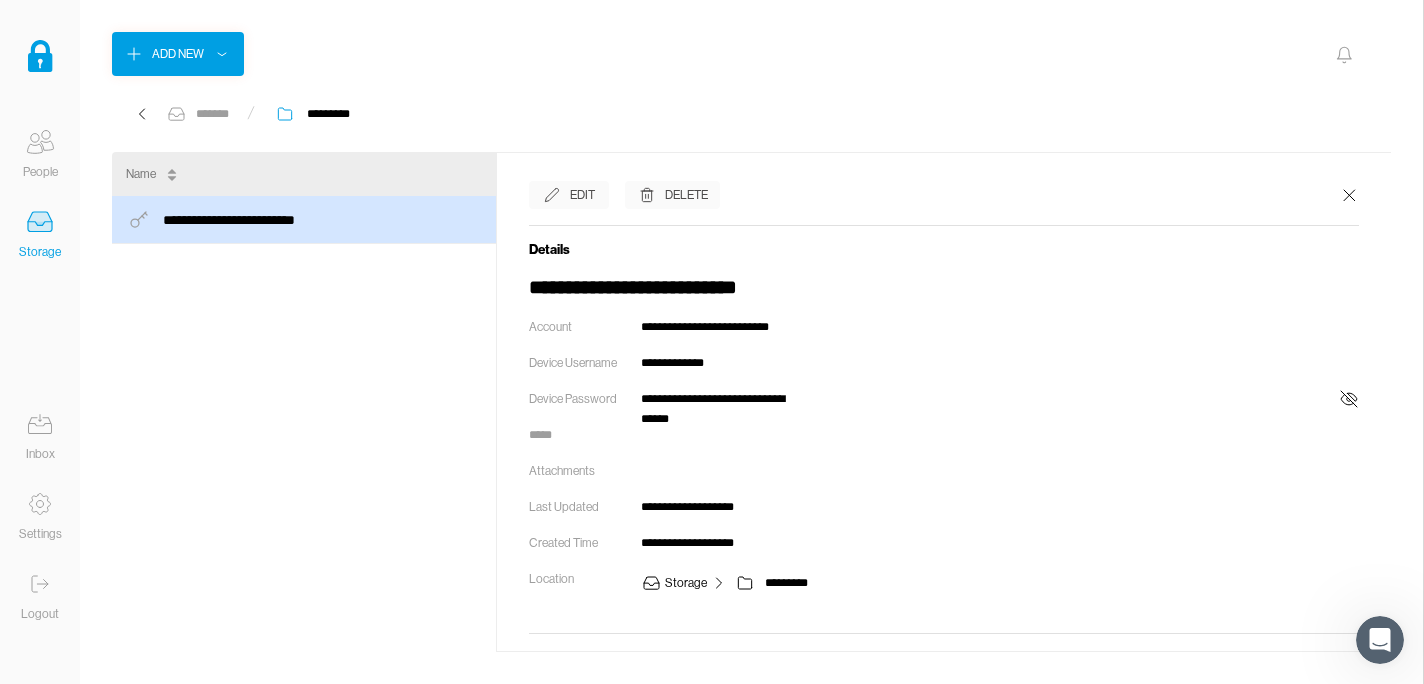 click at bounding box center [142, 114] 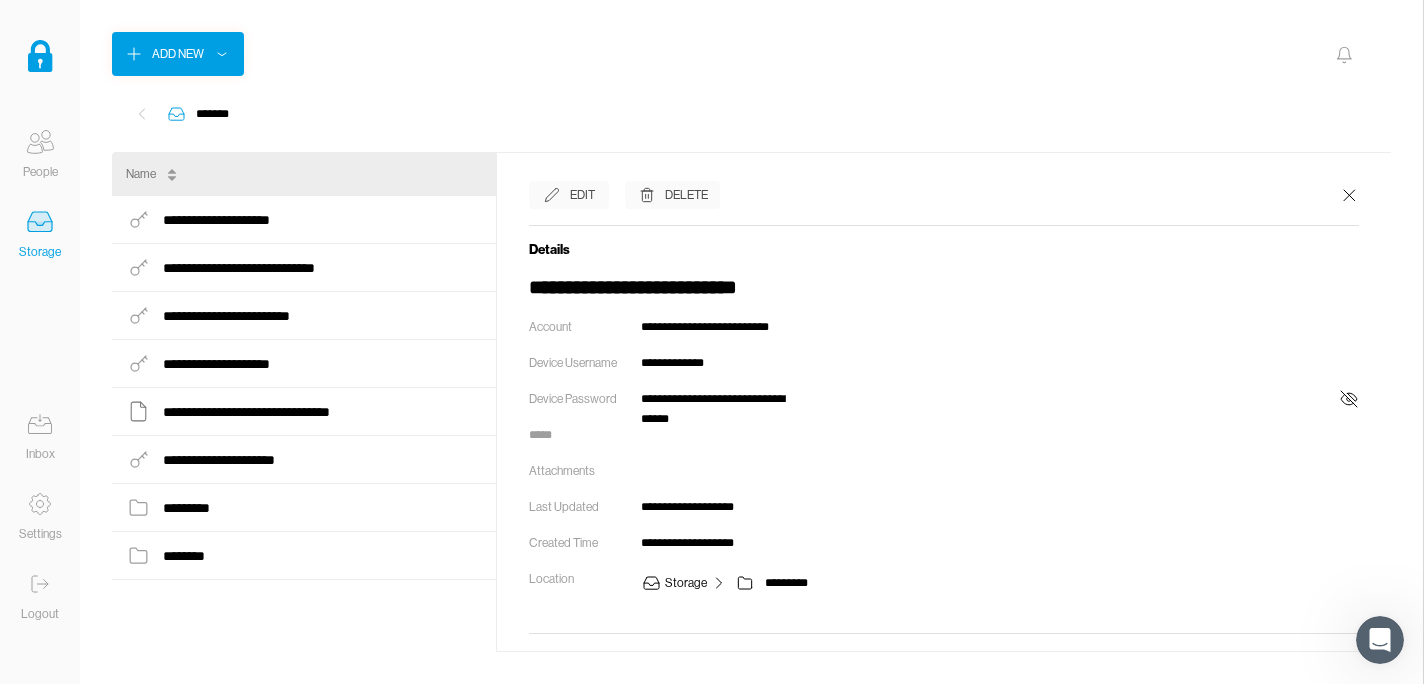 click at bounding box center (142, 114) 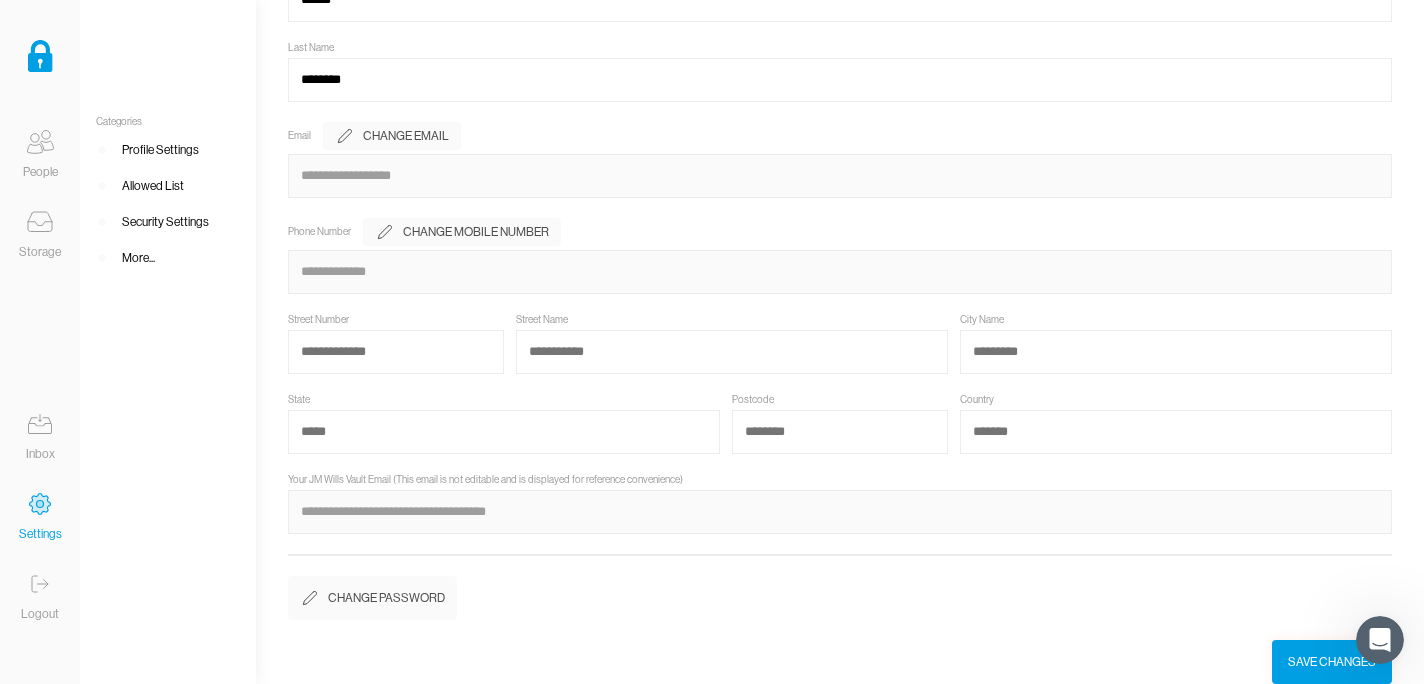scroll, scrollTop: 146, scrollLeft: 0, axis: vertical 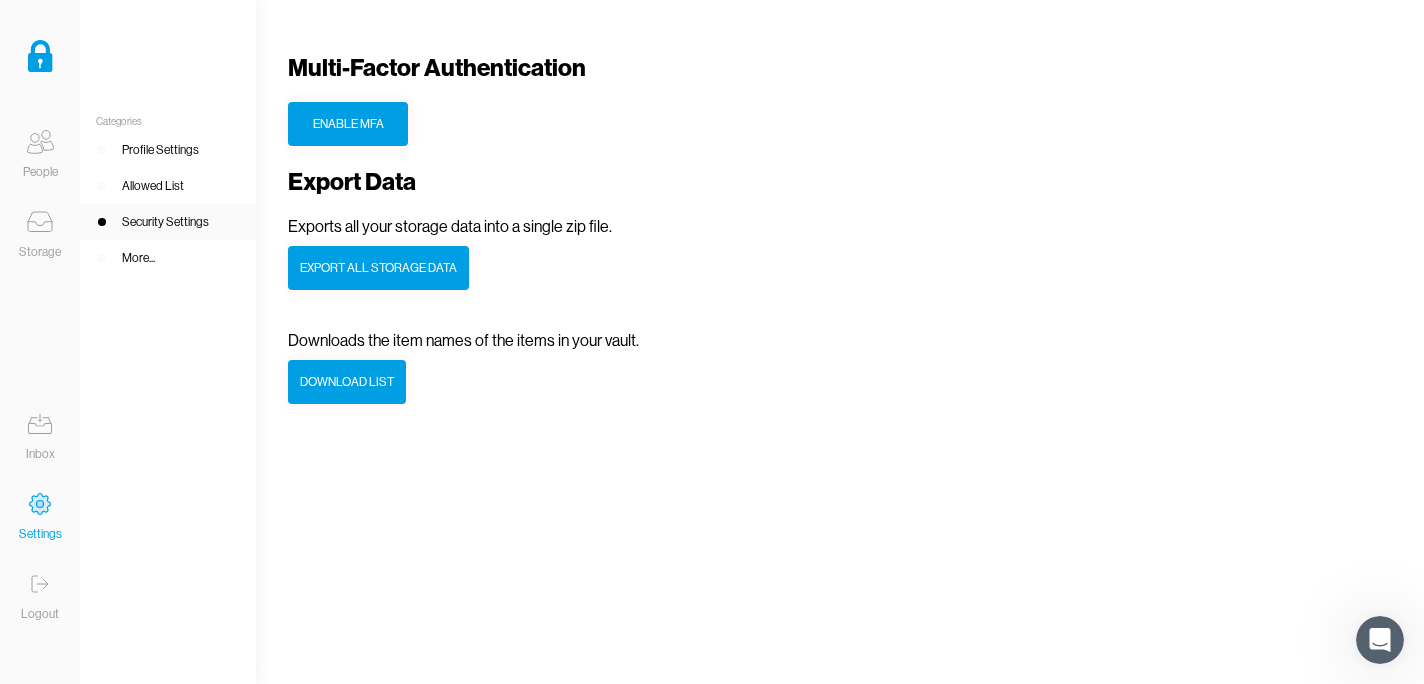 click at bounding box center [40, 142] 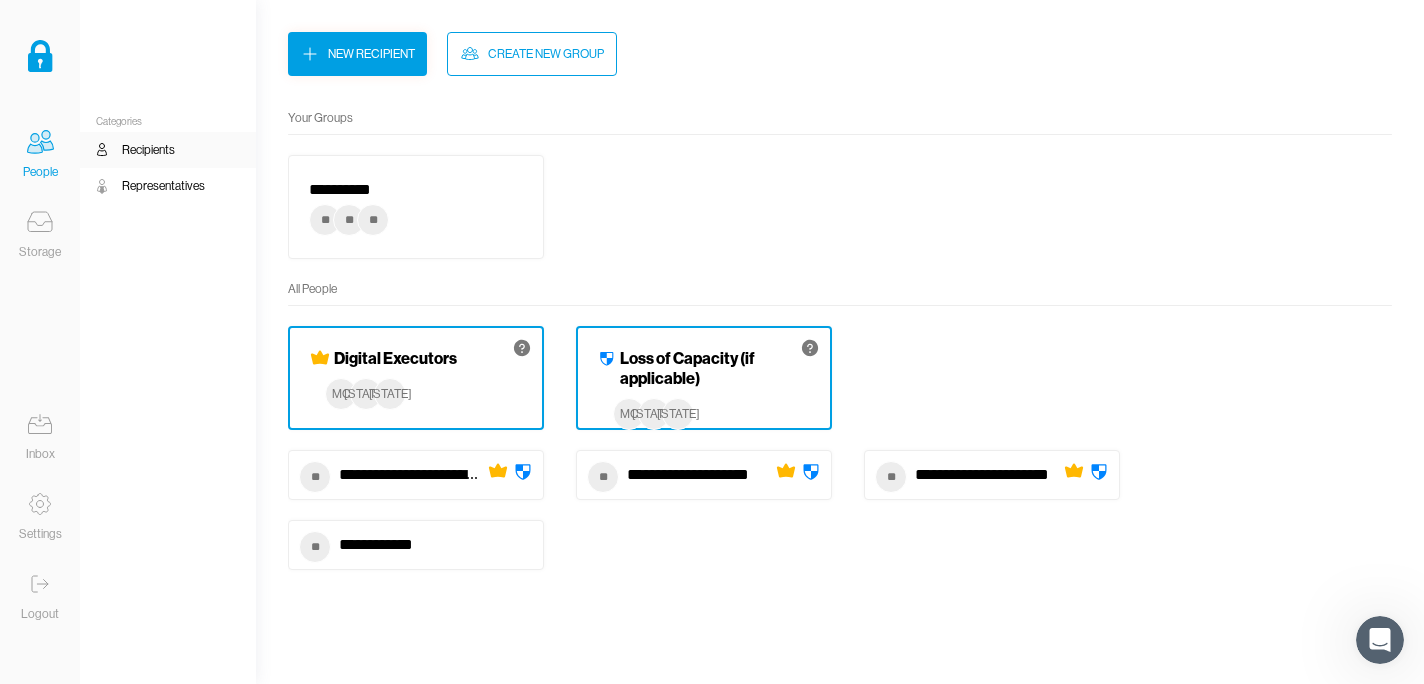 click on "**********" at bounding box center [416, 207] 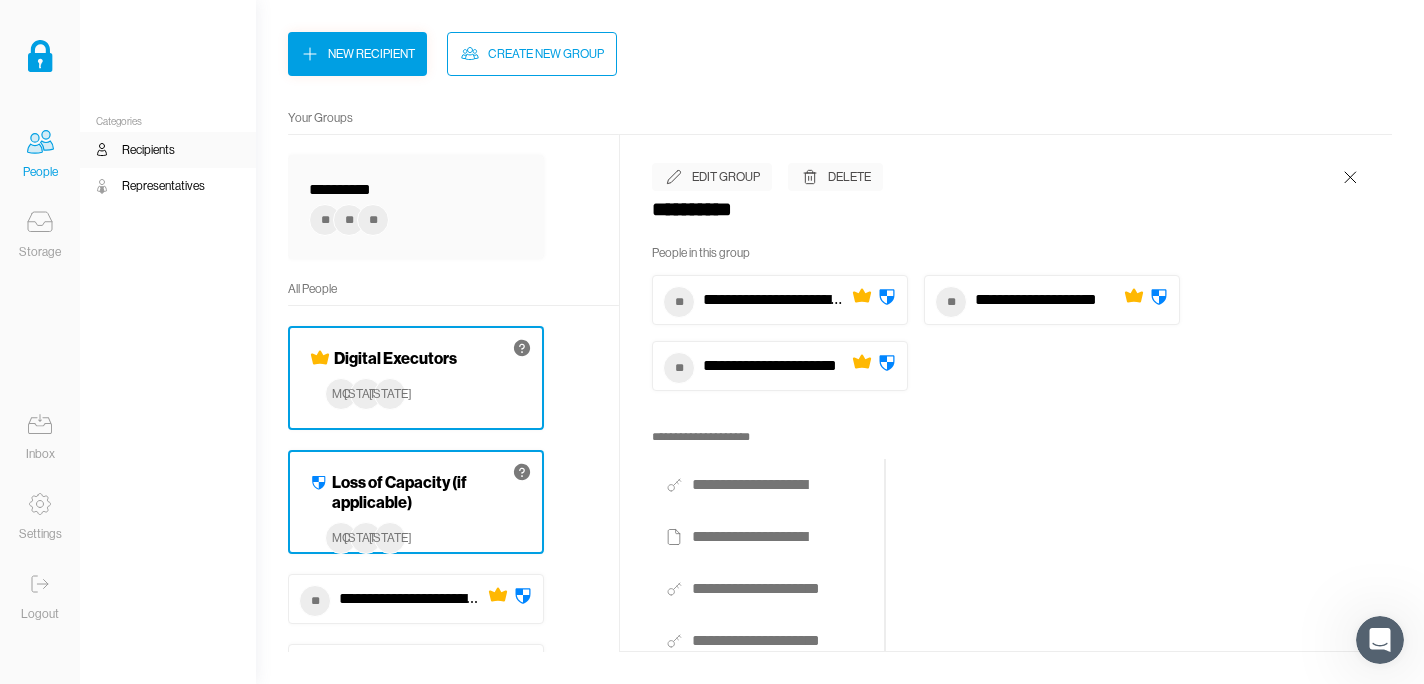 scroll, scrollTop: 0, scrollLeft: 0, axis: both 